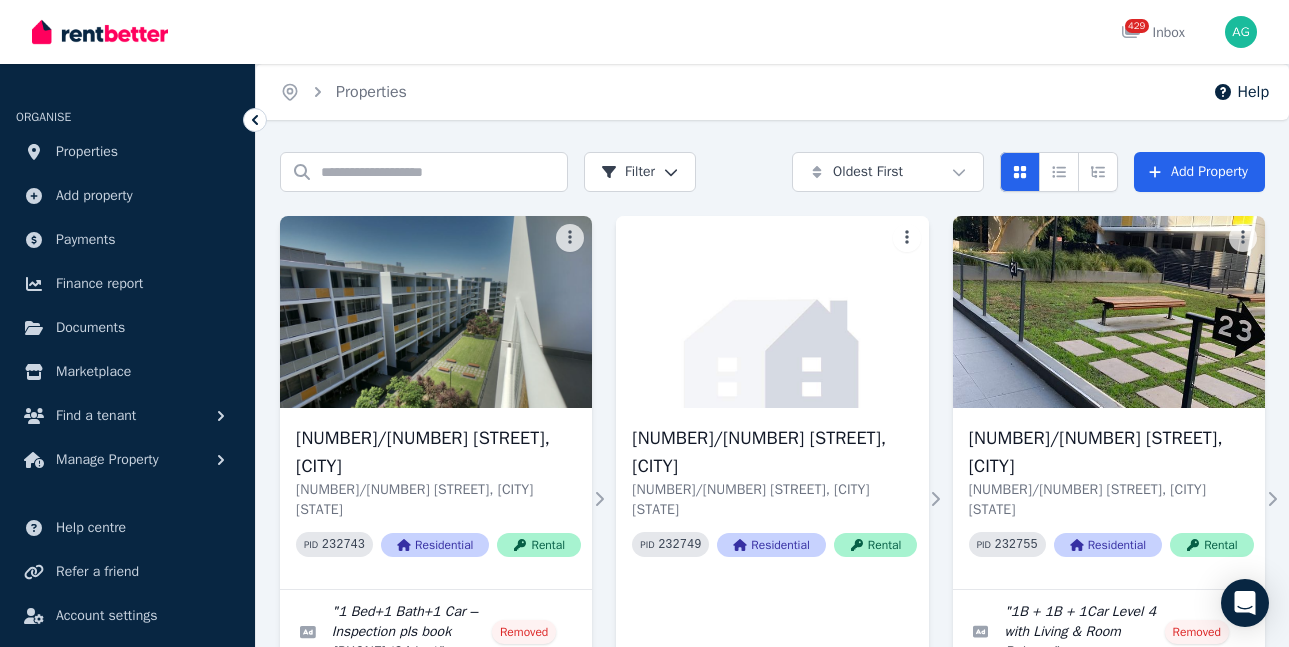 scroll, scrollTop: 0, scrollLeft: 0, axis: both 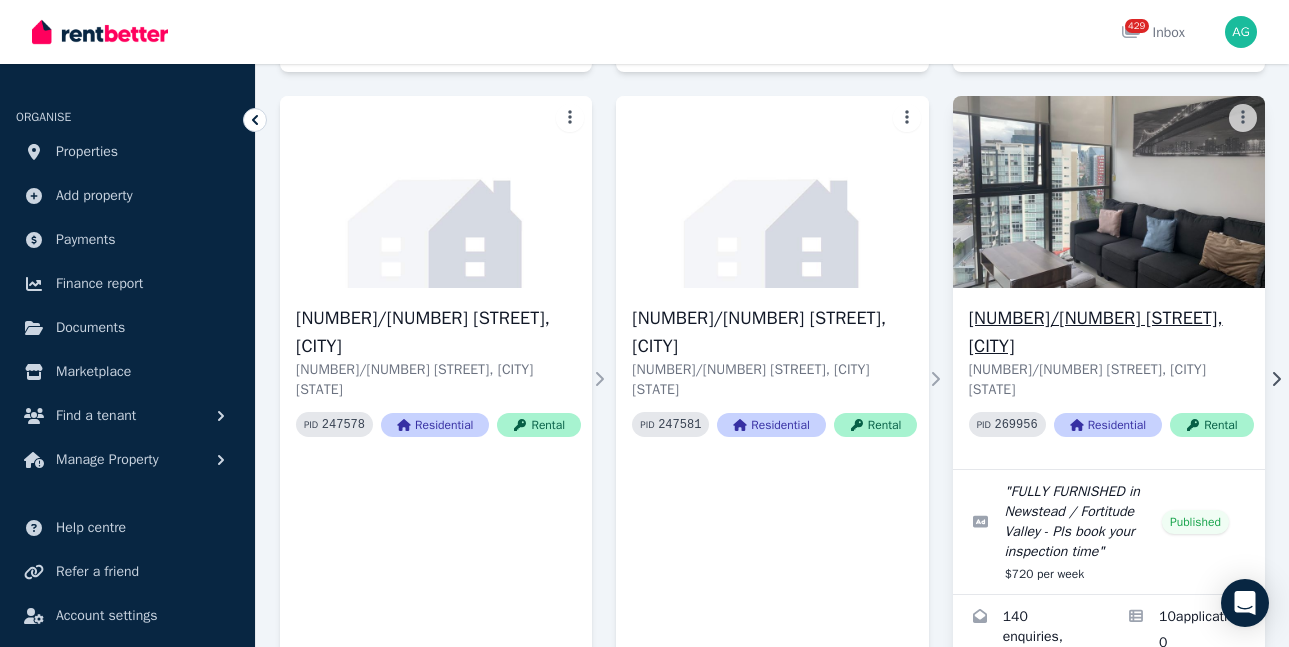 click on "[NUMBER]/[NUMBER] [STREET], [CITY]" at bounding box center [1111, 332] 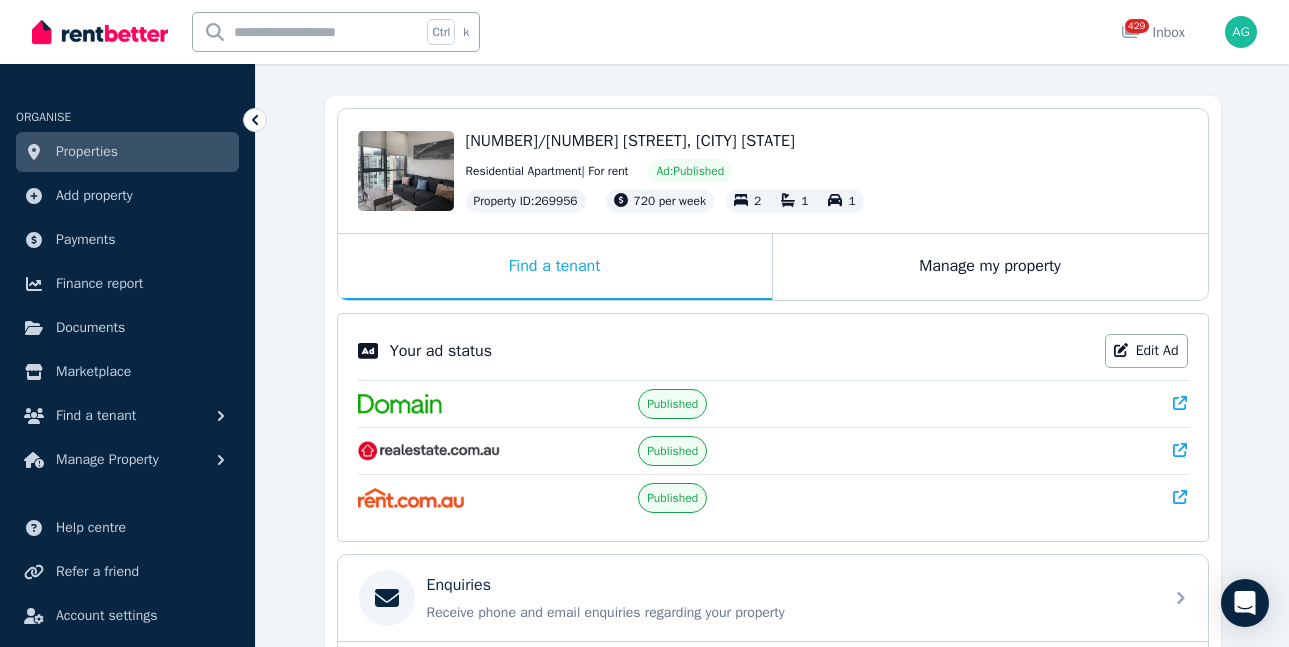 scroll, scrollTop: 196, scrollLeft: 0, axis: vertical 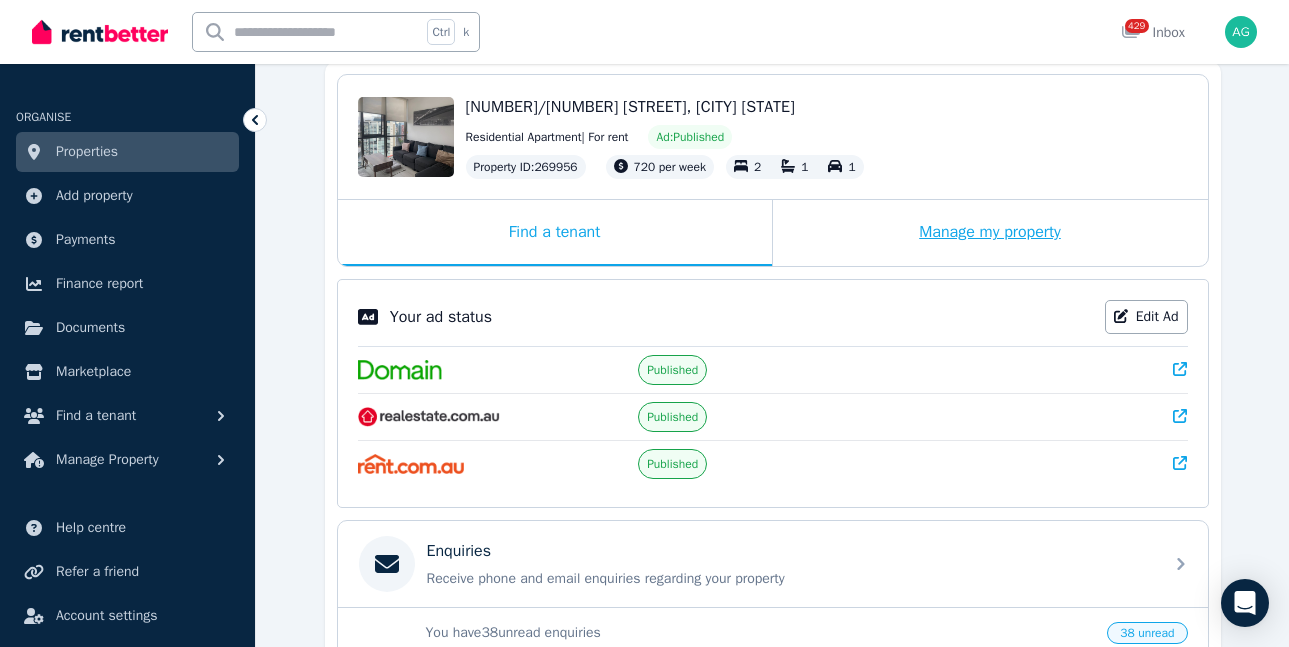 click on "Manage my property" at bounding box center [990, 233] 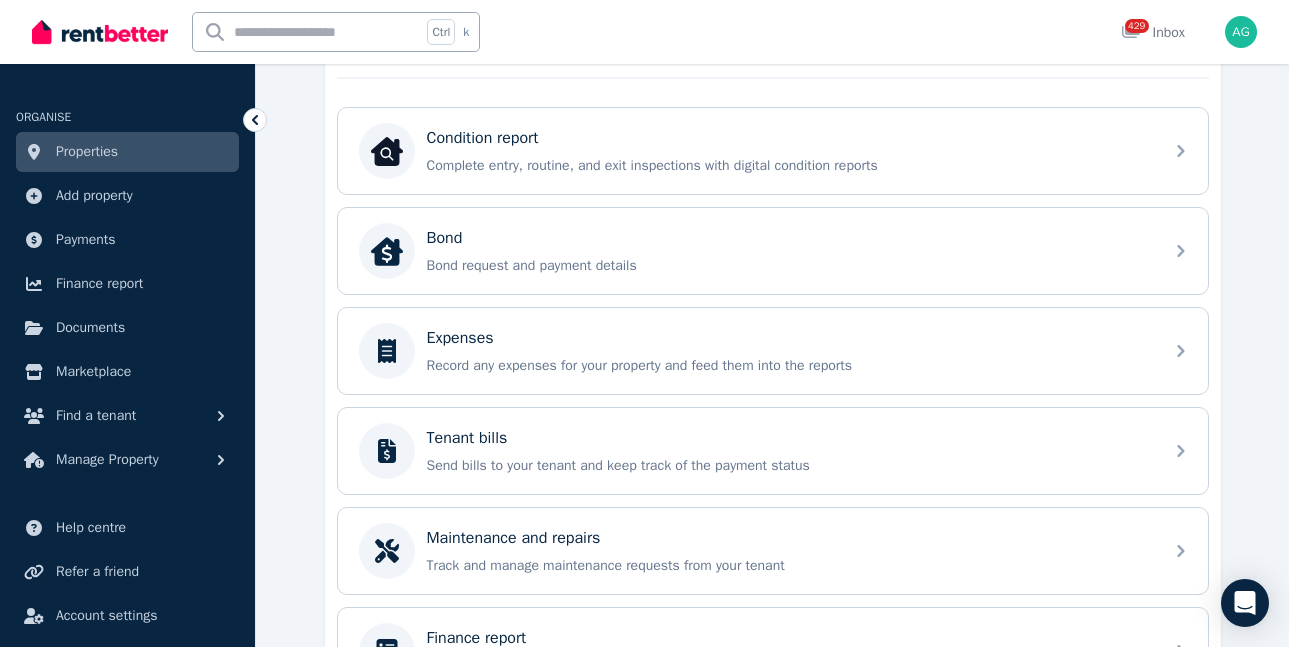 scroll, scrollTop: 596, scrollLeft: 0, axis: vertical 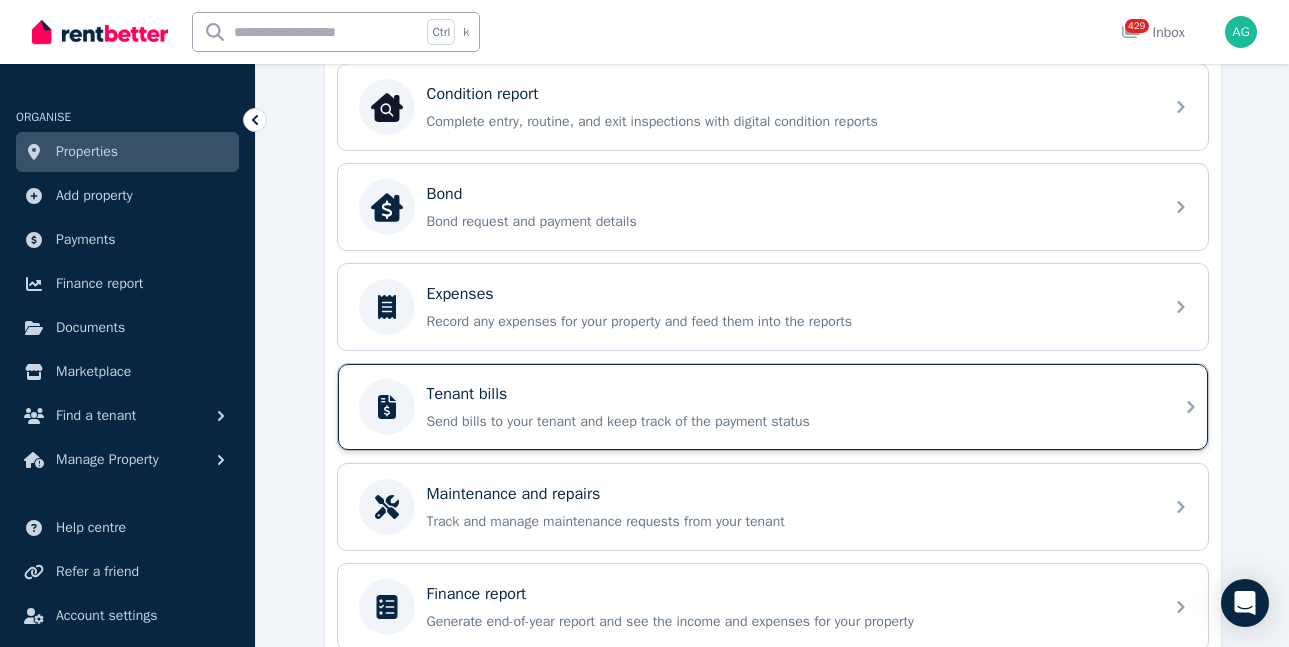 click on "Send bills to your tenant and keep track of the payment status" at bounding box center [789, 422] 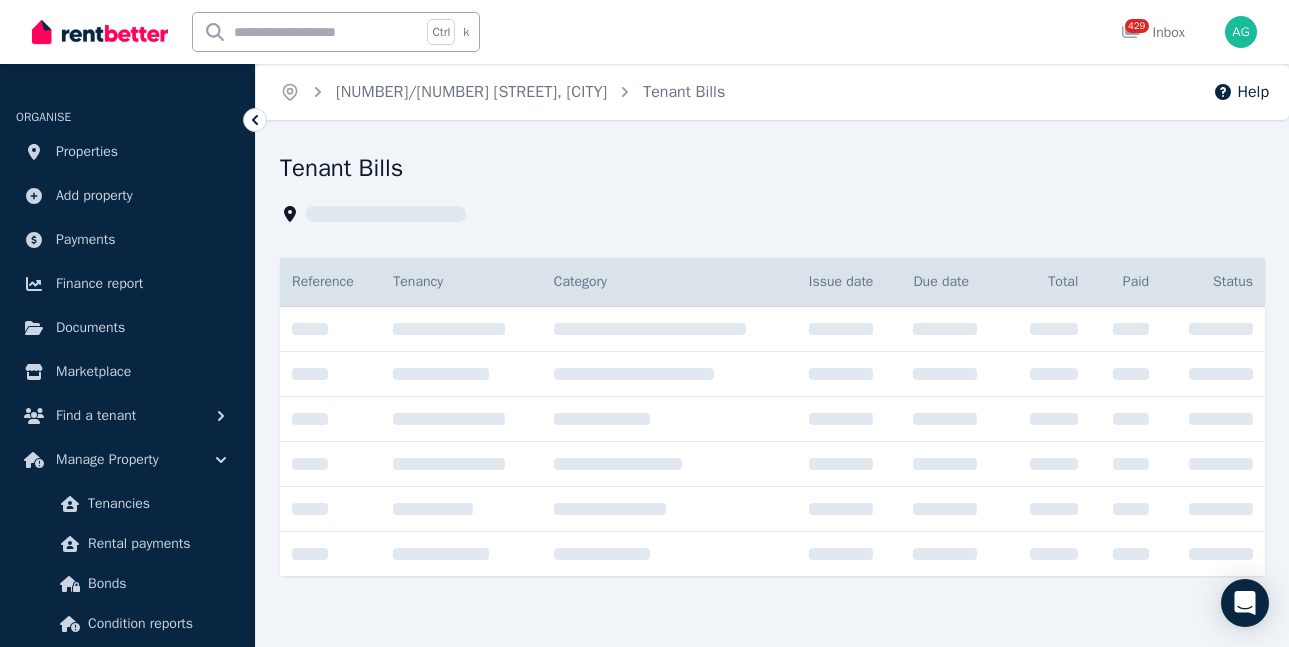 scroll, scrollTop: 0, scrollLeft: 0, axis: both 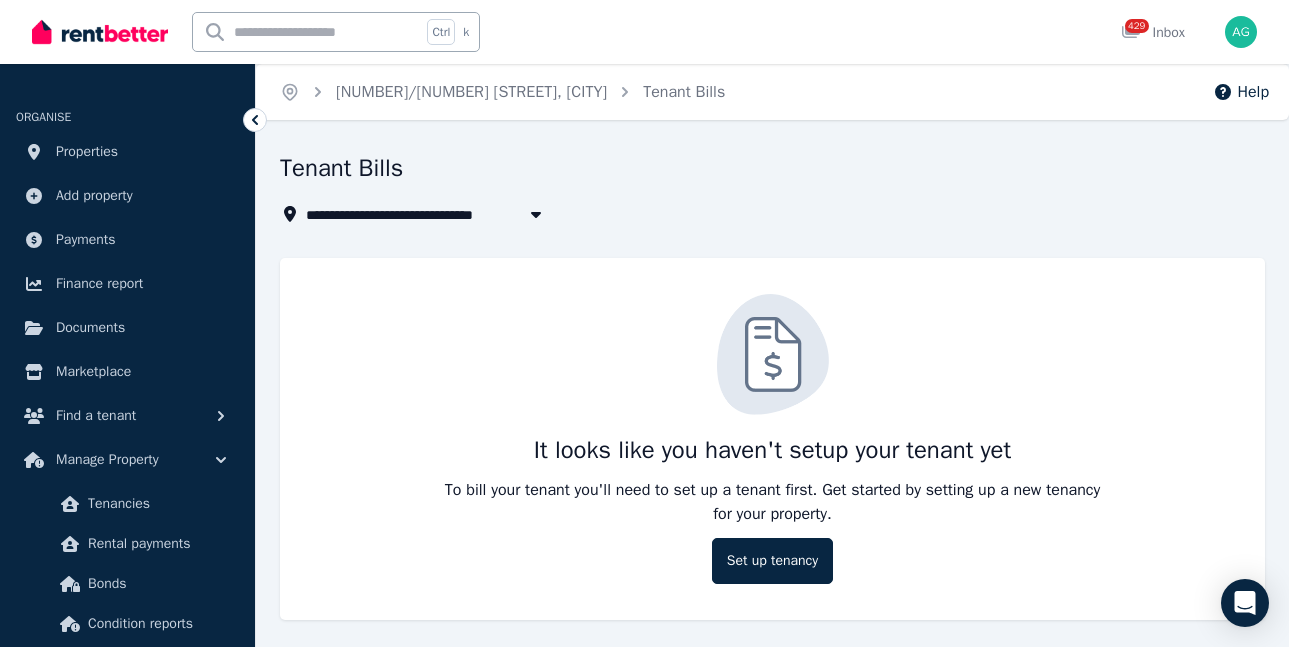 click 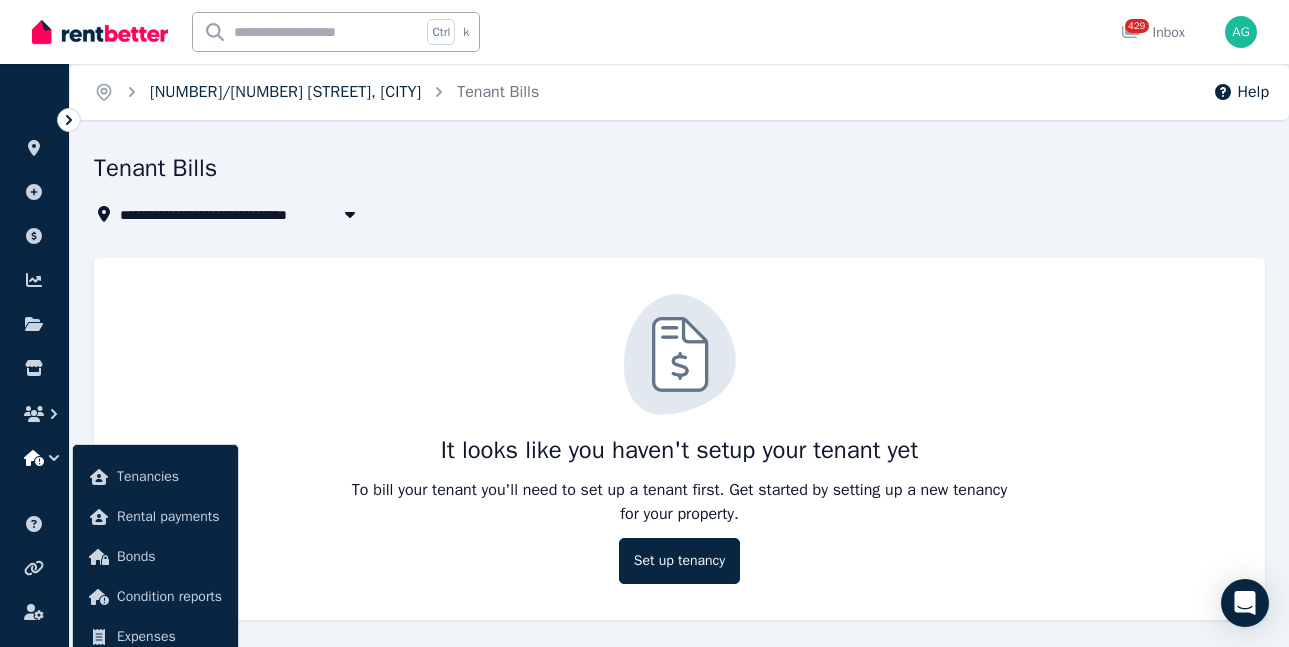 click on "[NUMBER]/[NUMBER] [STREET], [CITY]" at bounding box center (285, 92) 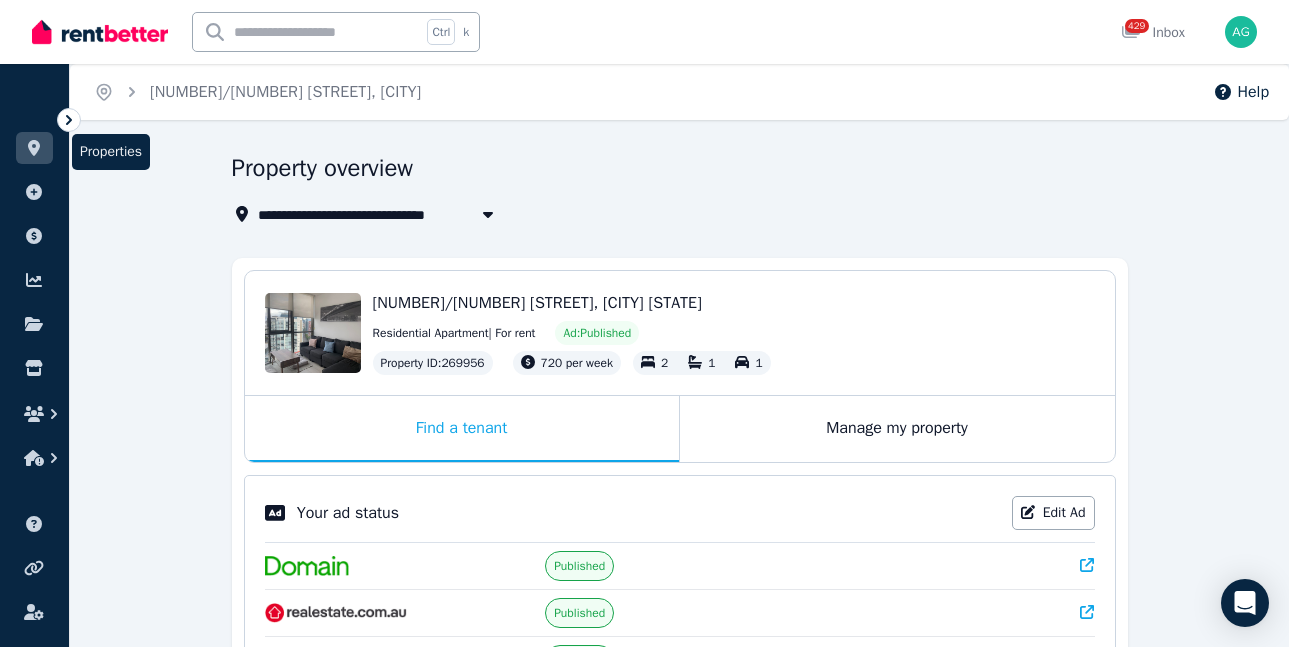 click at bounding box center (34, 148) 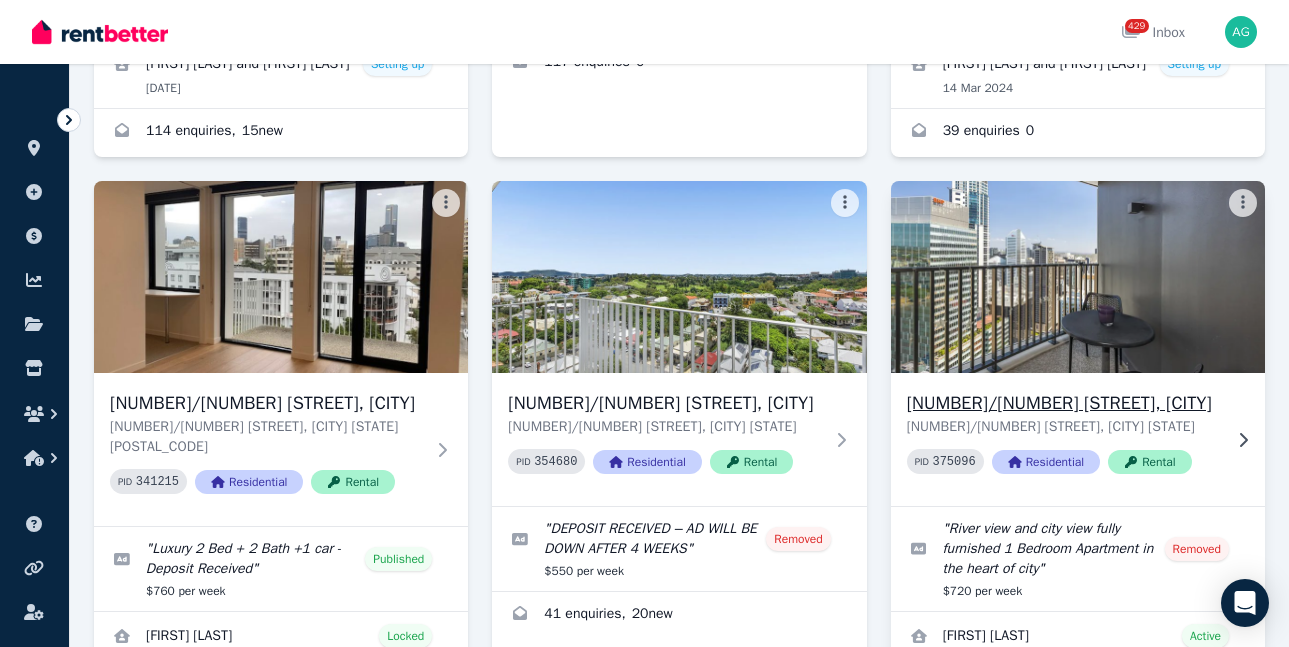 scroll, scrollTop: 3000, scrollLeft: 0, axis: vertical 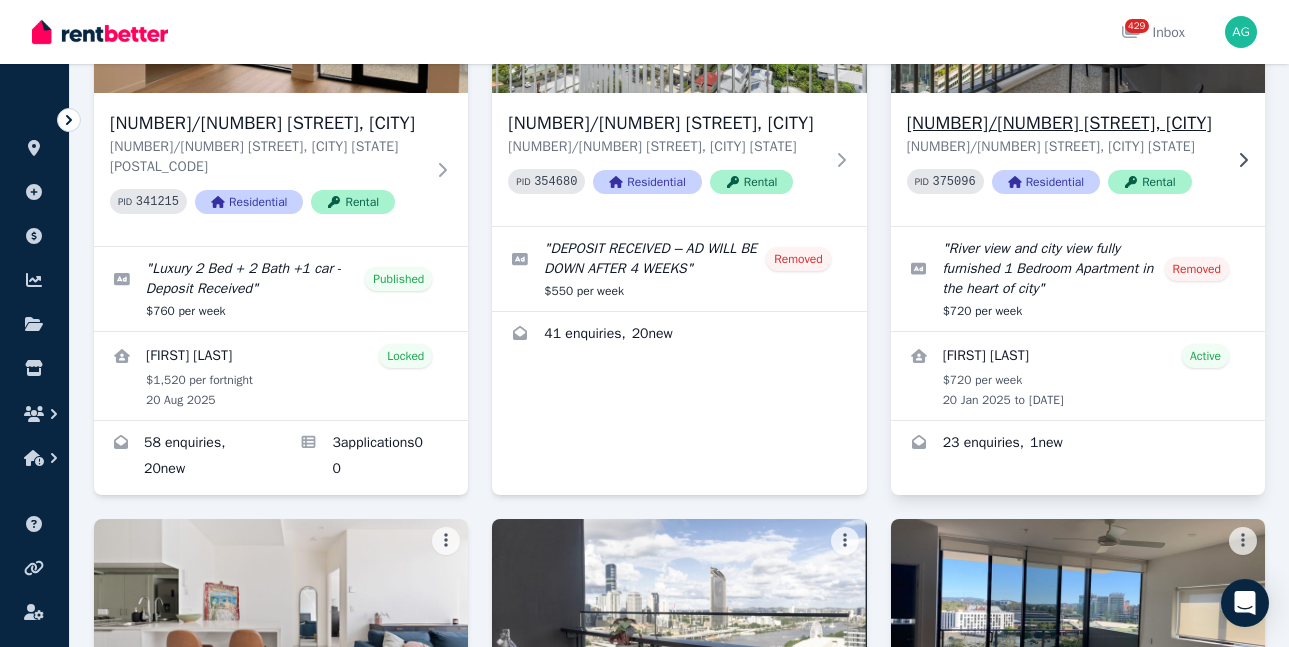 click on "[NUMBER]/[NUMBER] [STREET], [CITY]" at bounding box center [1064, 123] 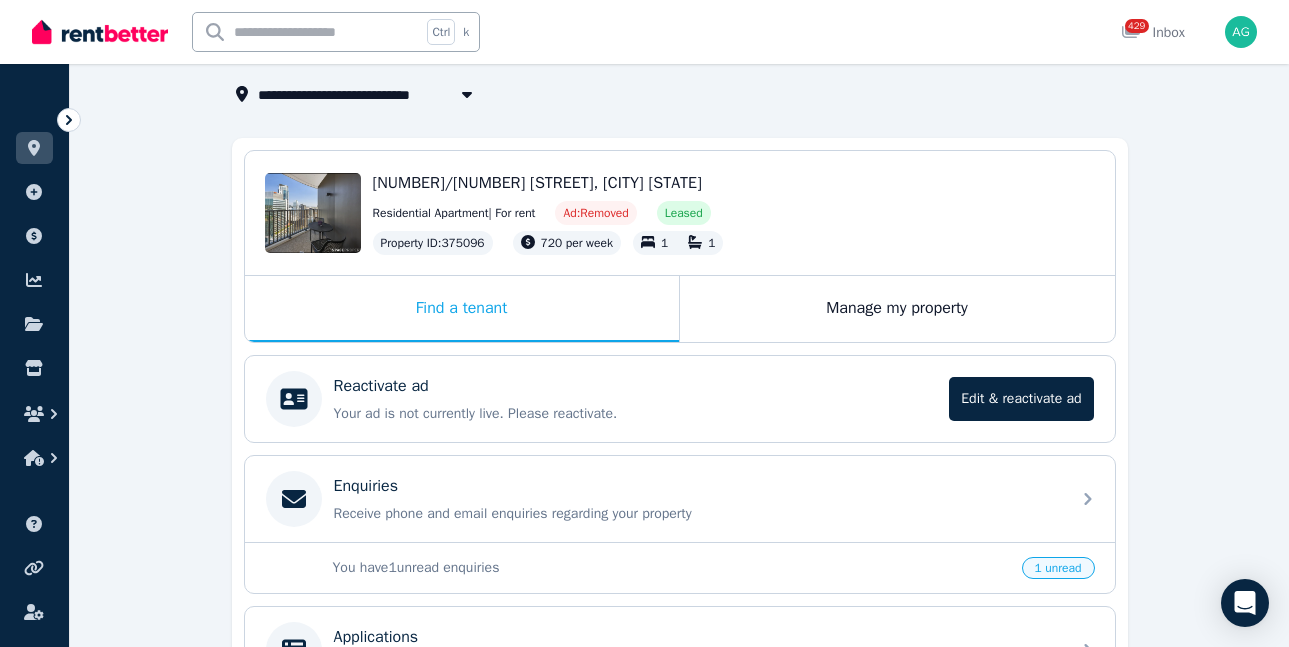 scroll, scrollTop: 300, scrollLeft: 0, axis: vertical 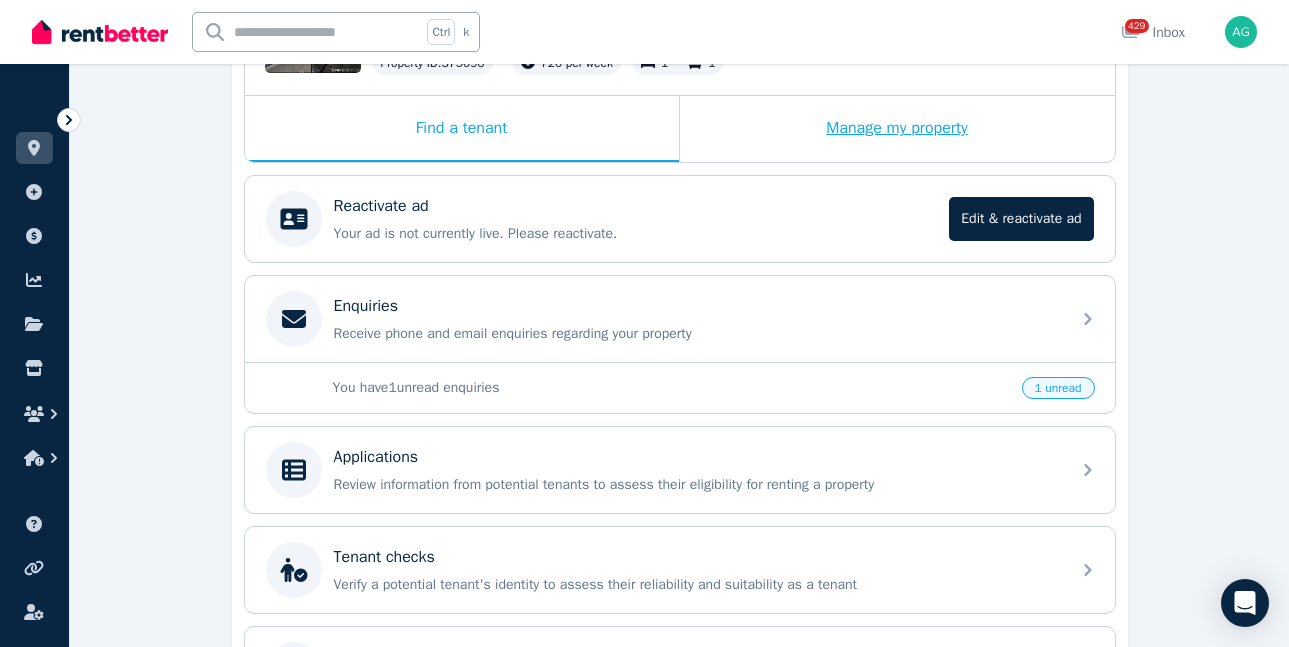 click on "Manage my property" at bounding box center (897, 129) 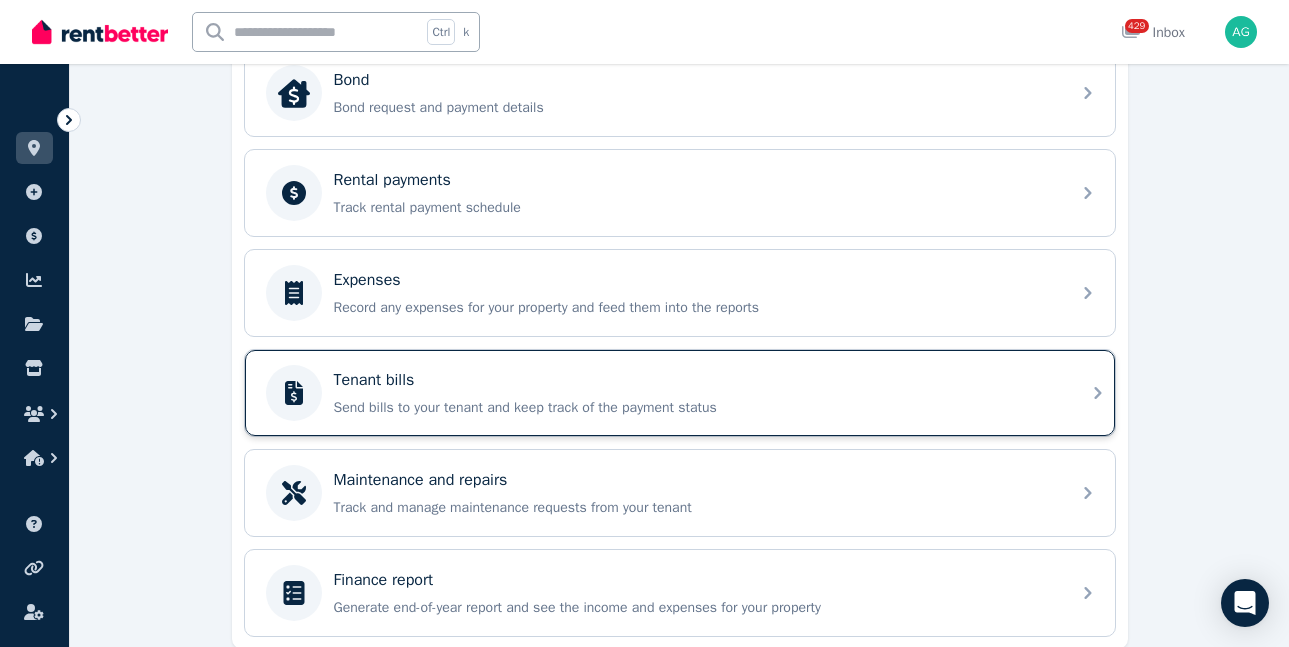 scroll, scrollTop: 800, scrollLeft: 0, axis: vertical 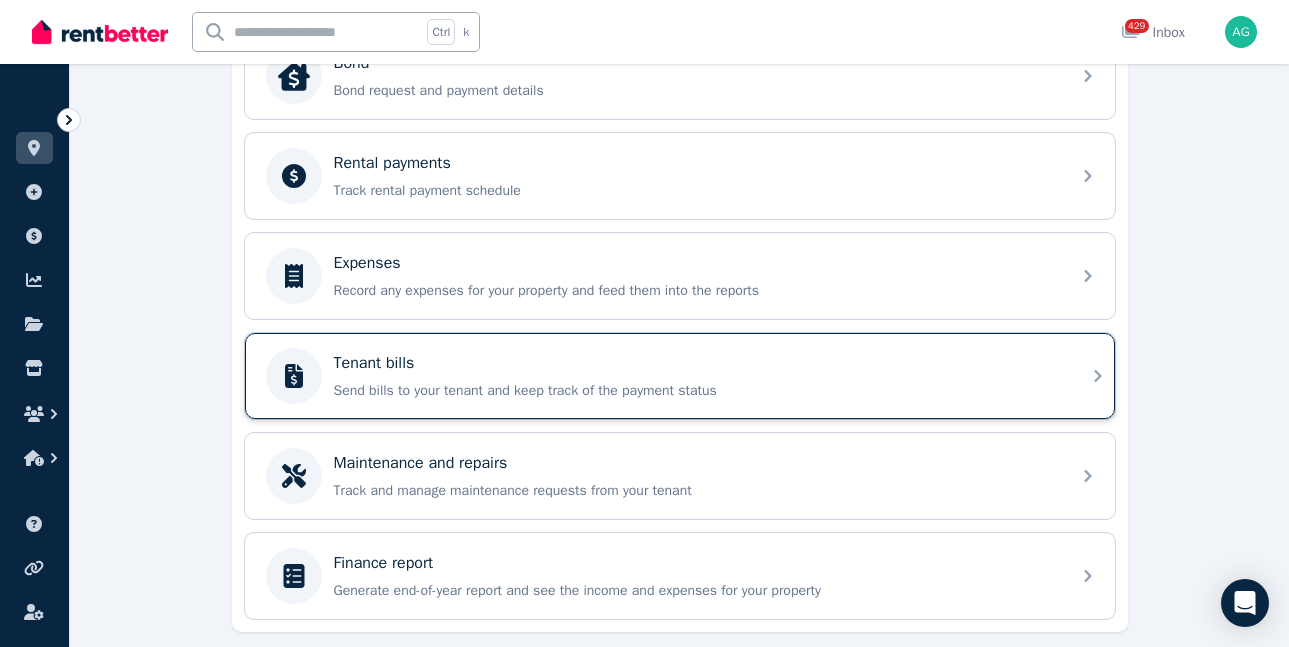 click on "Send bills to your tenant and keep track of the payment status" at bounding box center (696, 391) 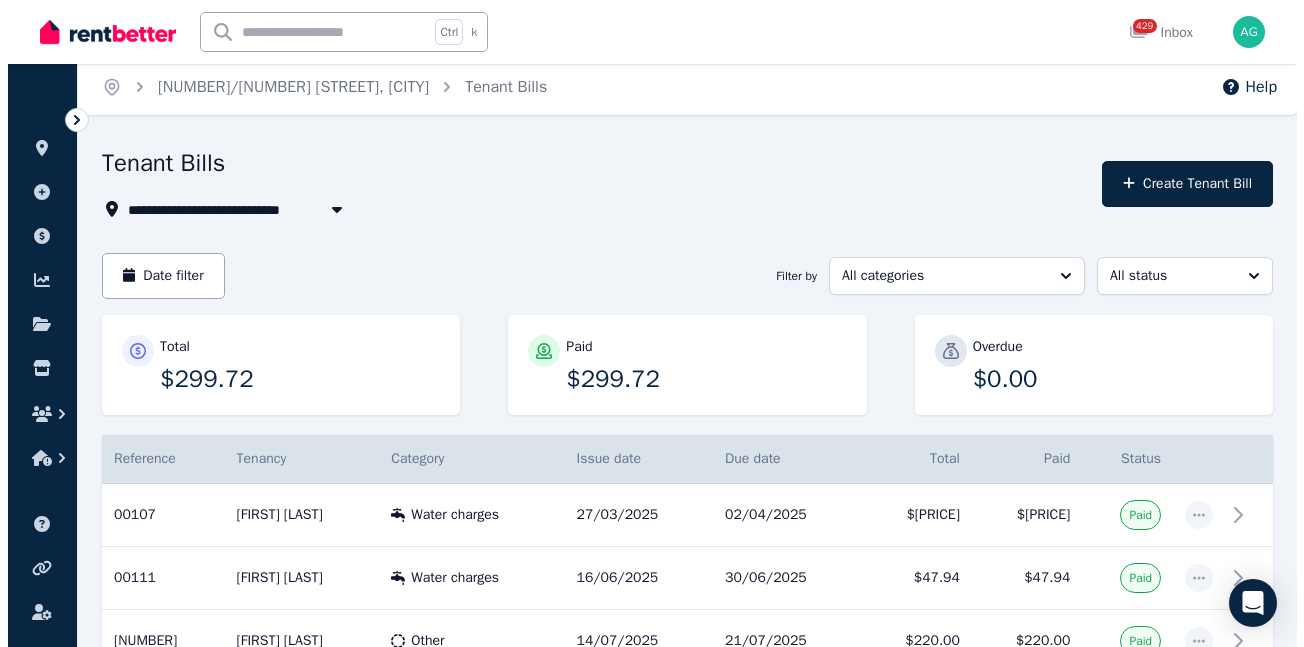 scroll, scrollTop: 0, scrollLeft: 0, axis: both 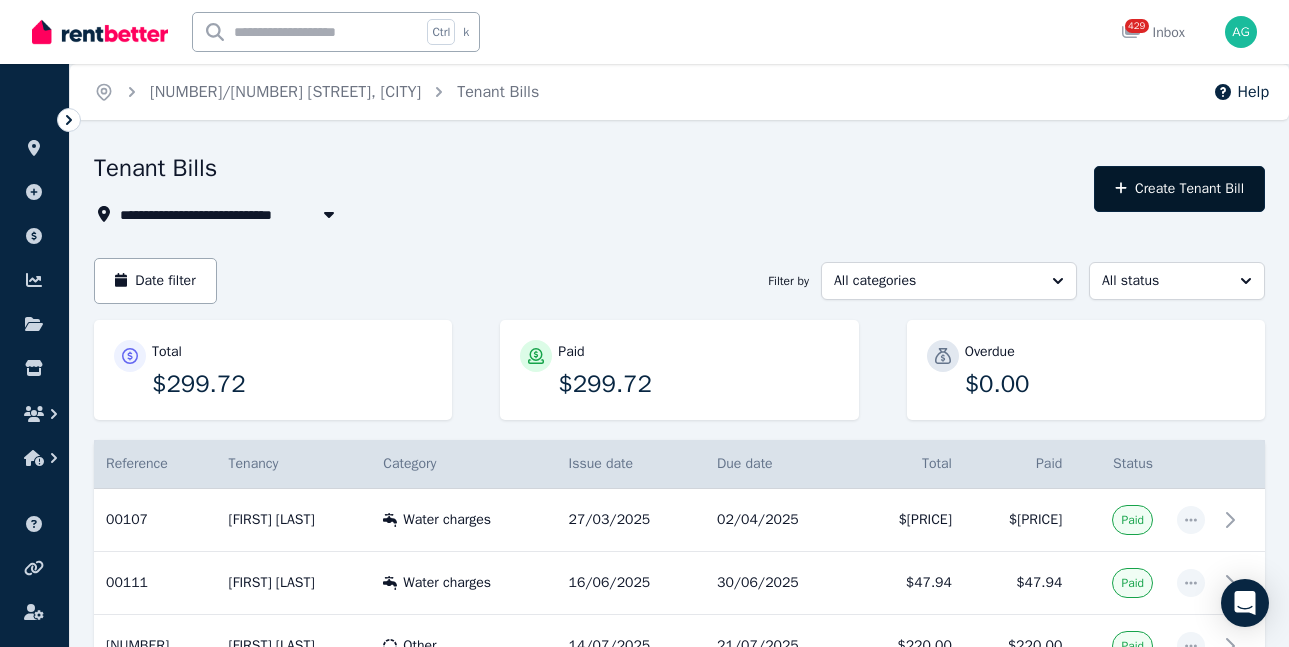 click on "Create Tenant Bill" at bounding box center [1179, 189] 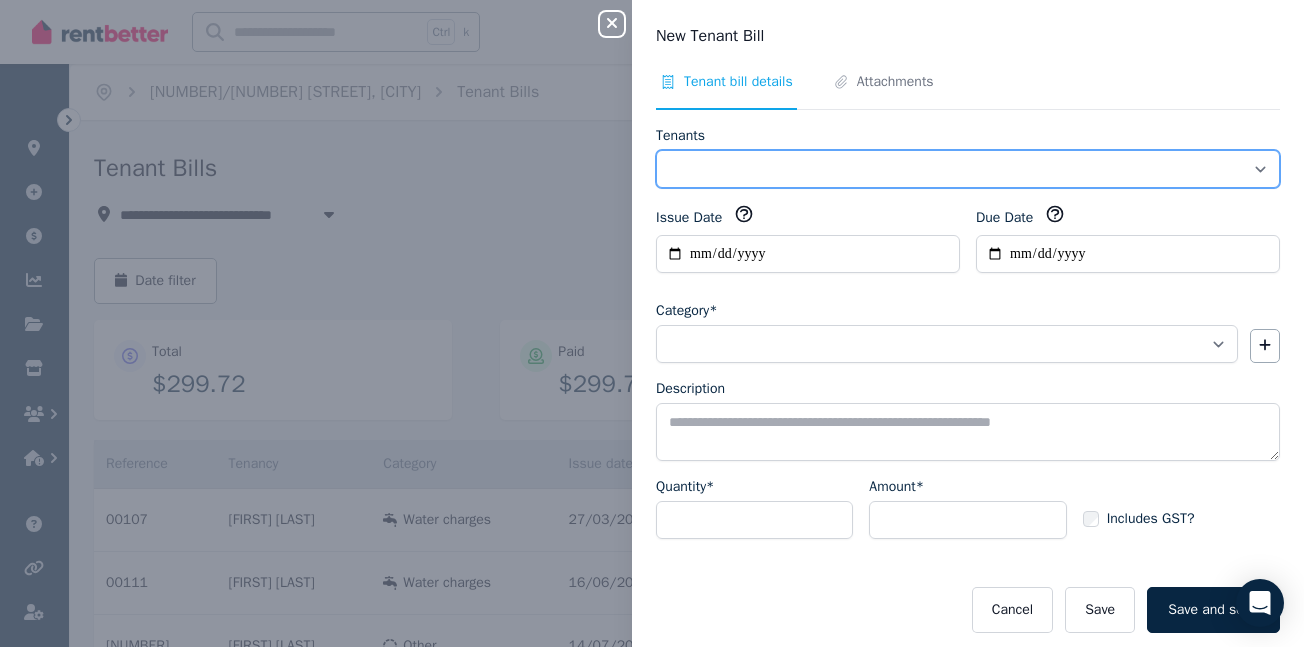 click on "********" at bounding box center (968, 169) 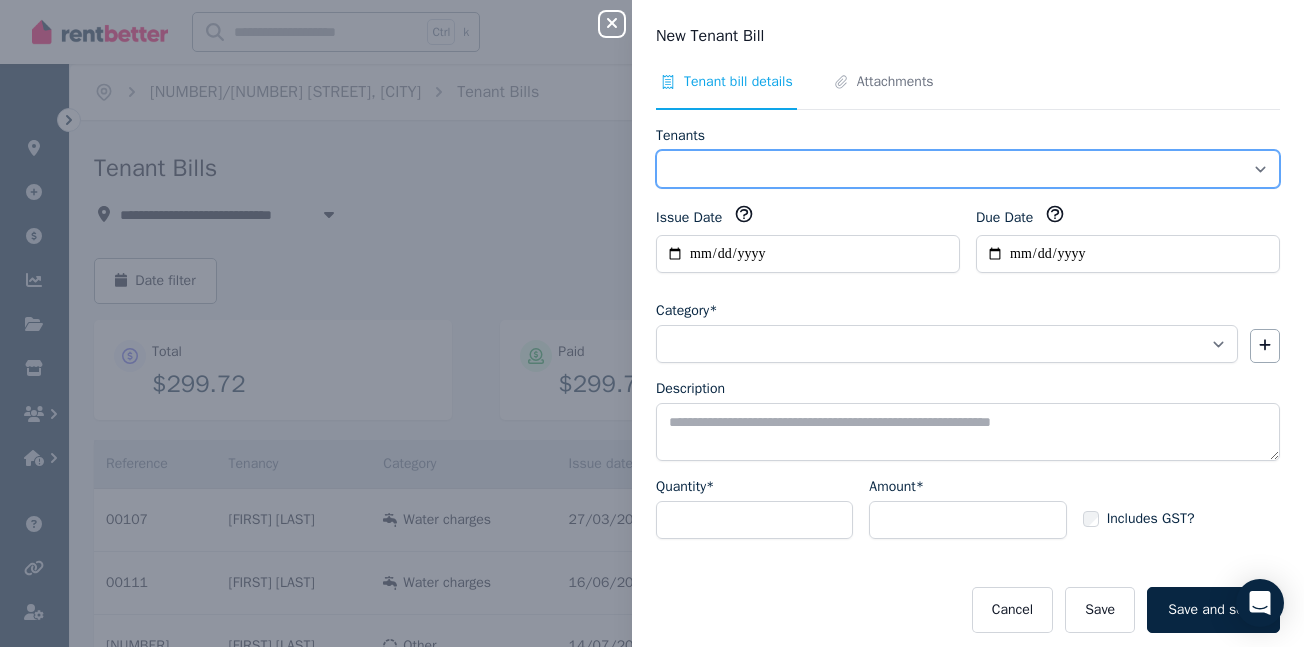 click on "********" at bounding box center [968, 169] 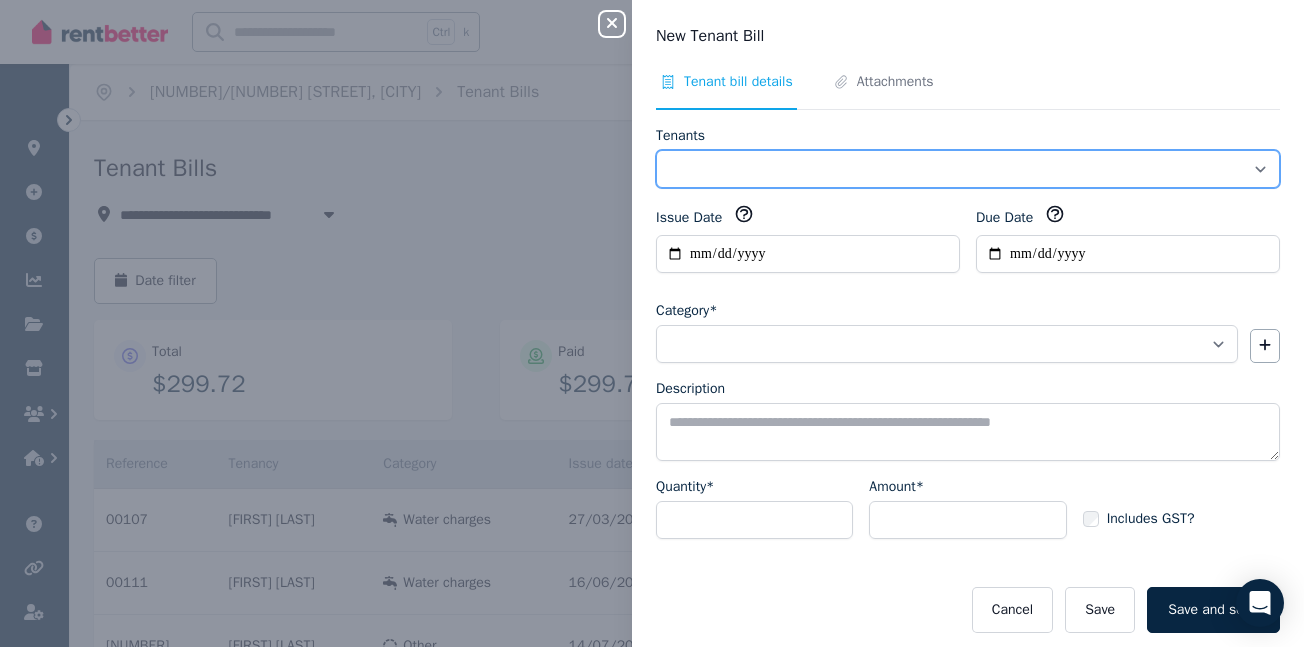 click on "********" at bounding box center [968, 169] 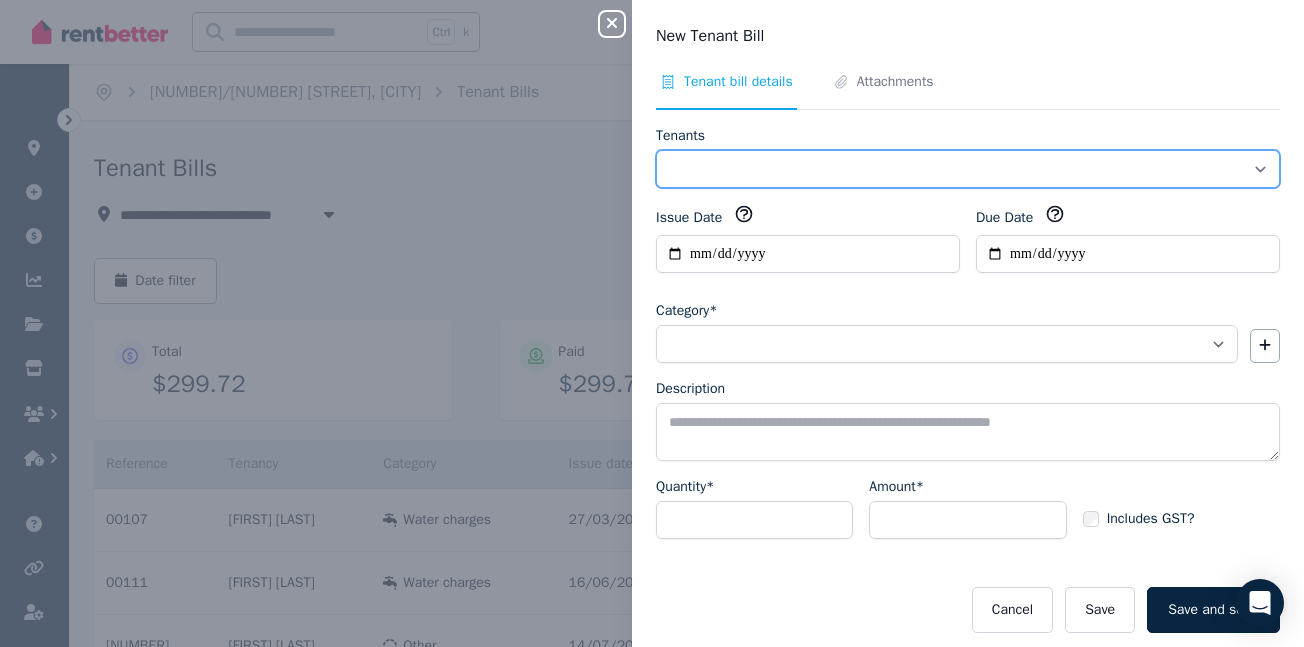 select on "**********" 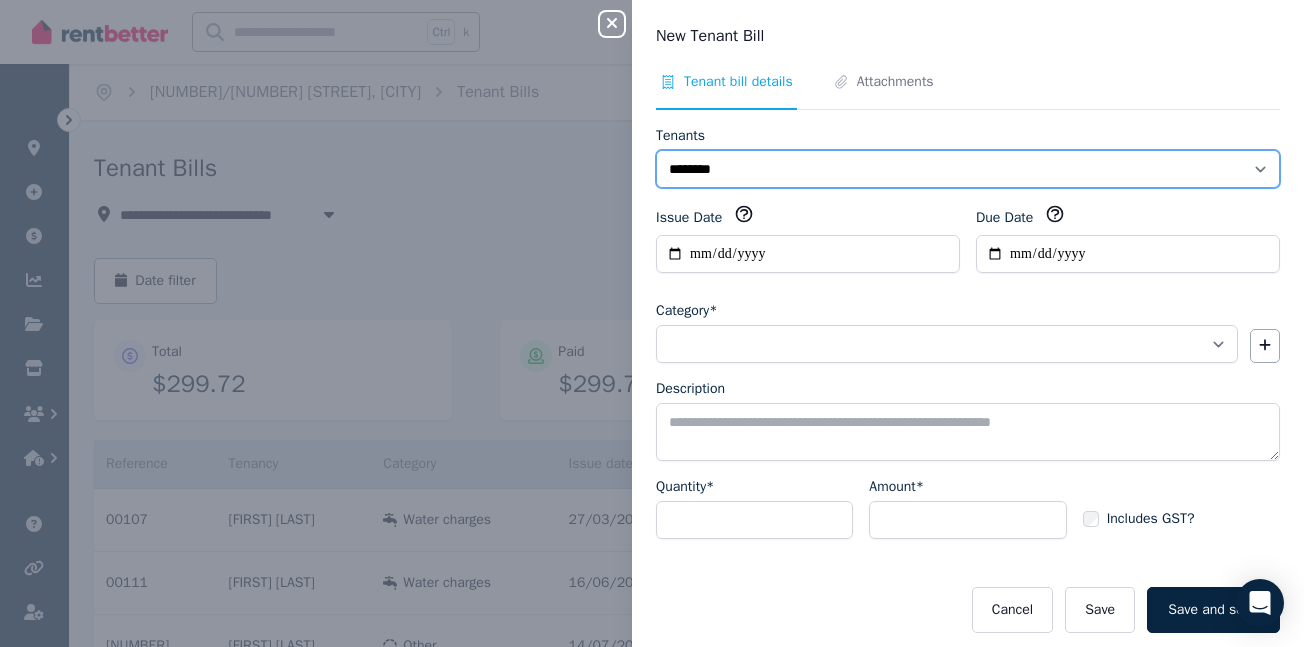 click on "********" at bounding box center (968, 169) 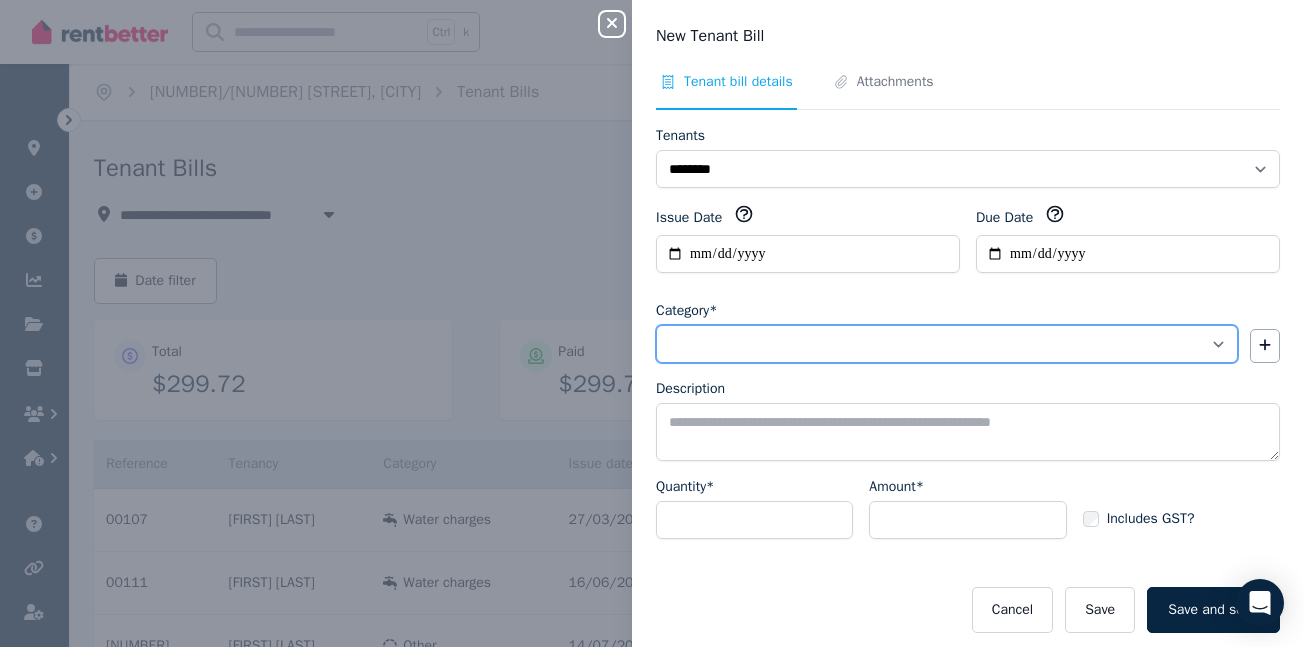 click on "**********" at bounding box center (947, 344) 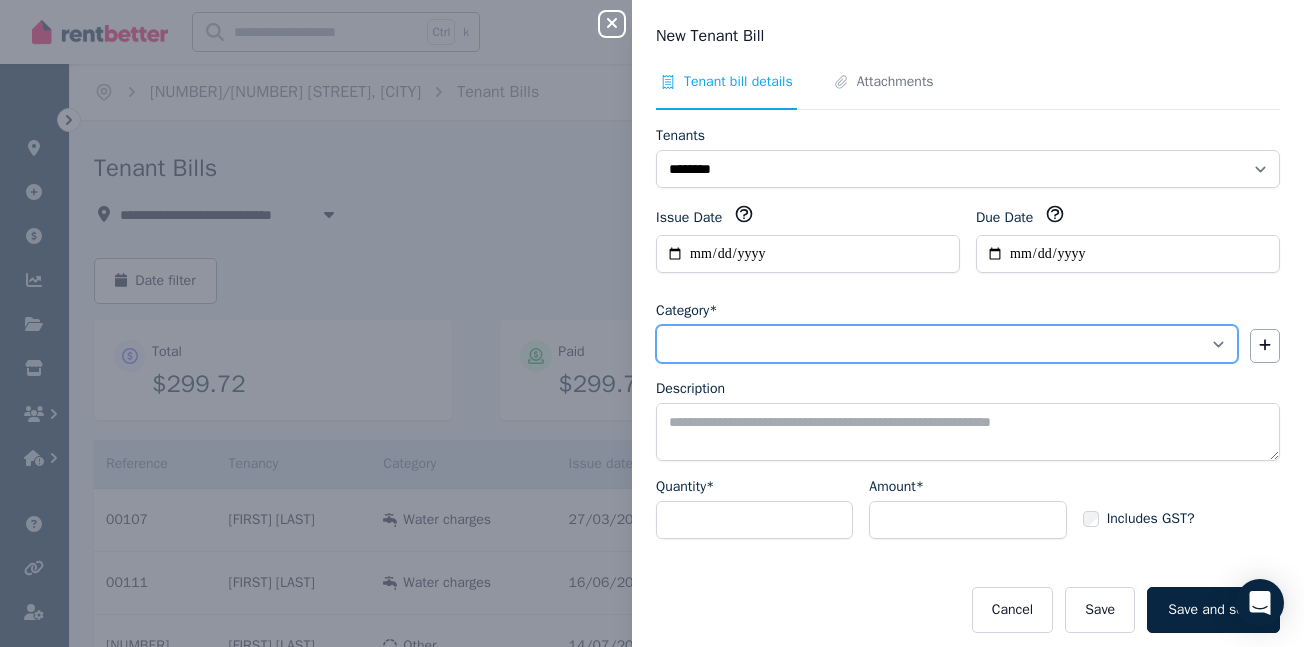 select on "**********" 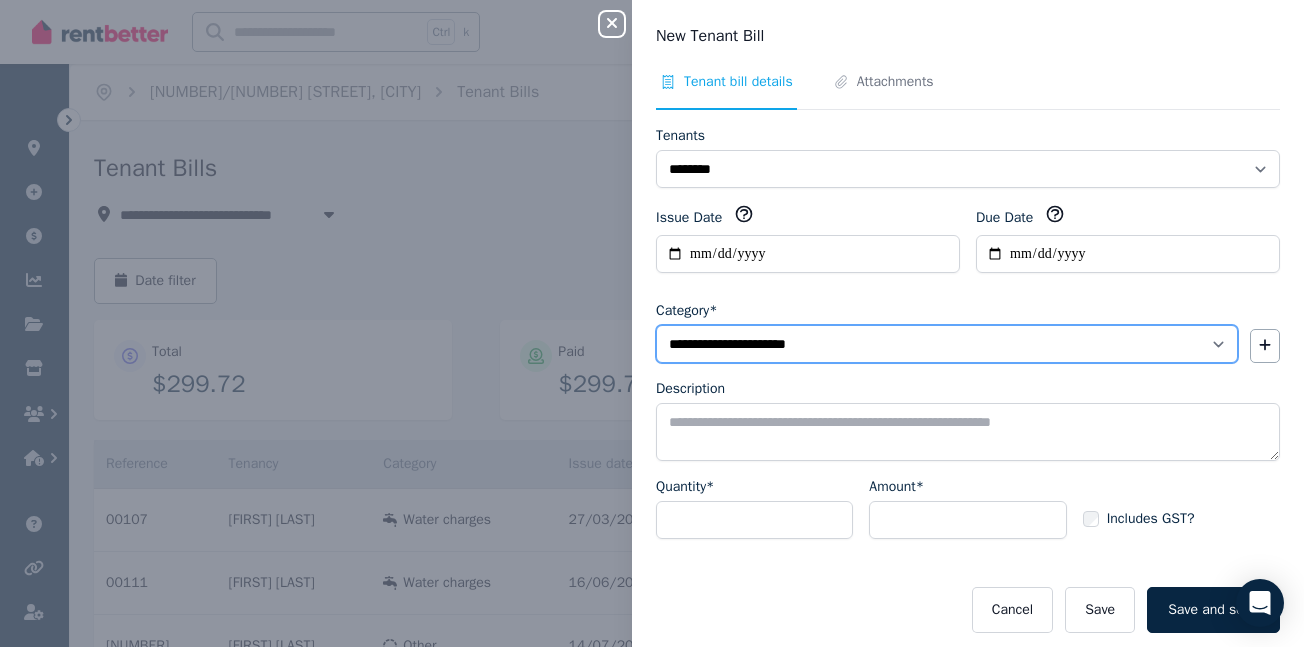 click on "**********" at bounding box center (947, 344) 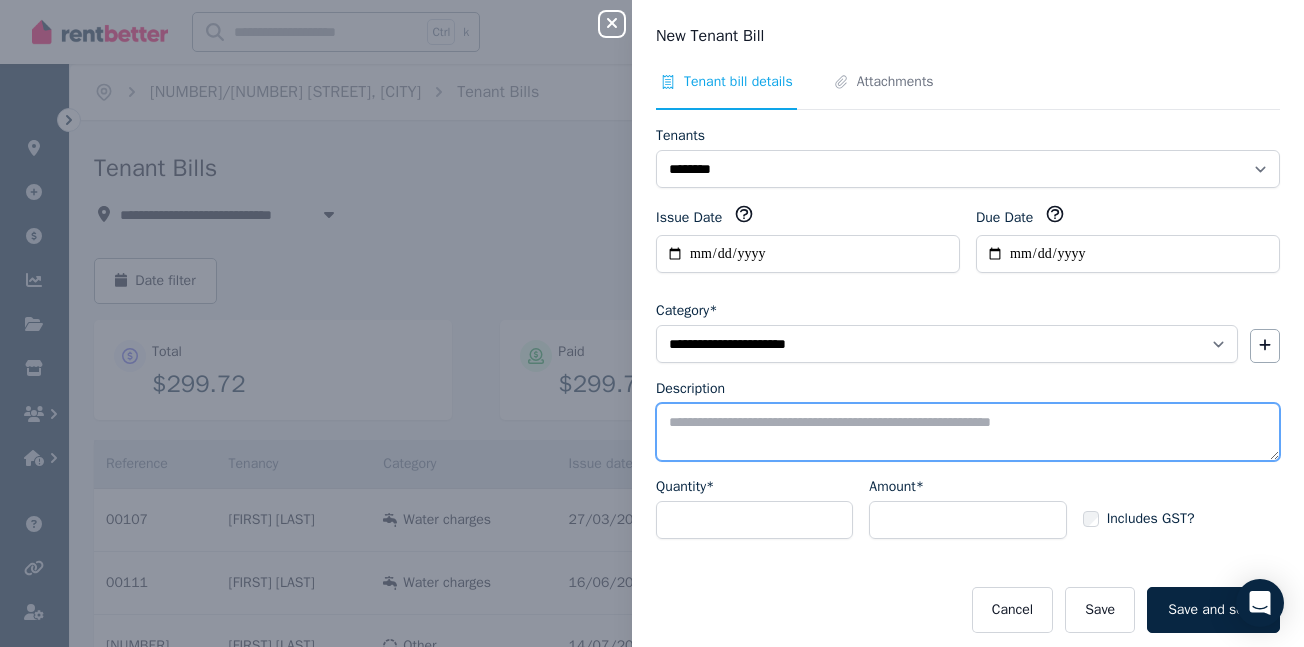 click on "Description" at bounding box center (968, 432) 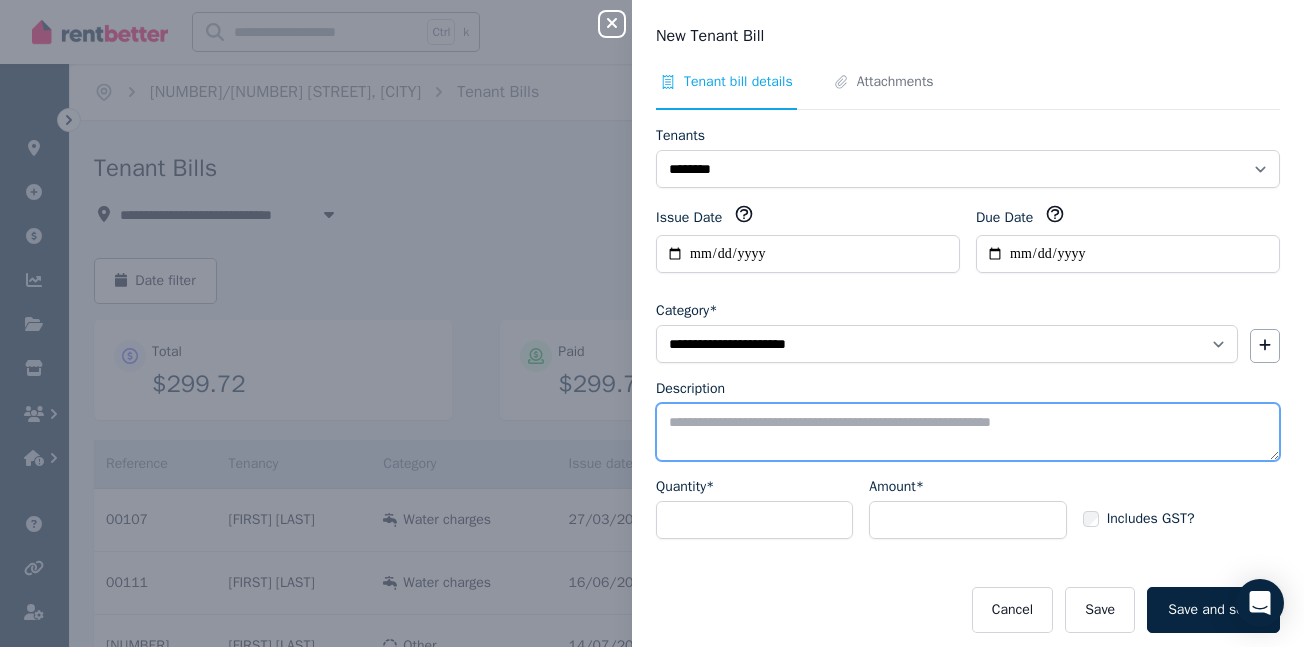 scroll, scrollTop: 41, scrollLeft: 0, axis: vertical 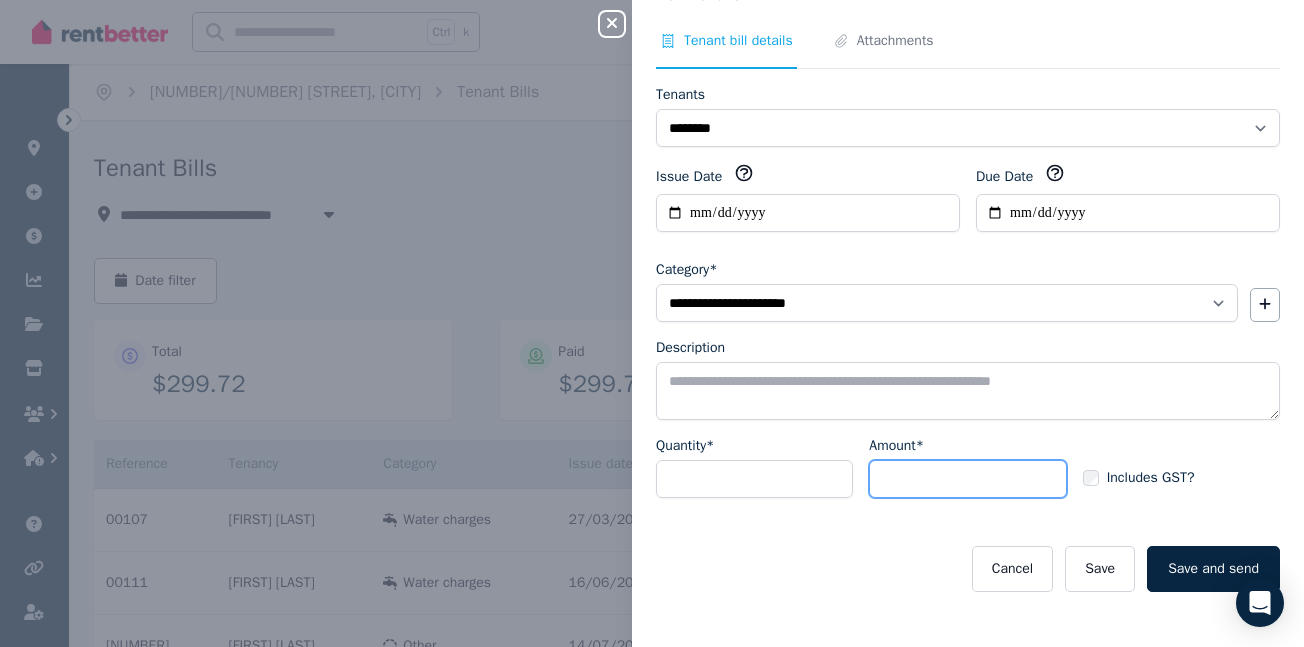 click on "Amount*" at bounding box center [967, 479] 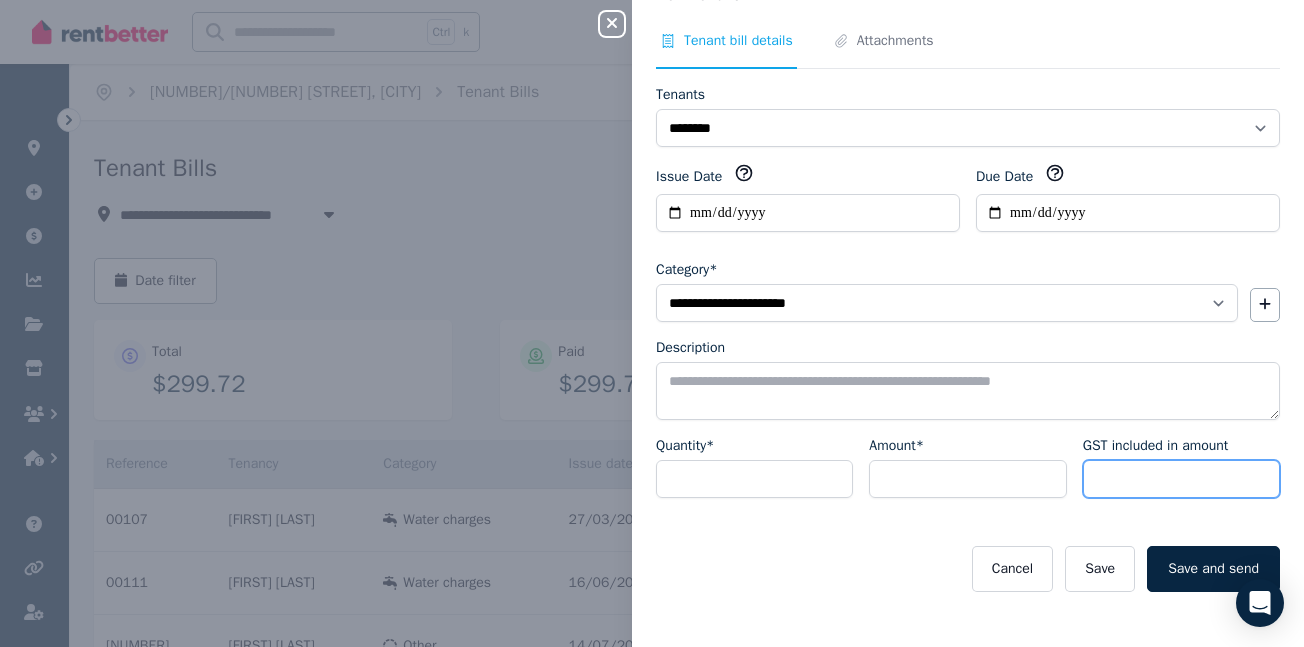 click on "GST included in amount" at bounding box center (1181, 479) 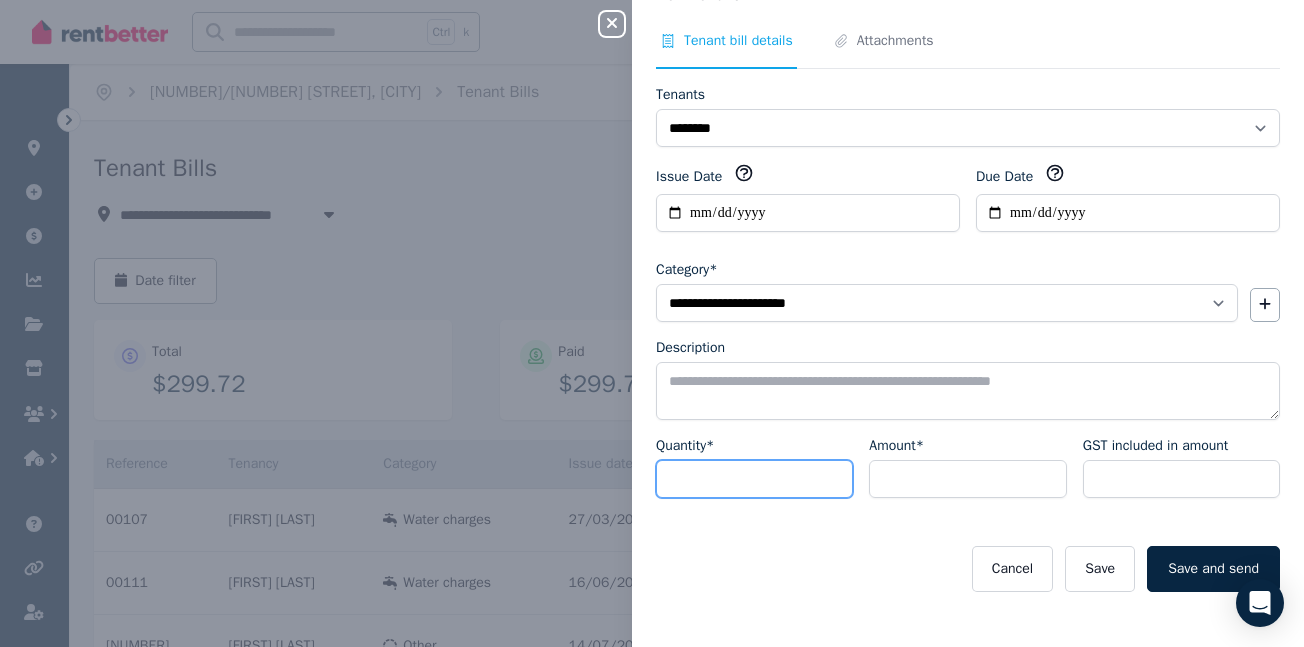 click on "*" at bounding box center [754, 479] 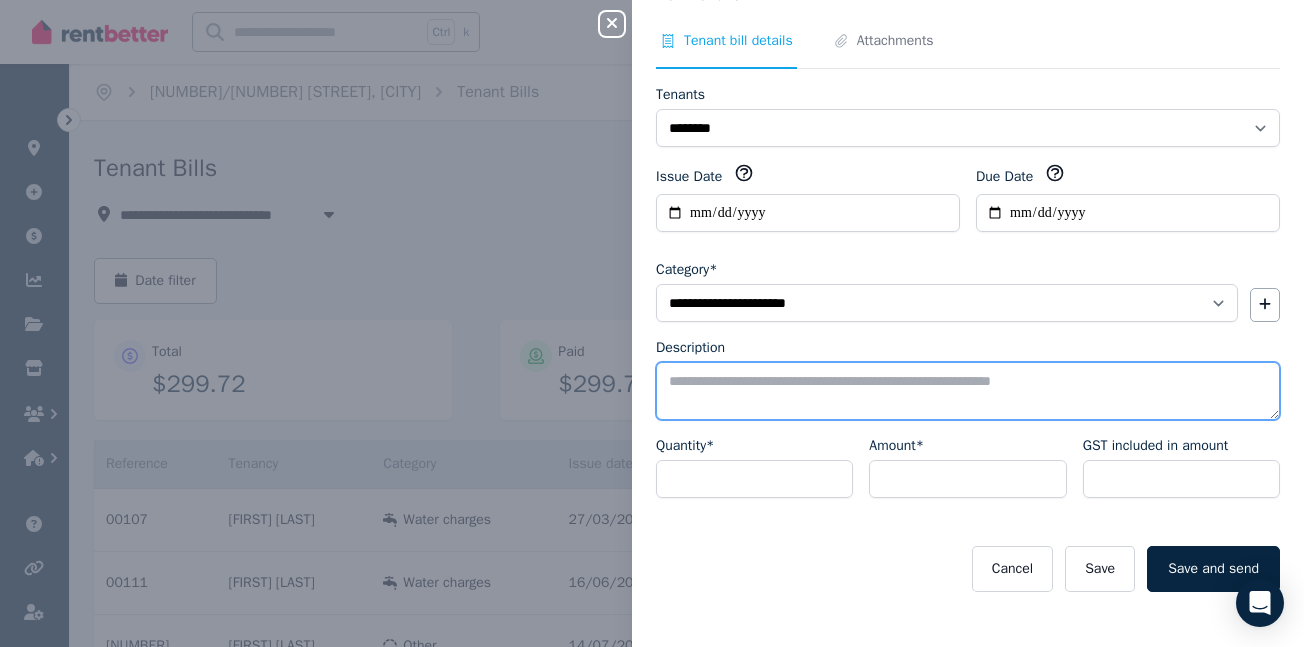 click on "Description" at bounding box center (968, 391) 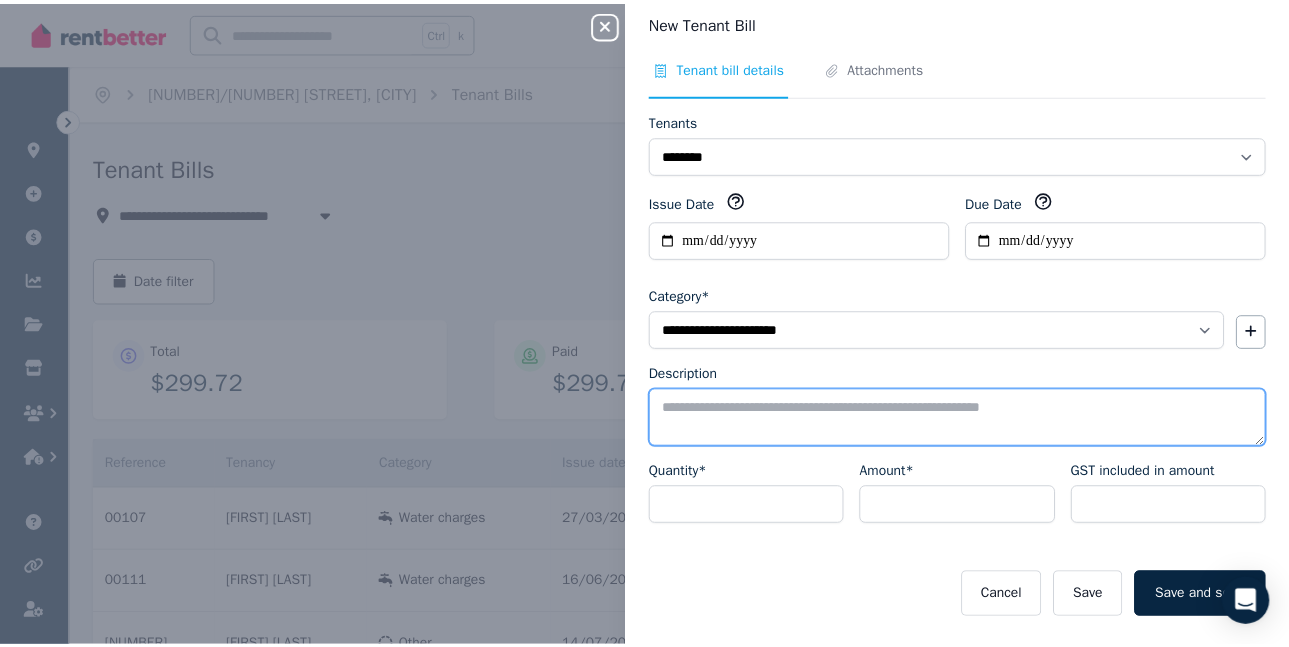 scroll, scrollTop: 0, scrollLeft: 0, axis: both 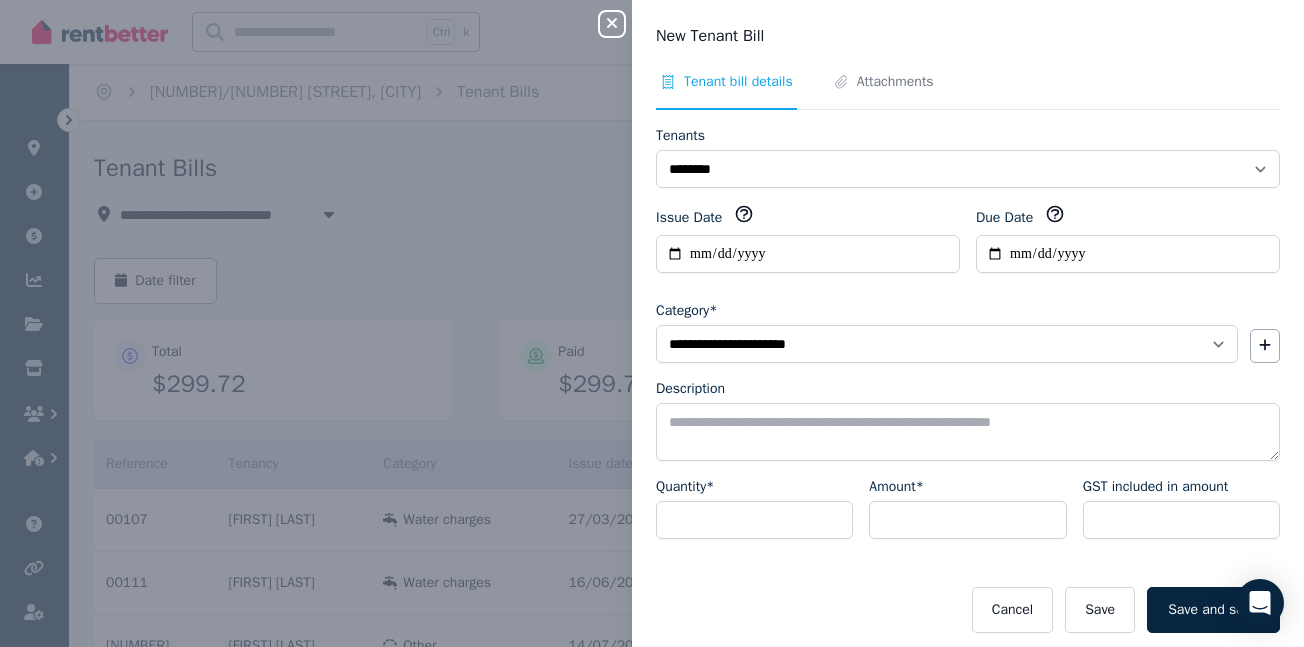 click on "Close panel" at bounding box center (612, 24) 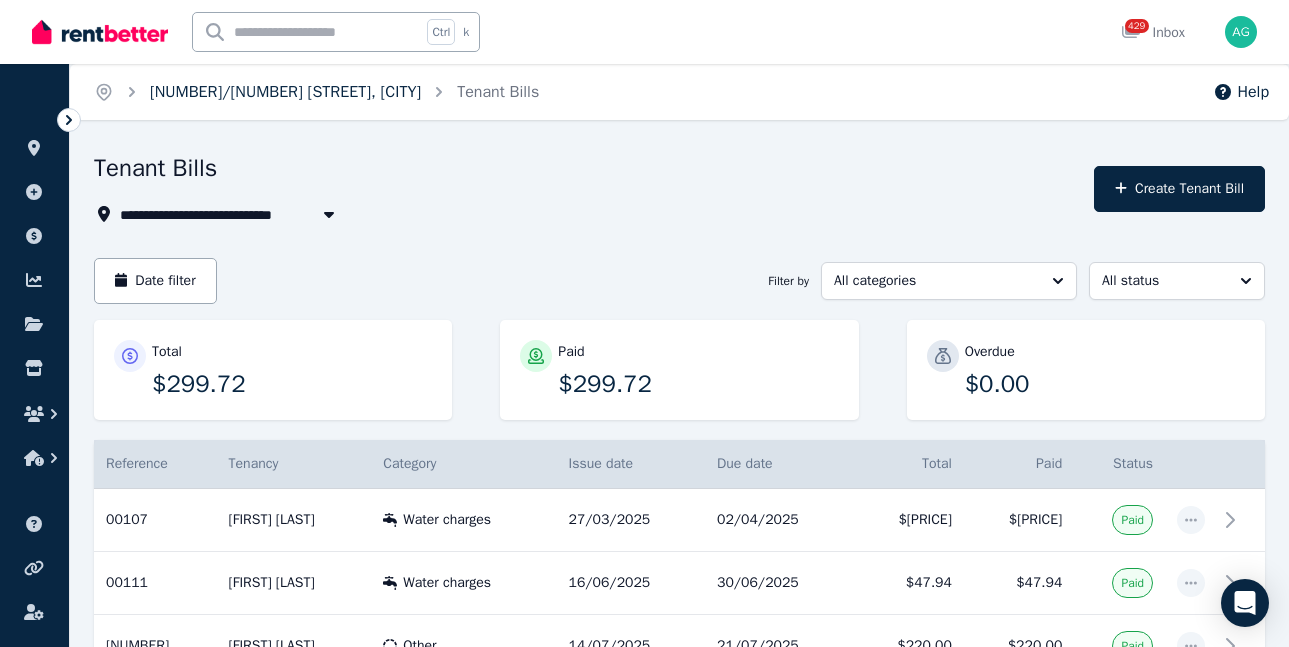 click on "[NUMBER]/[NUMBER] [STREET], [CITY]" at bounding box center (285, 92) 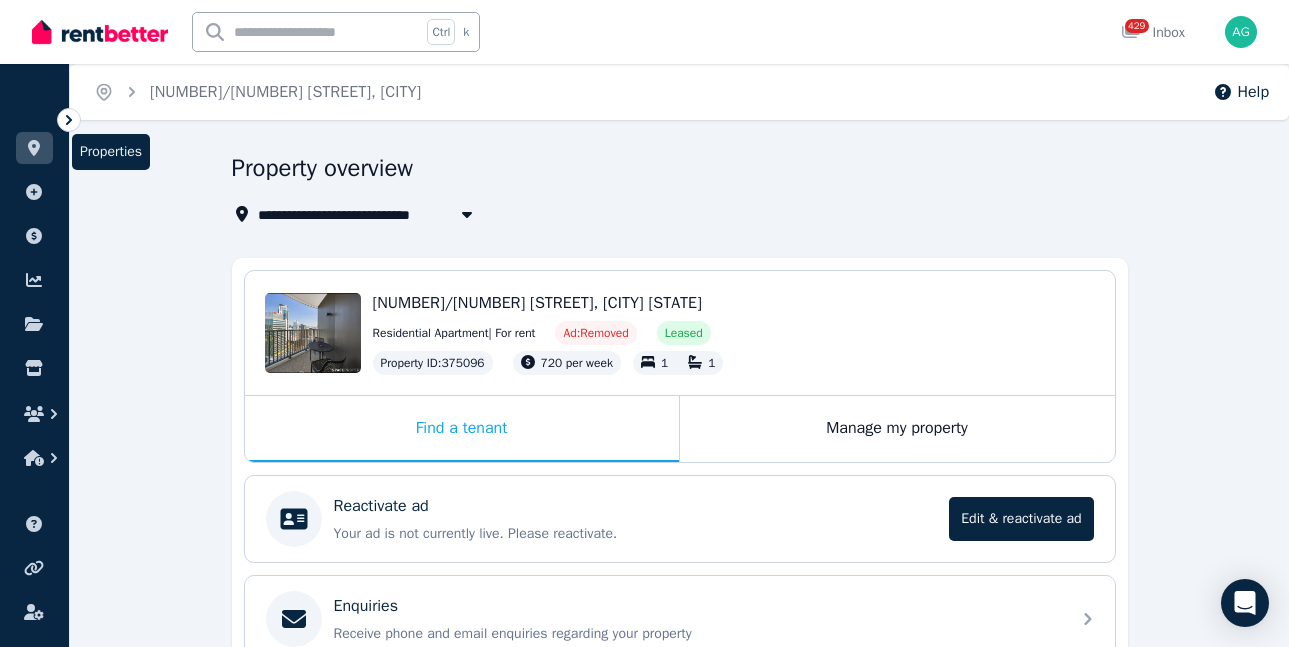 click 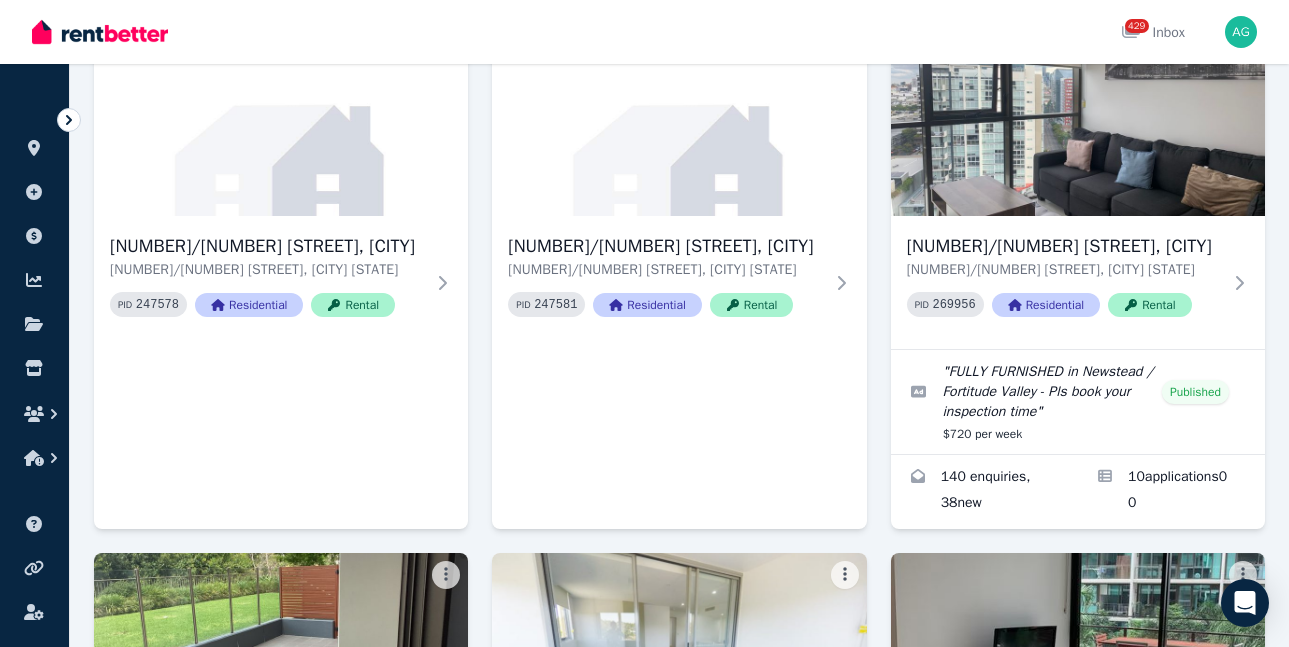 scroll, scrollTop: 1800, scrollLeft: 0, axis: vertical 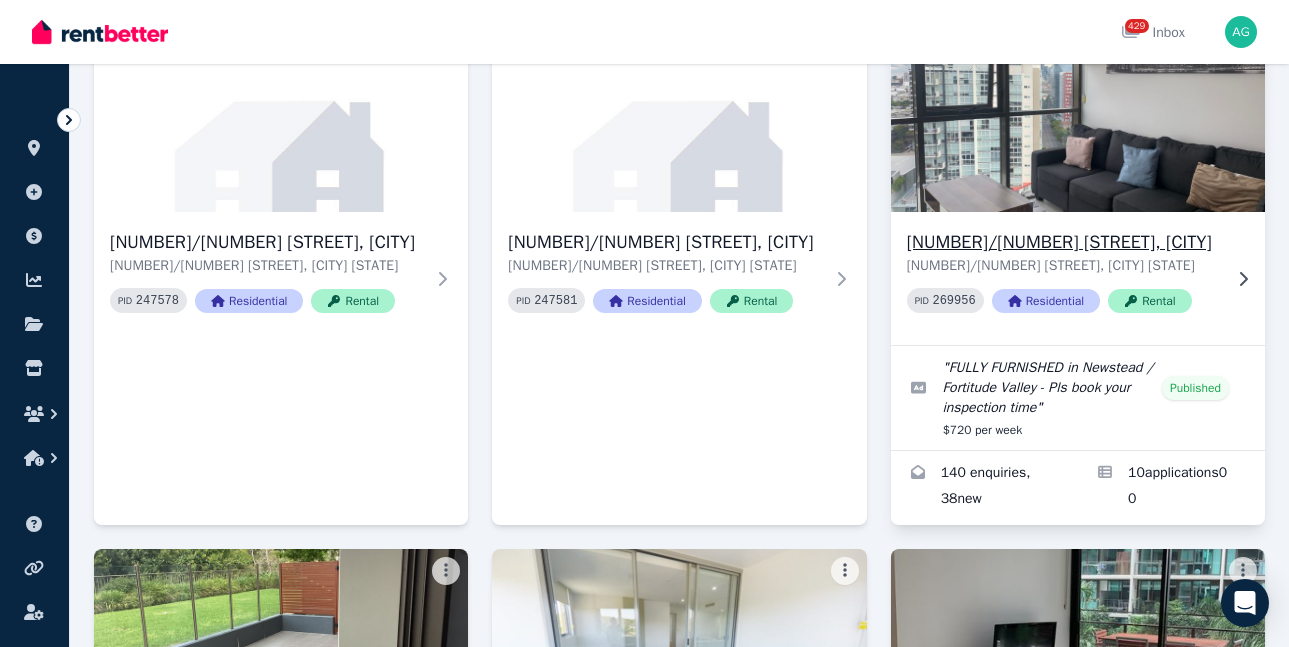 click on "[NUMBER]/[NUMBER] [STREET], [CITY]" at bounding box center (1064, 242) 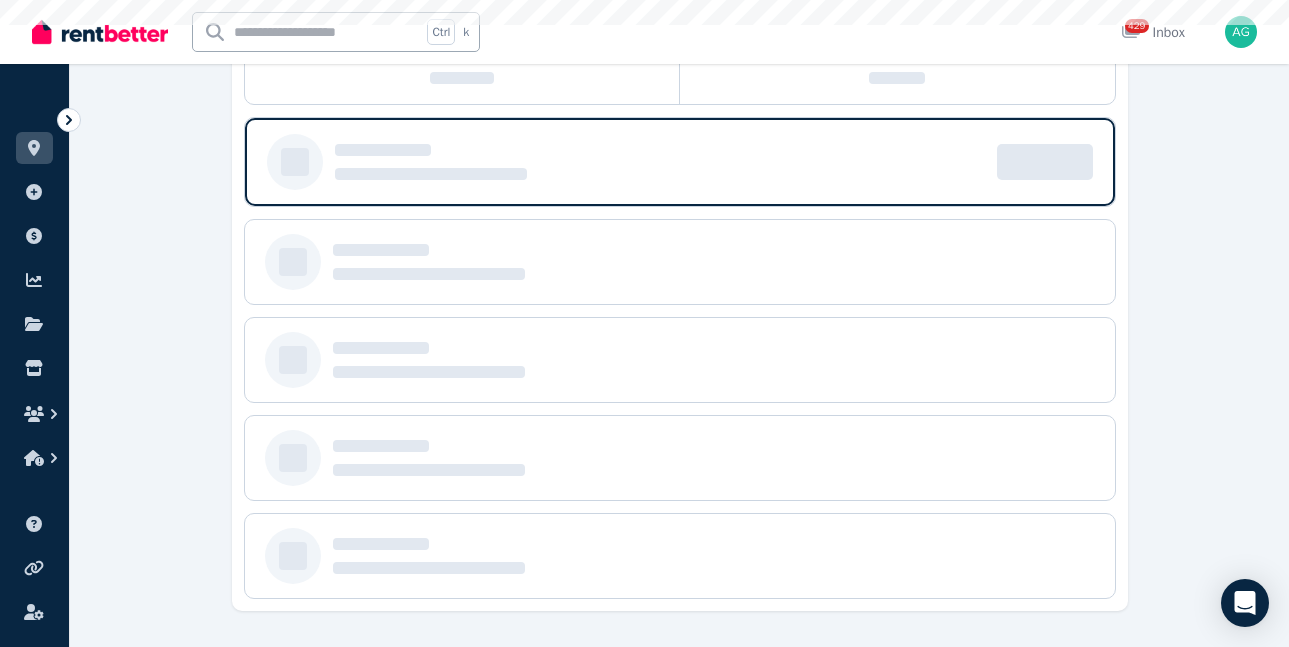 scroll, scrollTop: 0, scrollLeft: 0, axis: both 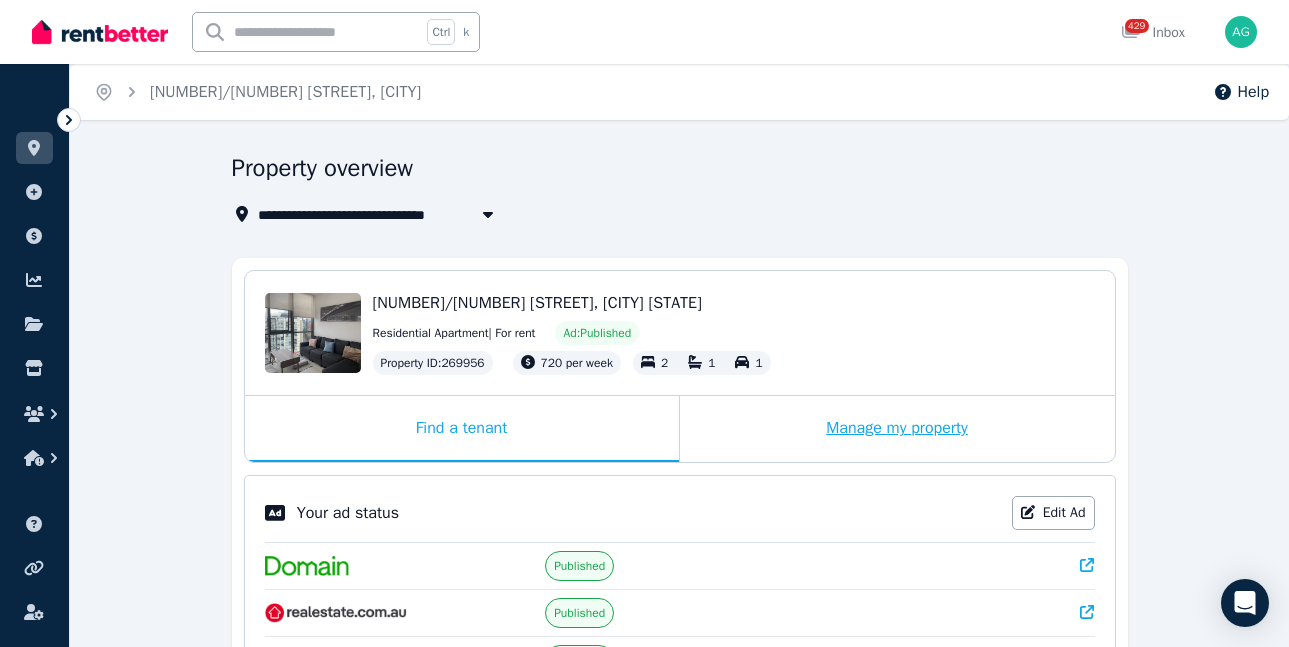 click on "Manage my property" at bounding box center (897, 429) 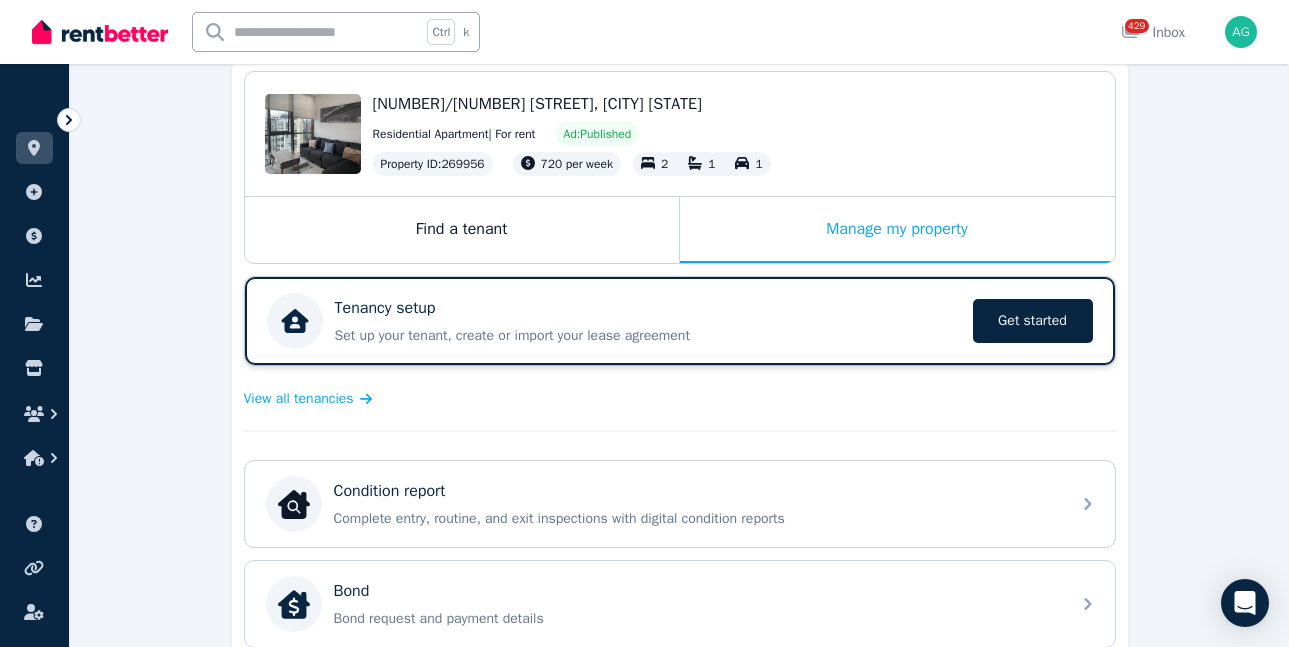 scroll, scrollTop: 200, scrollLeft: 0, axis: vertical 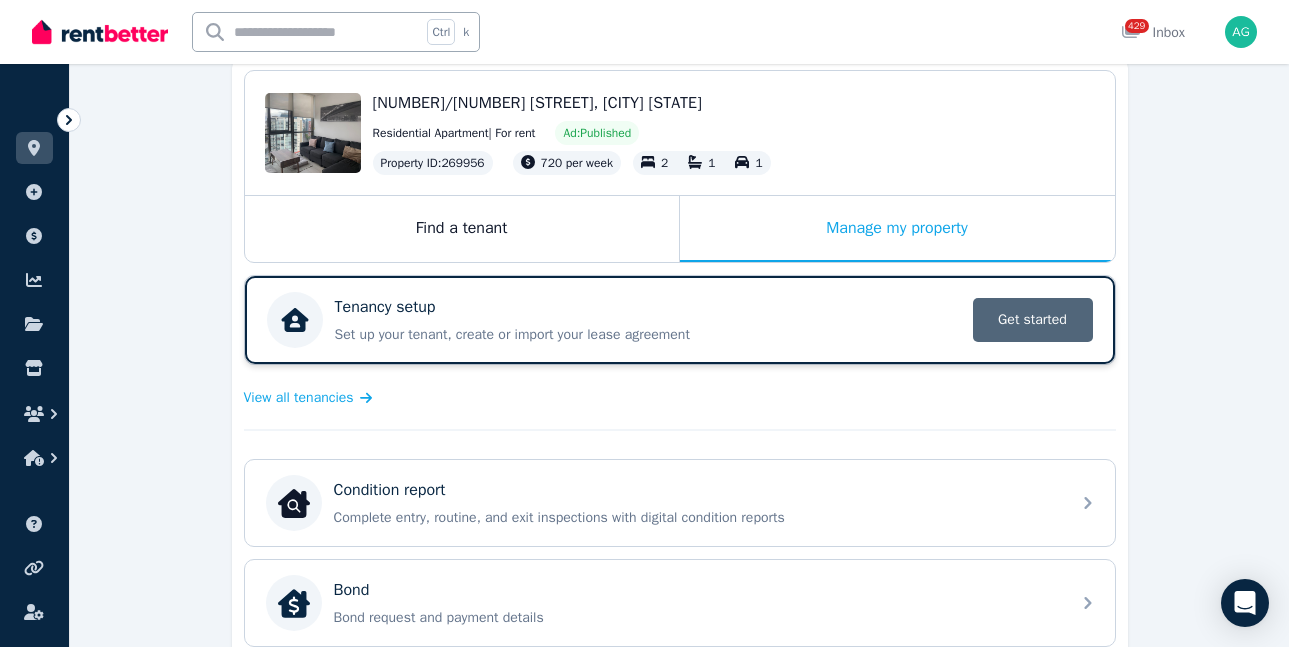 click on "Get started" at bounding box center [1033, 320] 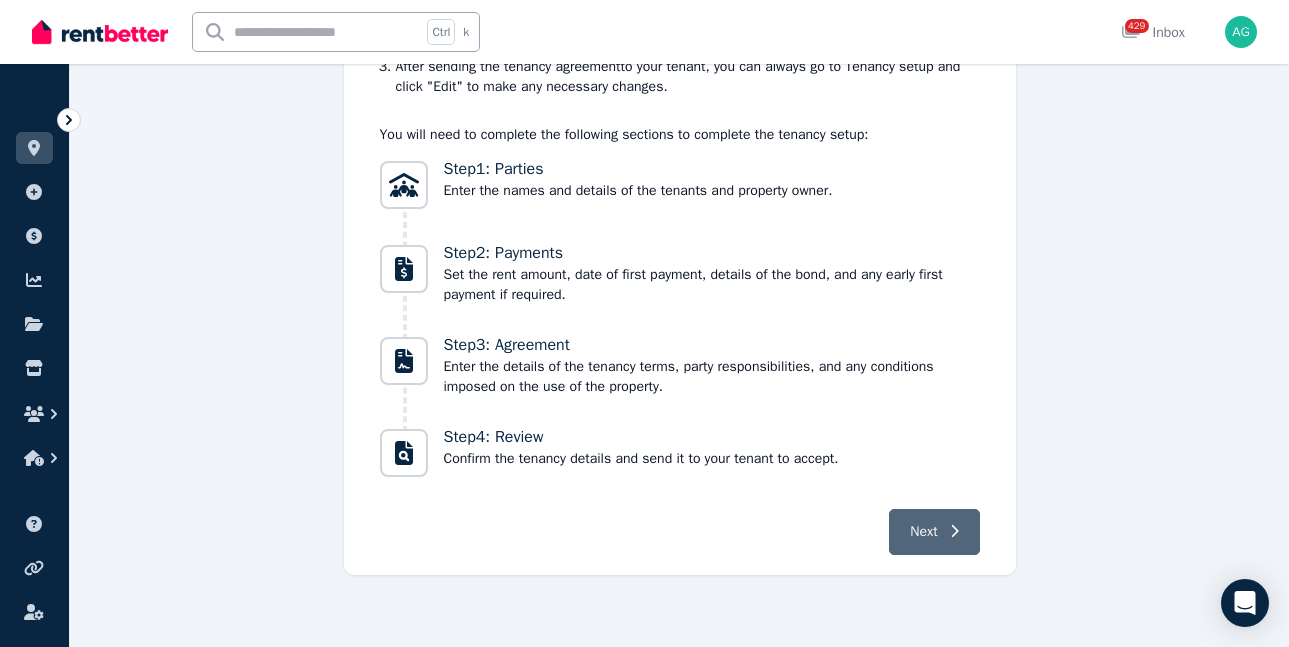 click on "Next" at bounding box center [934, 532] 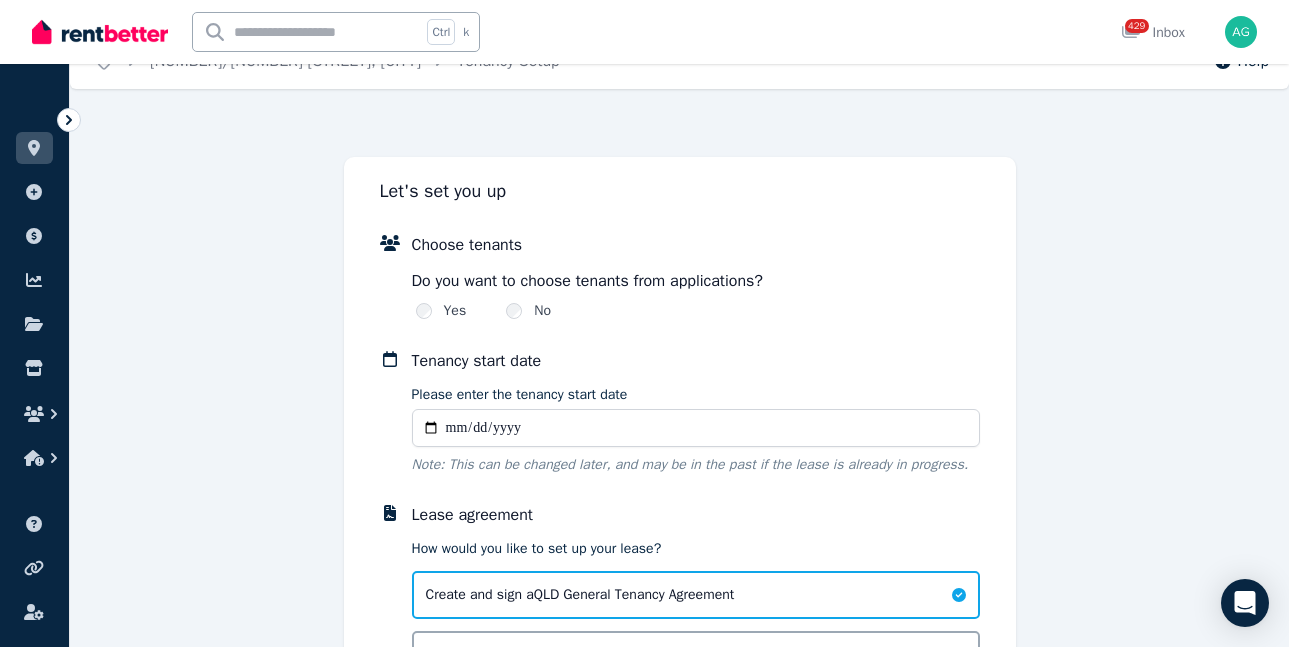 scroll, scrollTop: 29, scrollLeft: 0, axis: vertical 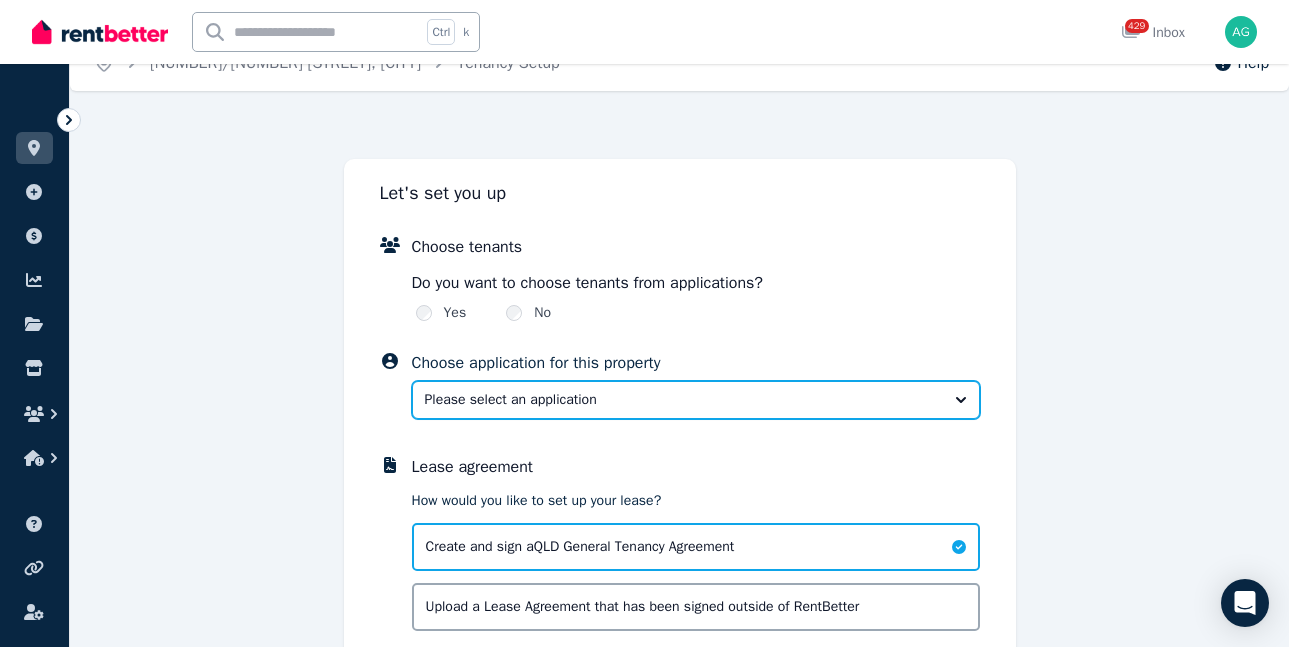 click on "Please select an application" at bounding box center (696, 400) 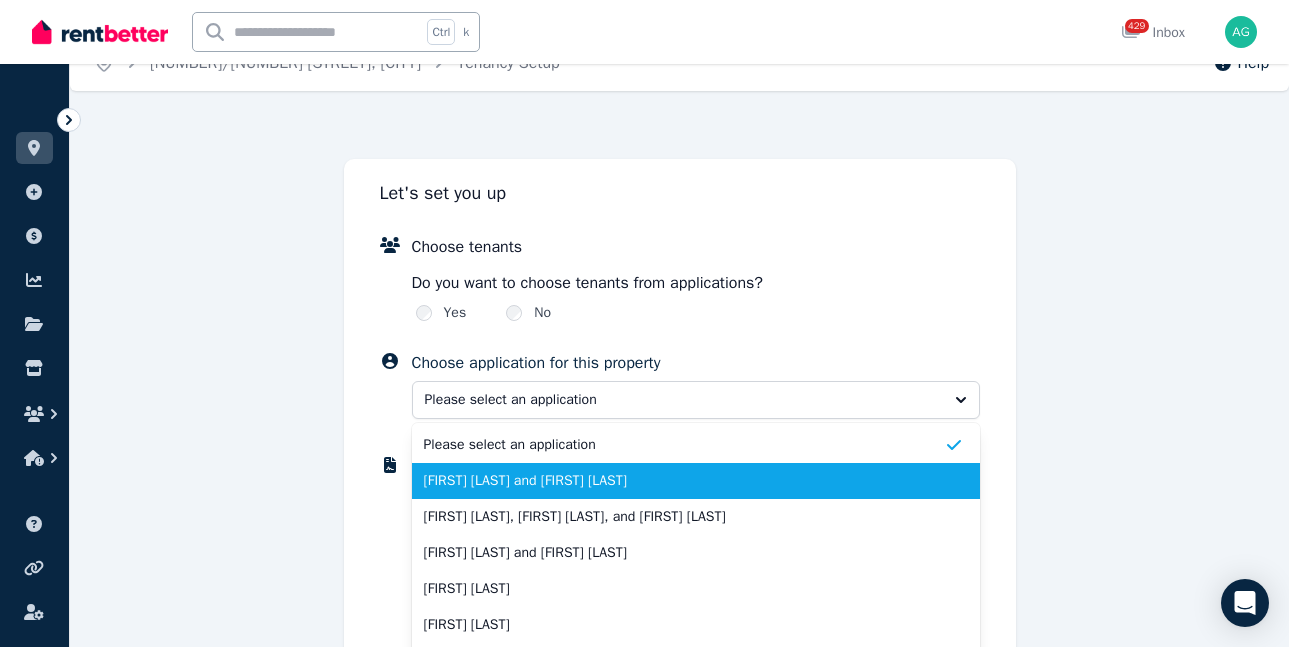 click on "[FIRST] [LAST] and [FIRST] [LAST]" at bounding box center (684, 481) 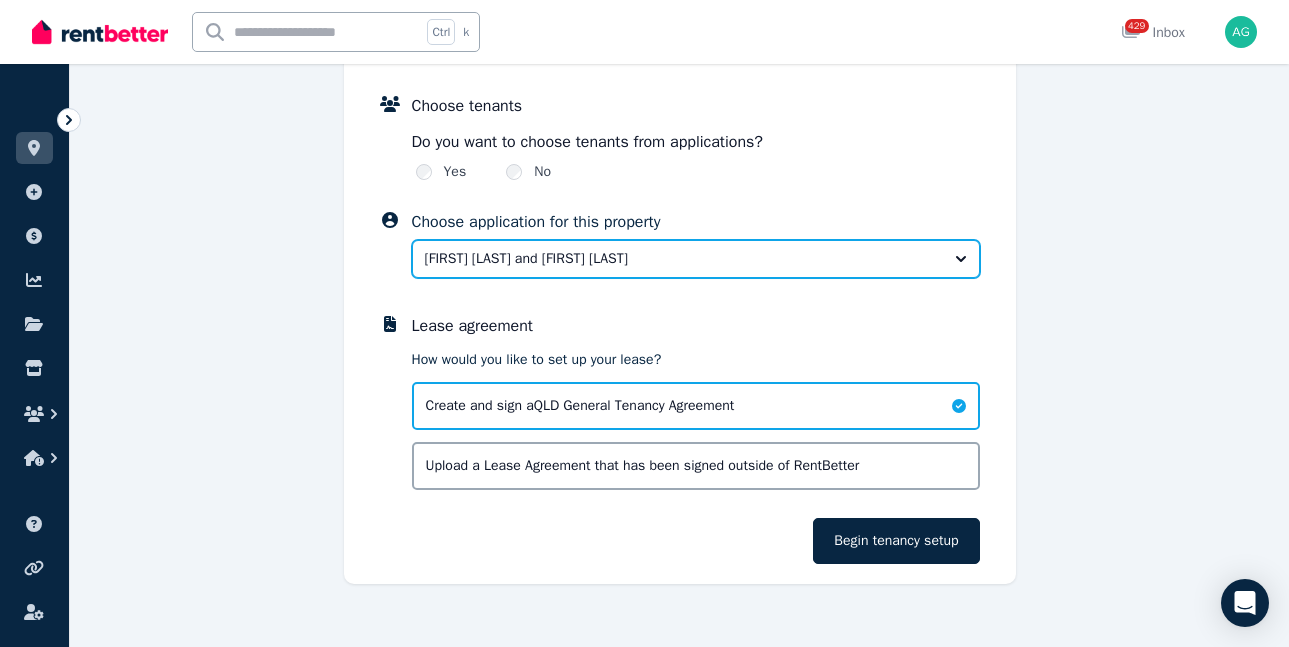 scroll, scrollTop: 179, scrollLeft: 0, axis: vertical 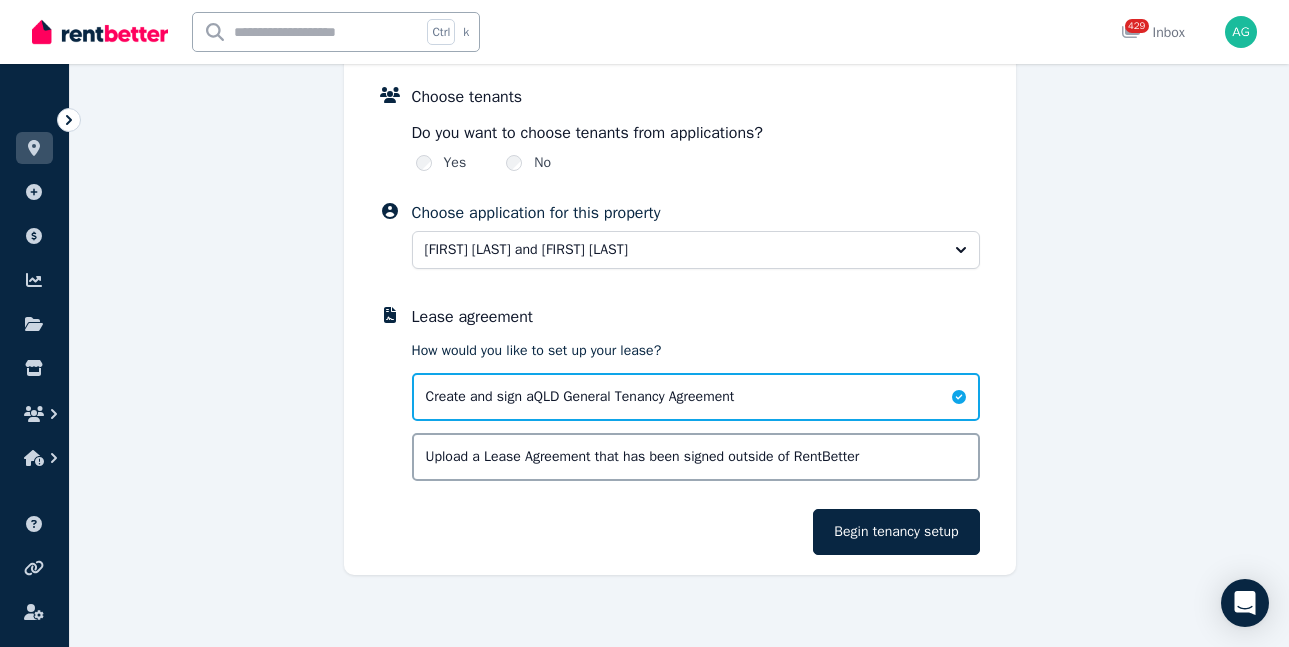 click on "Upload a Lease Agreement that has been signed outside of RentBetter" at bounding box center [643, 457] 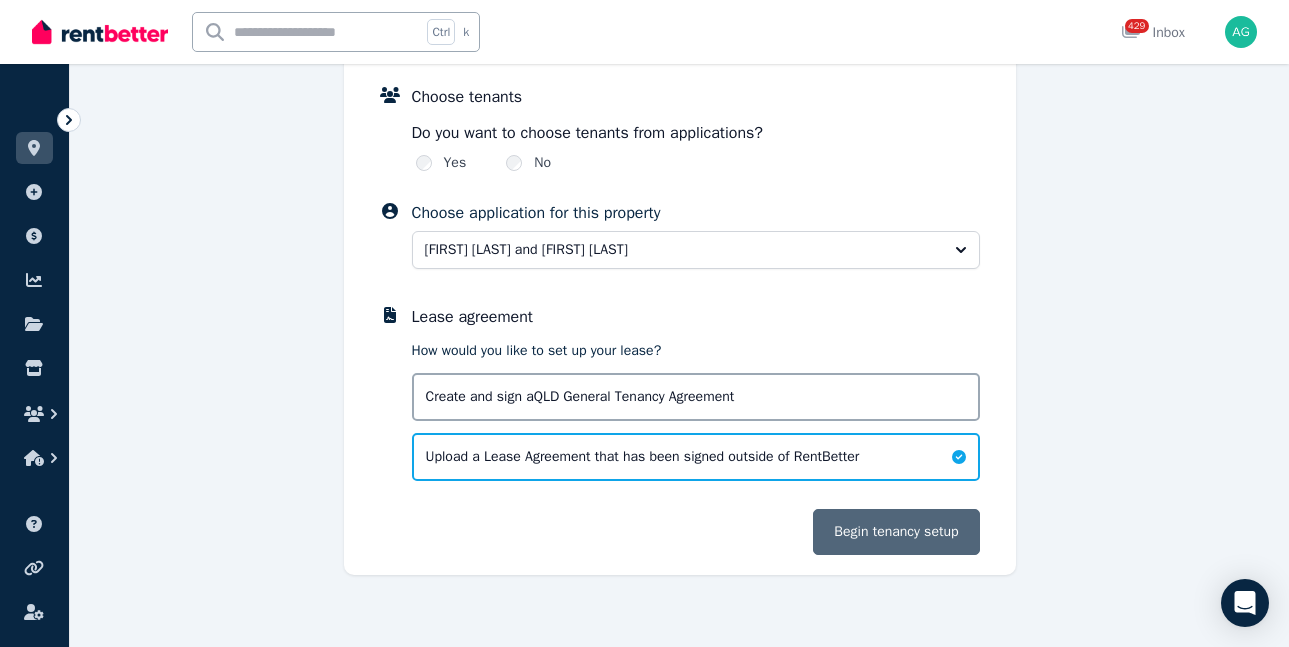 click on "Begin tenancy setup" at bounding box center [896, 532] 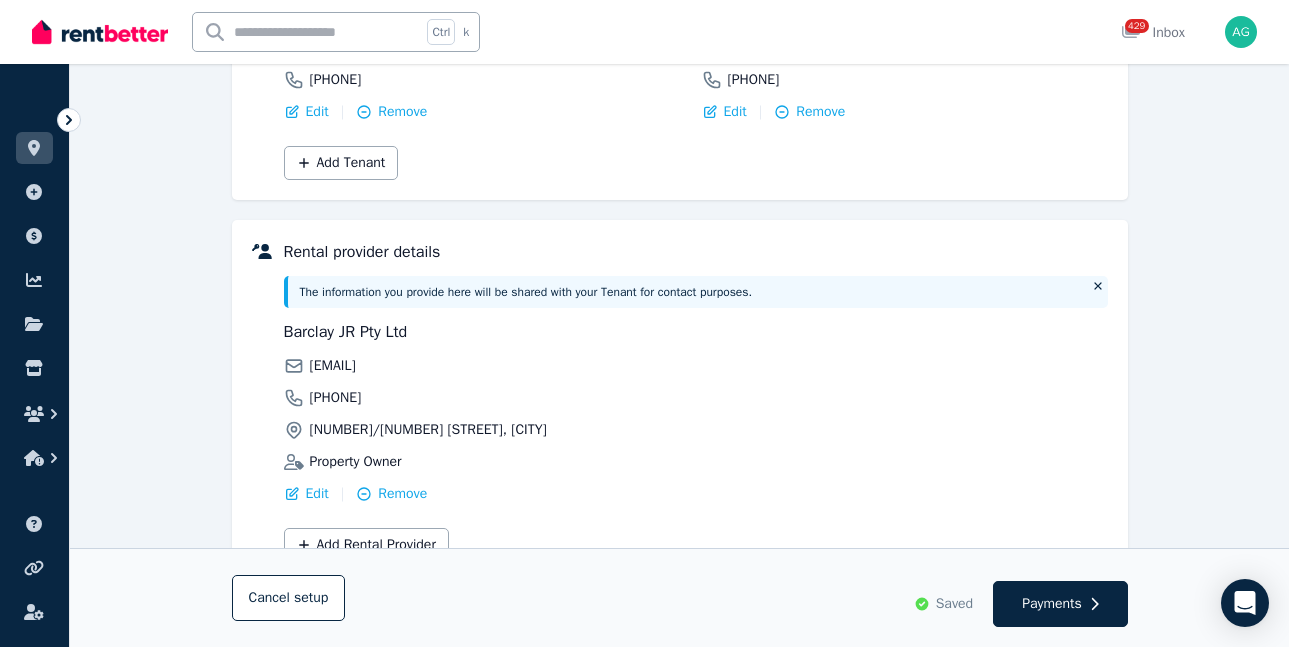scroll, scrollTop: 260, scrollLeft: 0, axis: vertical 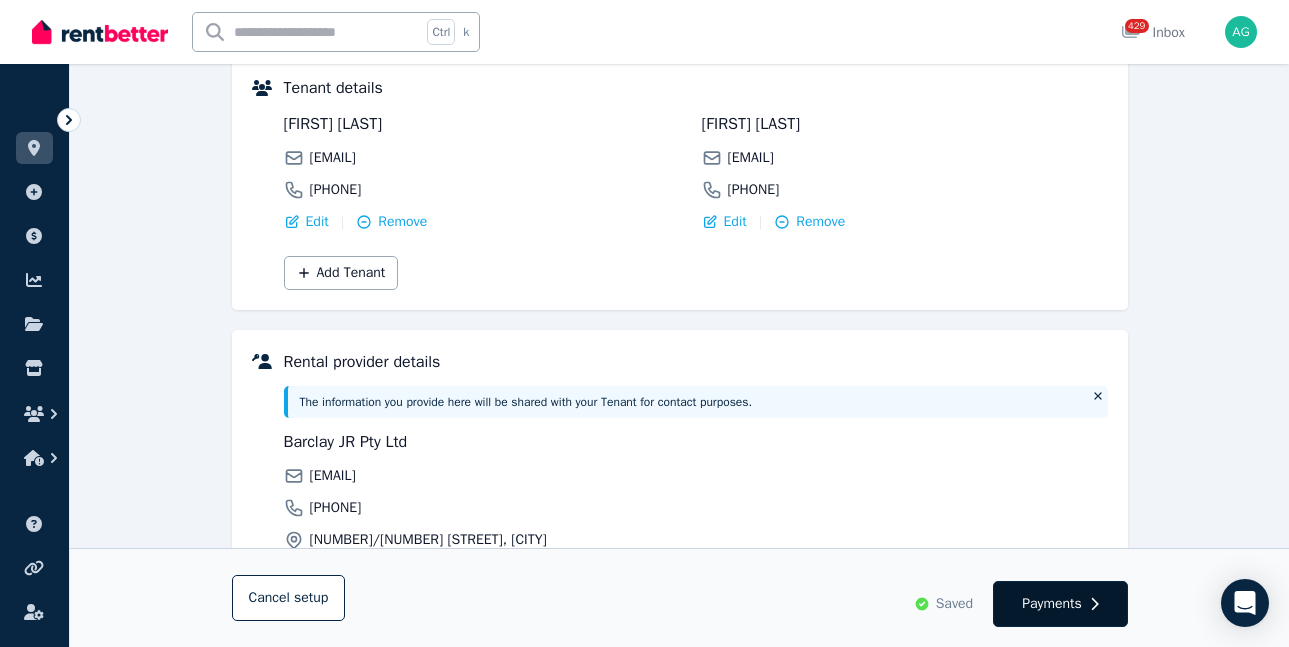 click on "Payments" at bounding box center [1052, 604] 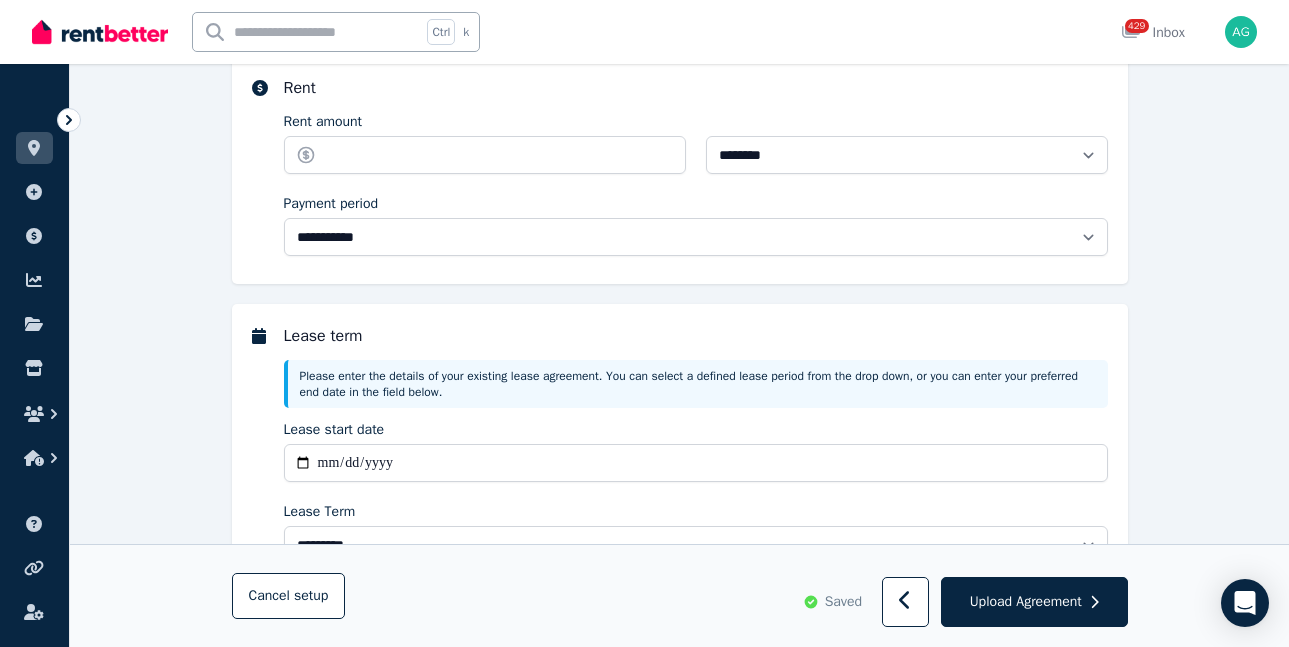 scroll, scrollTop: 0, scrollLeft: 0, axis: both 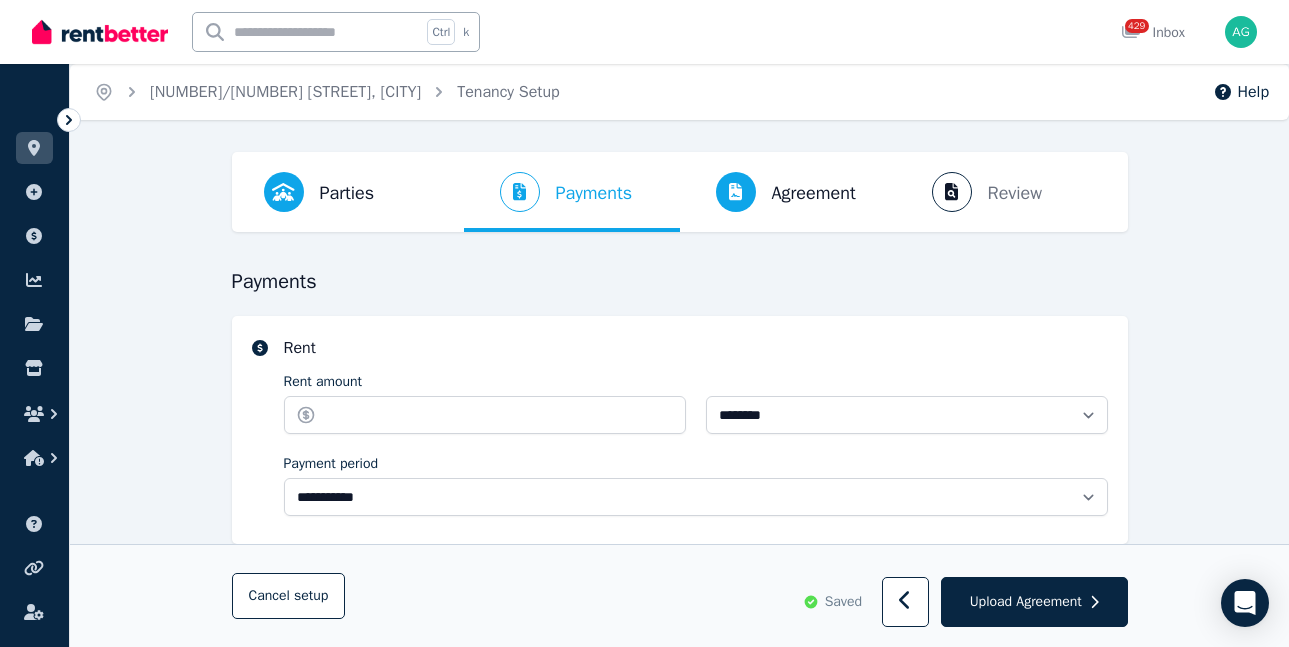 select on "**********" 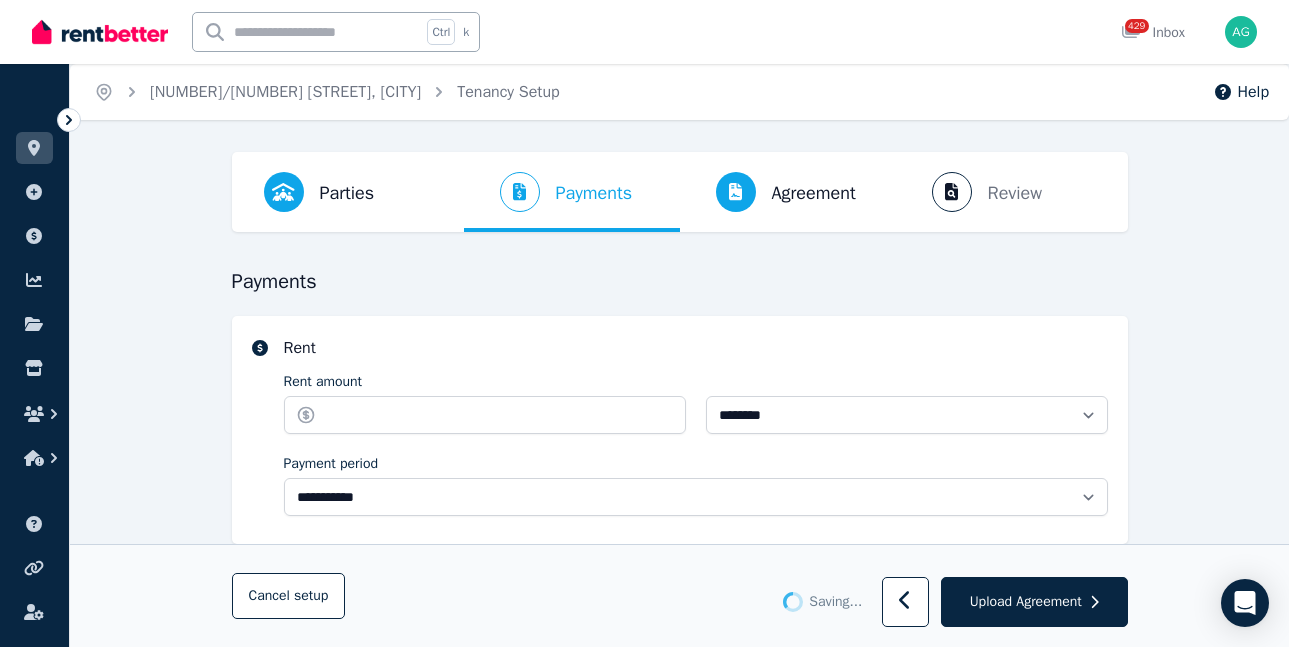 select on "**********" 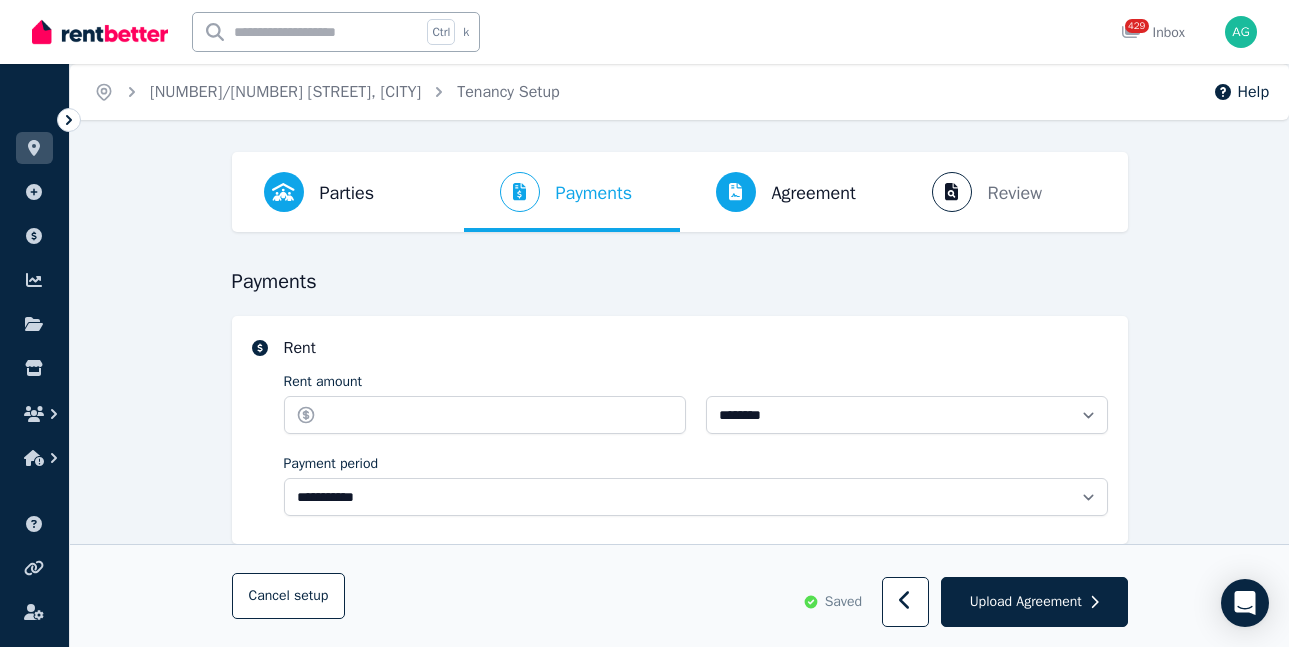 scroll, scrollTop: 100, scrollLeft: 0, axis: vertical 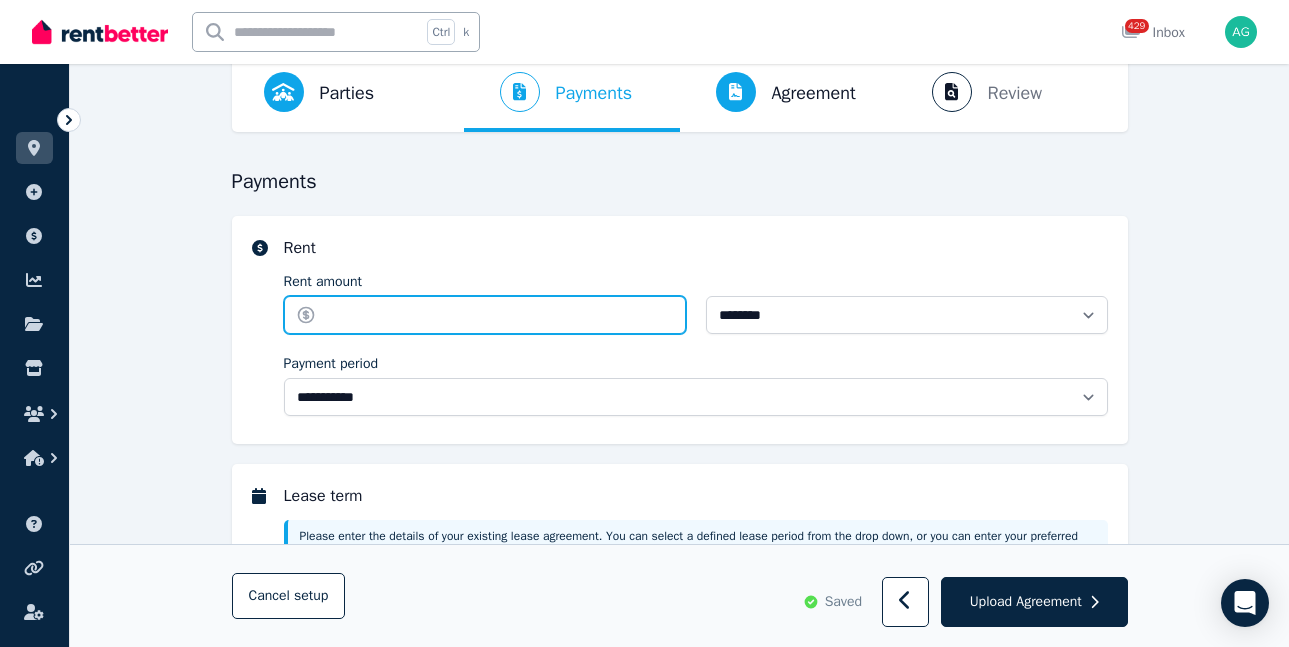 click on "Rent amount" at bounding box center [485, 315] 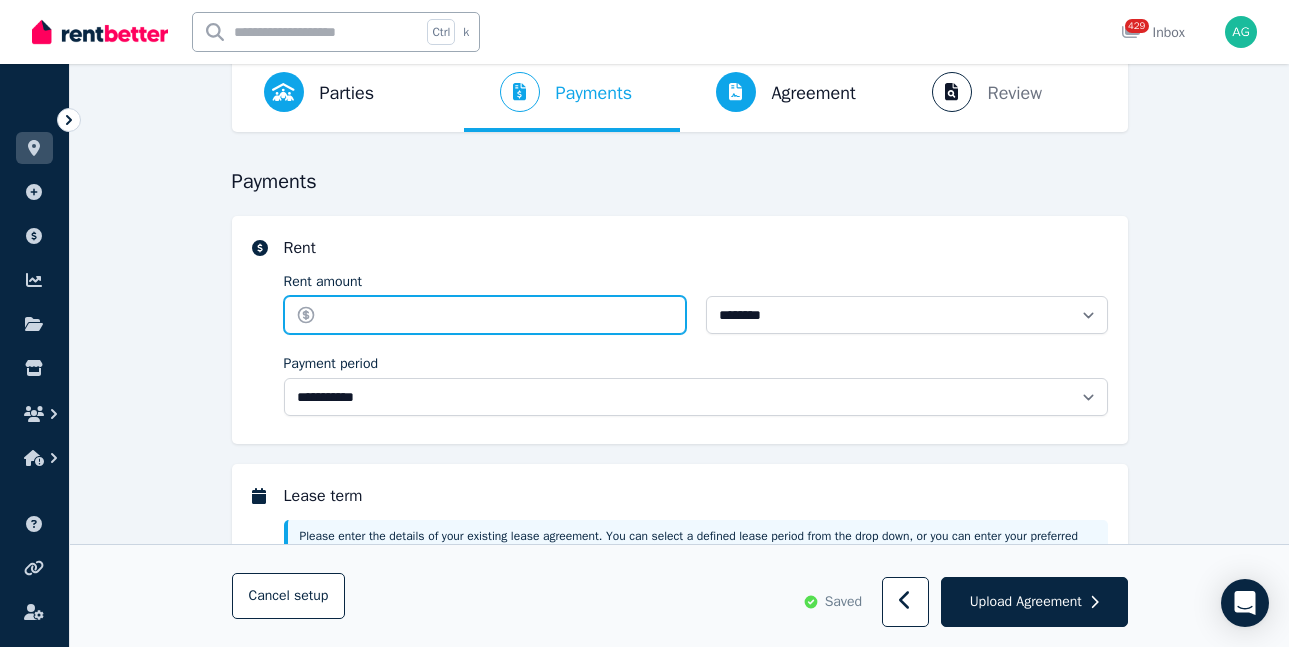 type on "******" 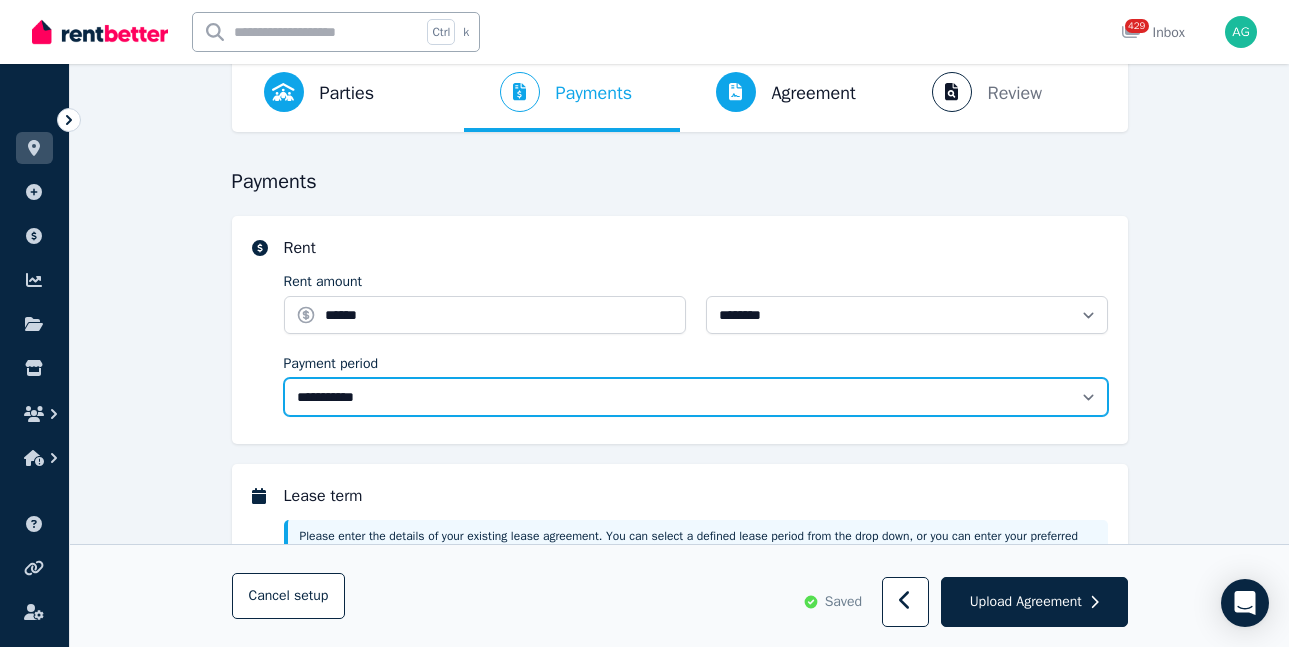 click on "**********" at bounding box center [696, 397] 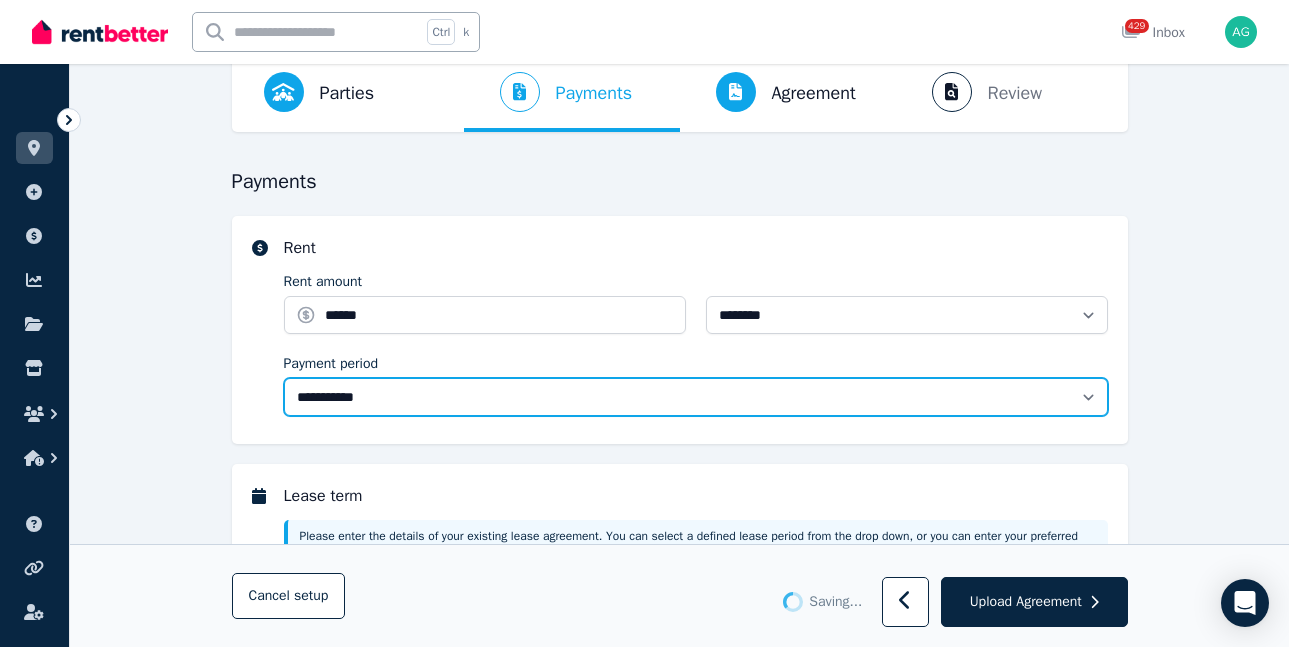 select on "*******" 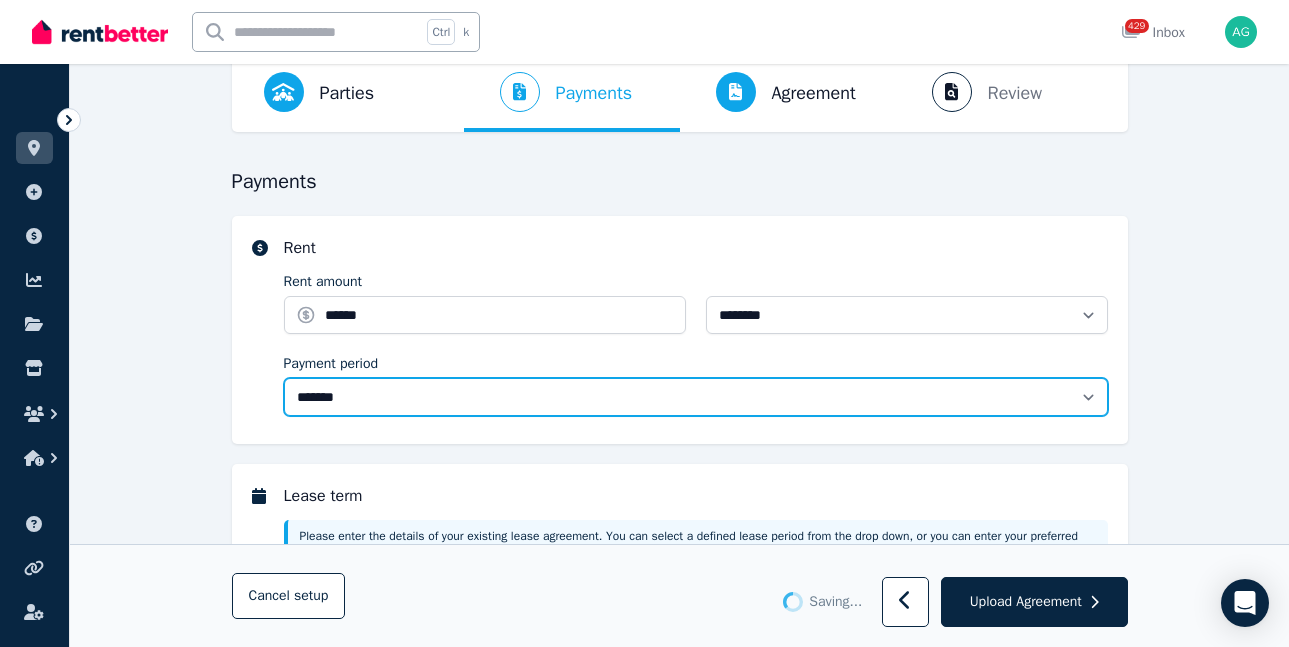click on "**********" at bounding box center (696, 397) 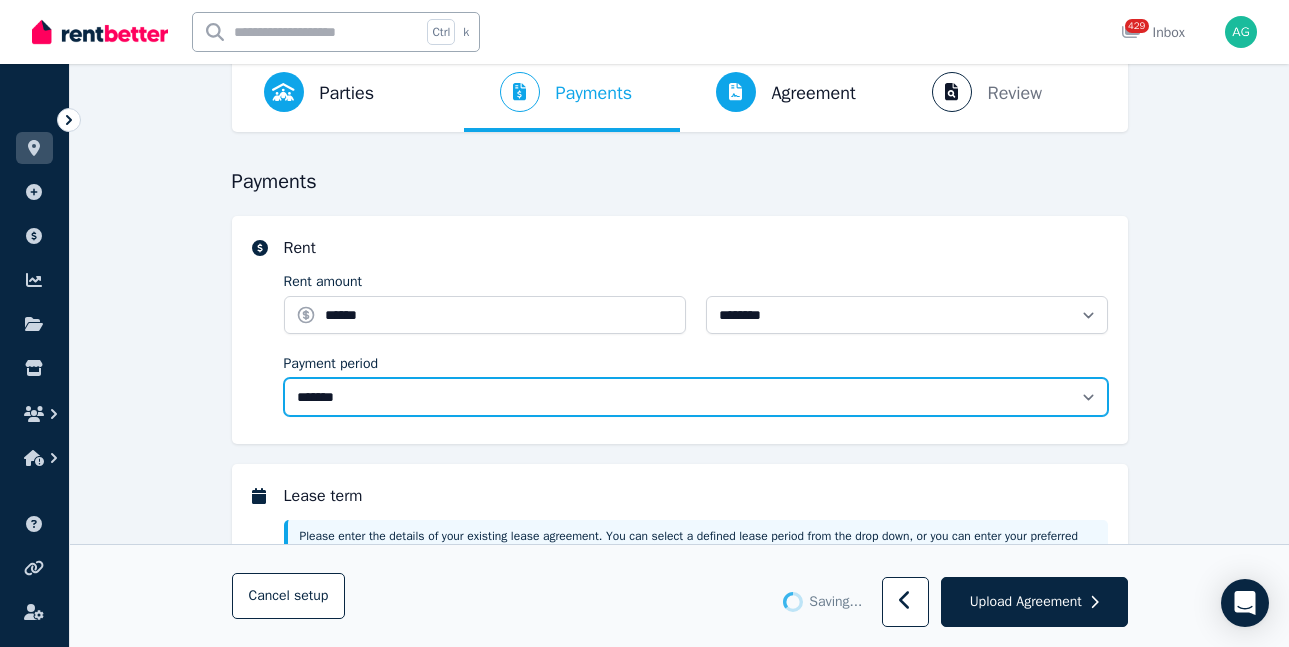 type 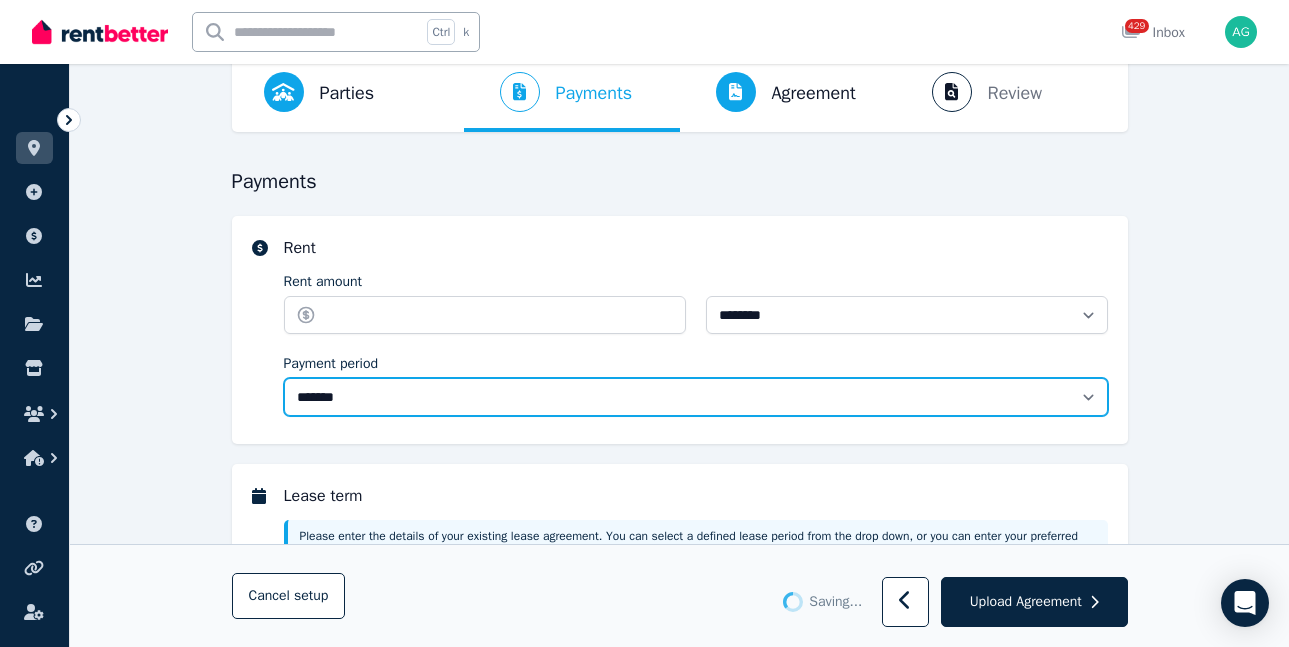 type on "******" 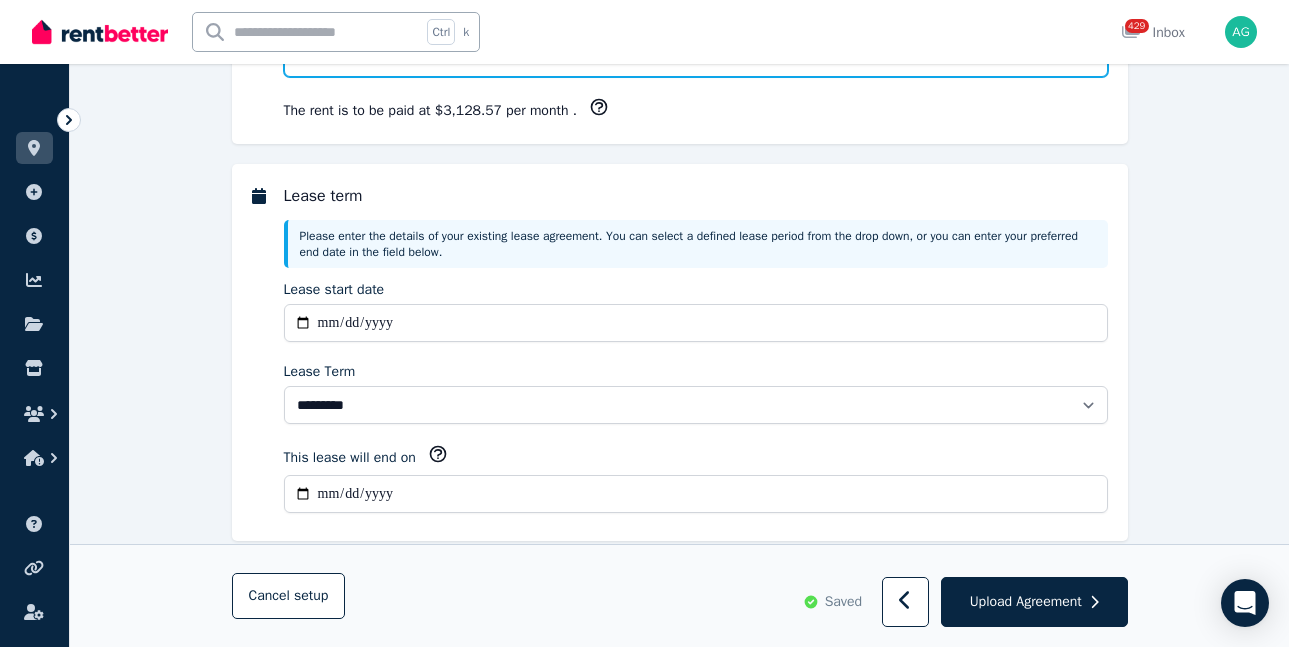 scroll, scrollTop: 500, scrollLeft: 0, axis: vertical 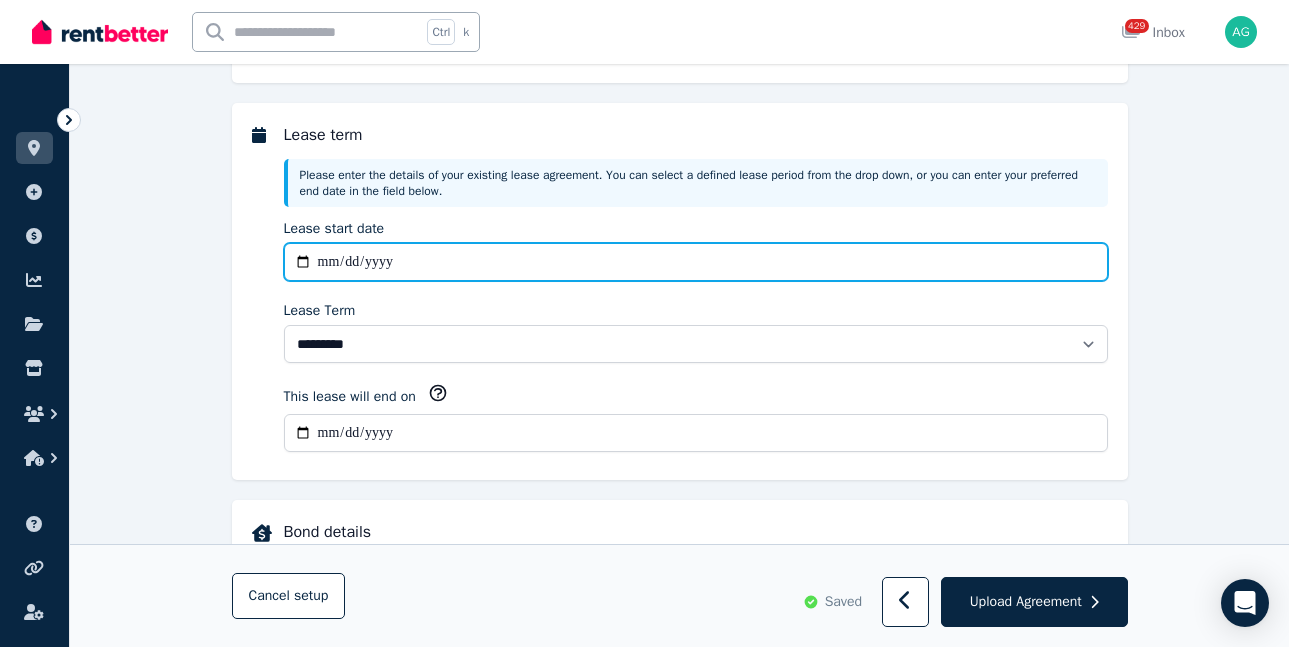 click on "**********" at bounding box center [696, 262] 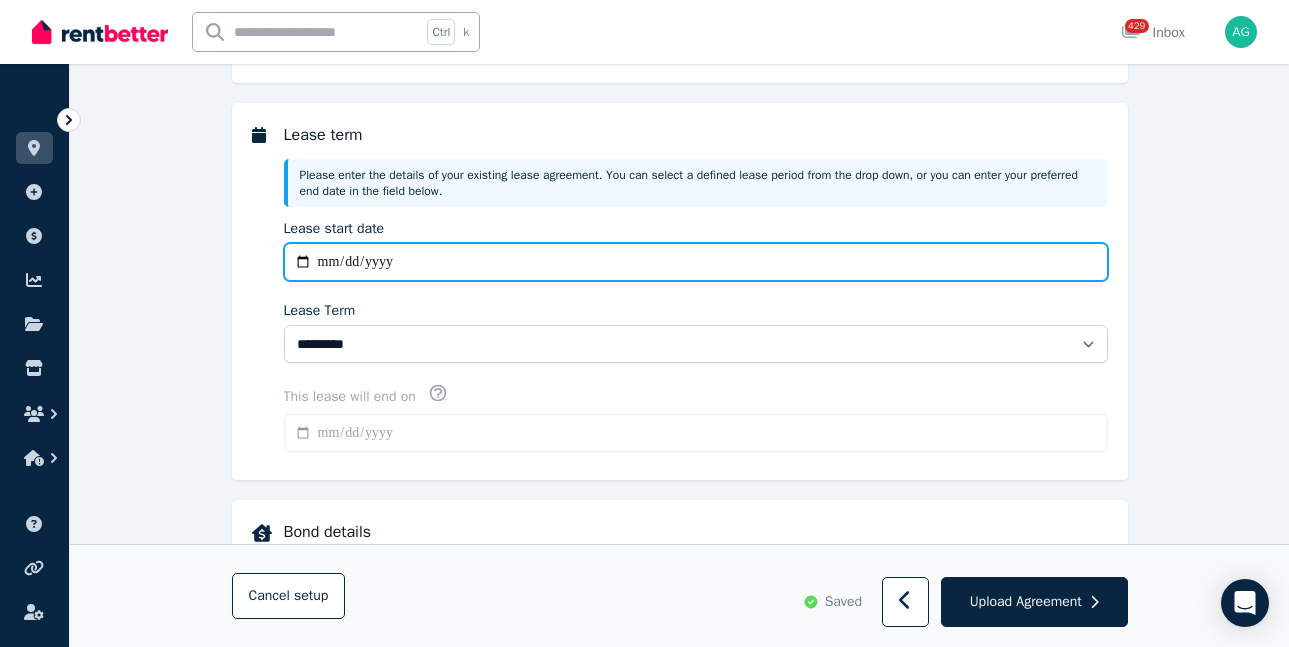 type on "**********" 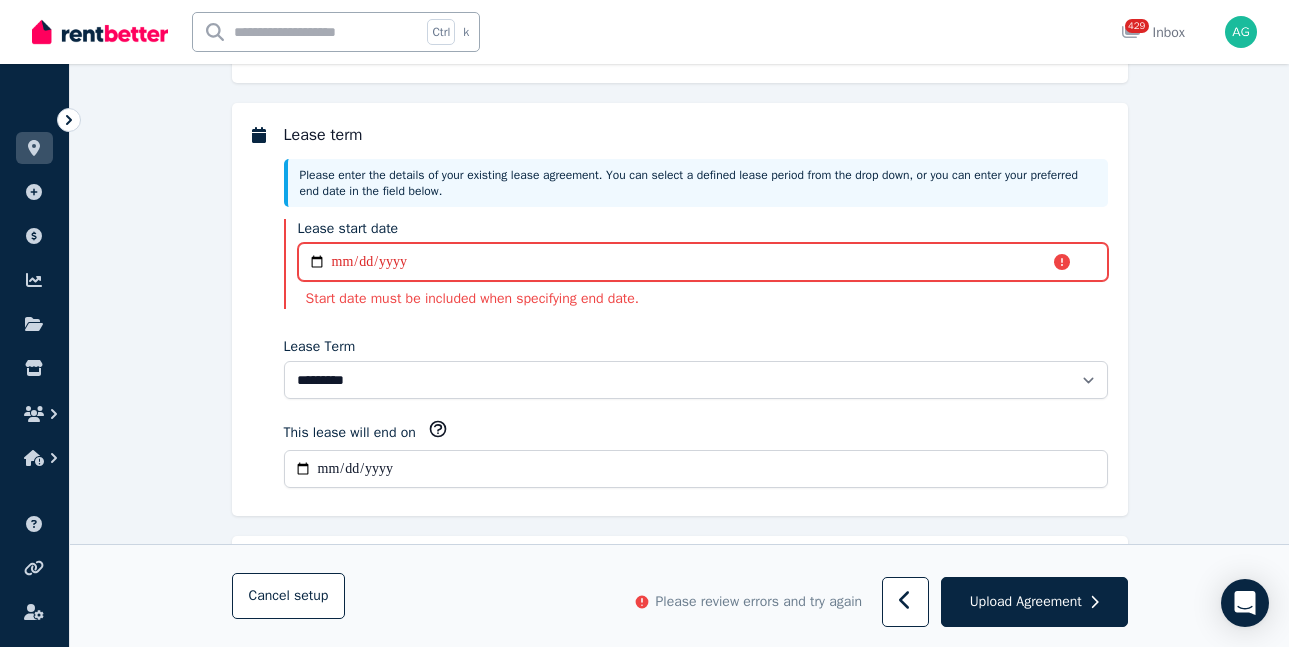 scroll, scrollTop: 438, scrollLeft: 0, axis: vertical 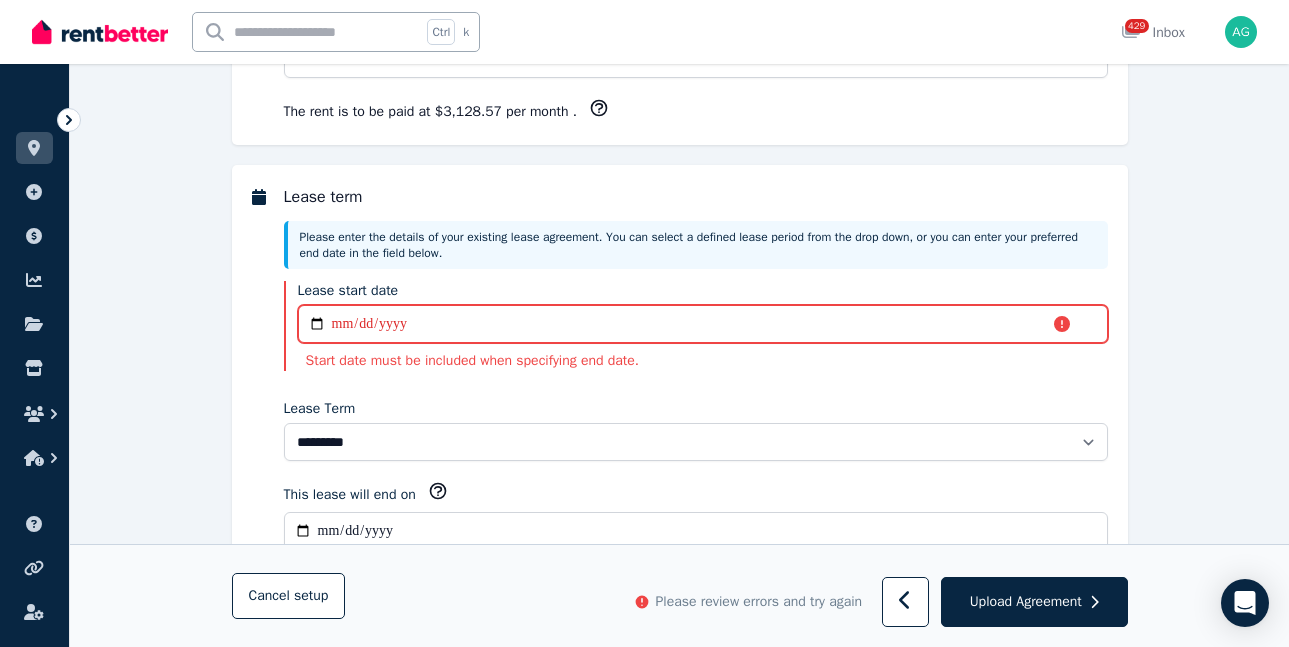 type on "**********" 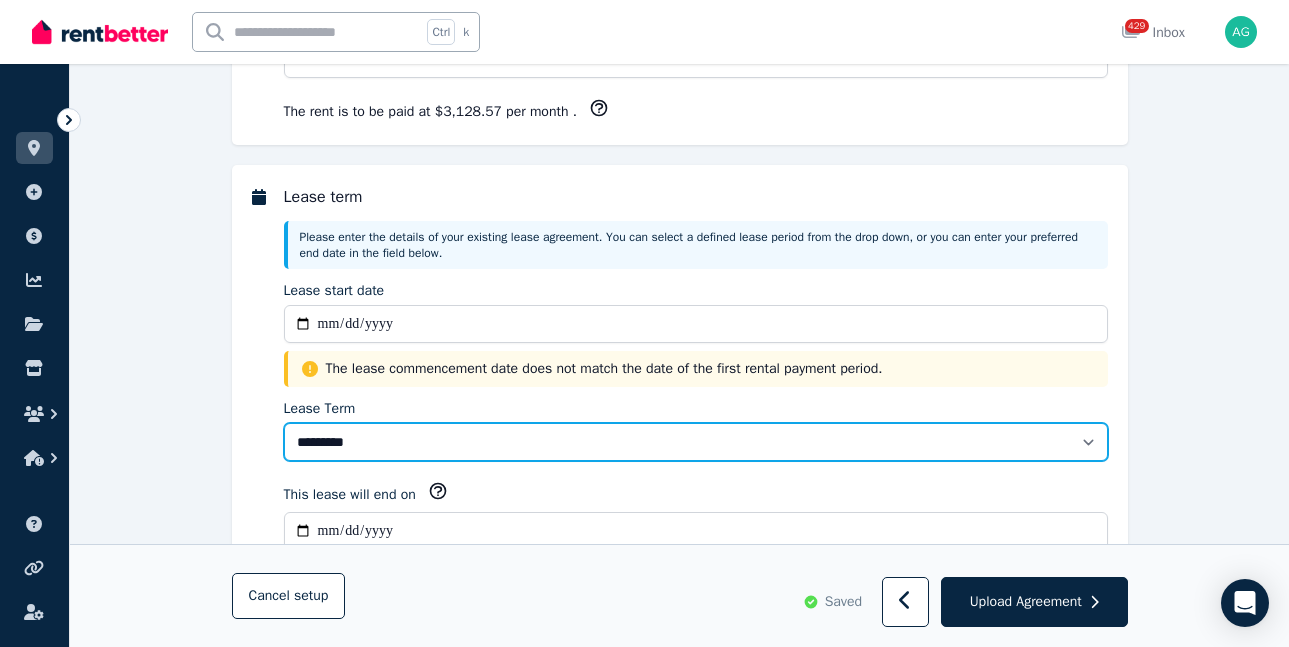 click on "******** ******** ********* ******* ******* ******* ******* ***** ********" at bounding box center [696, 442] 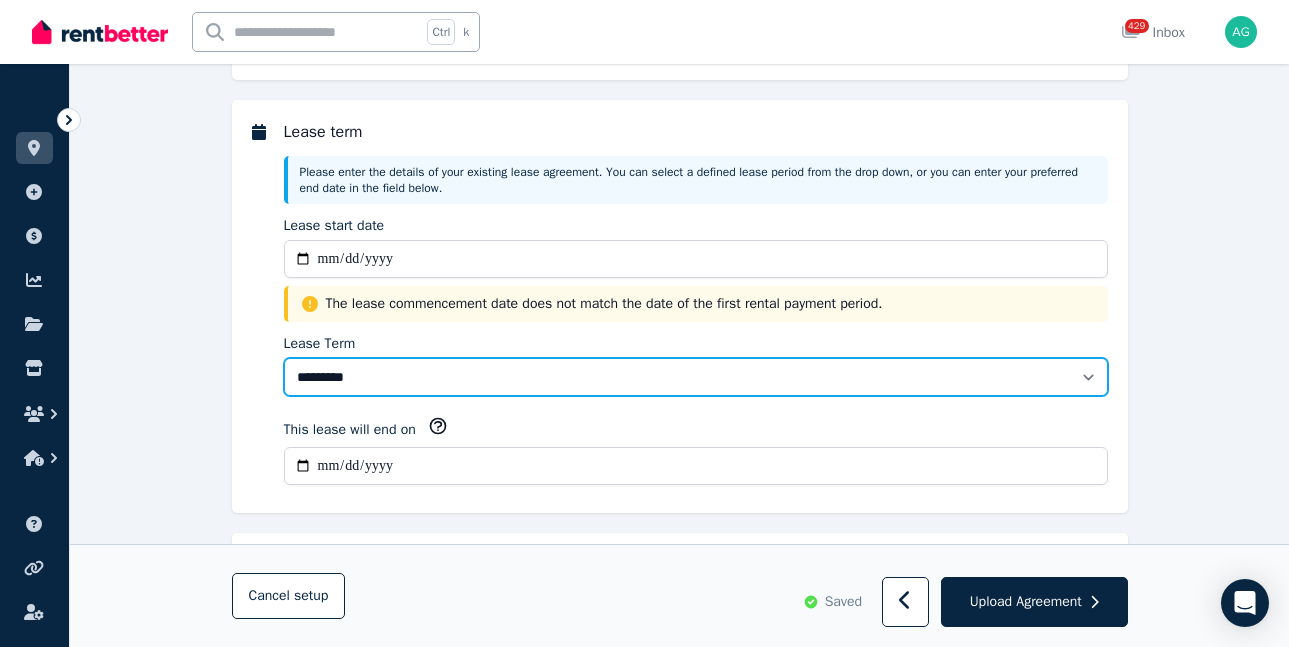 scroll, scrollTop: 538, scrollLeft: 0, axis: vertical 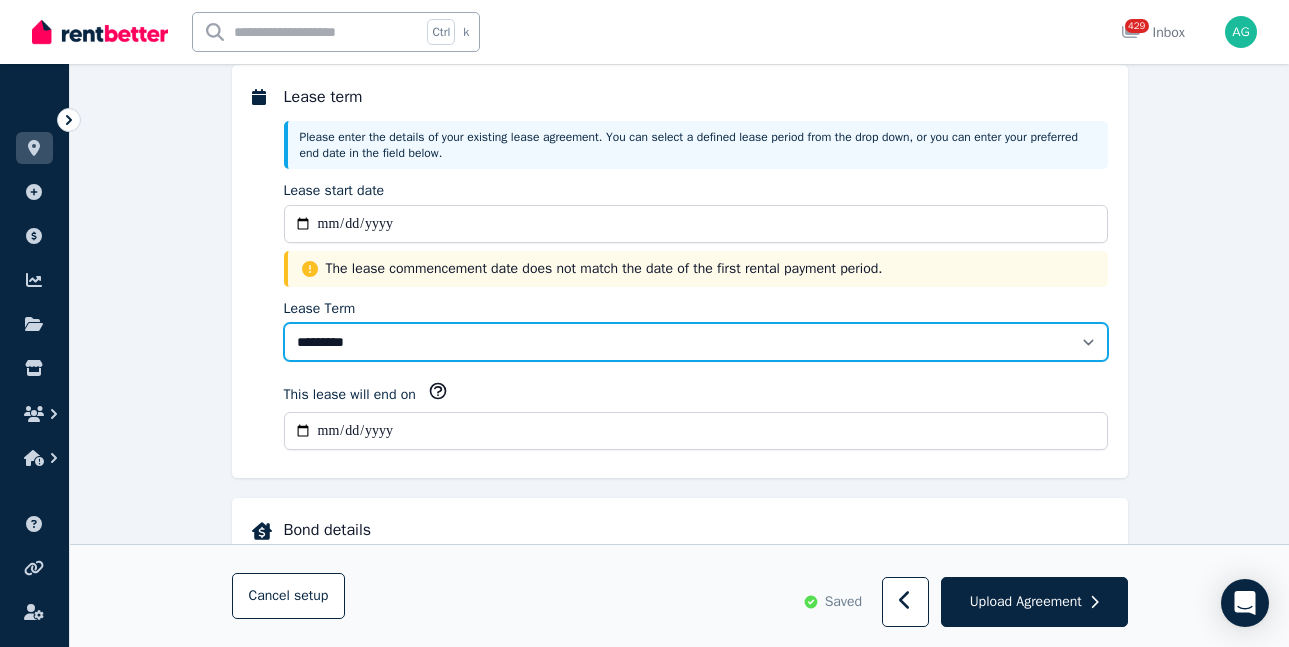 click on "******** ******** ********* ******* ******* ******* ******* ***** ********" at bounding box center (696, 342) 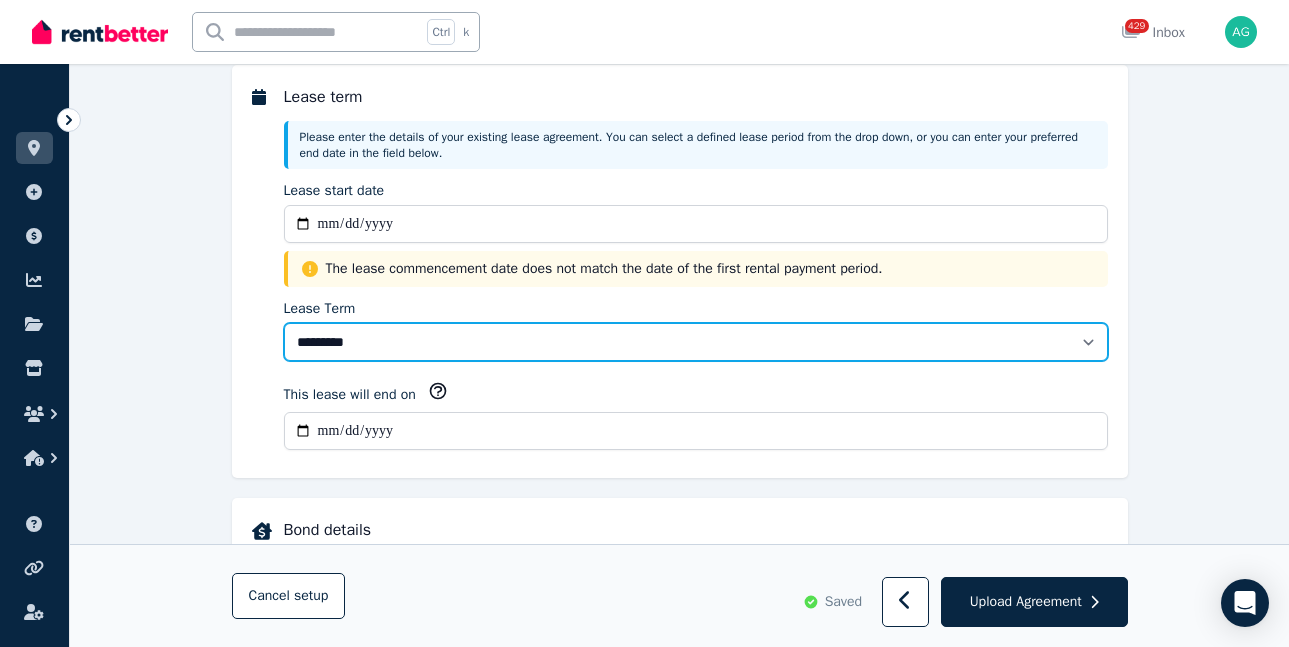 select on "**********" 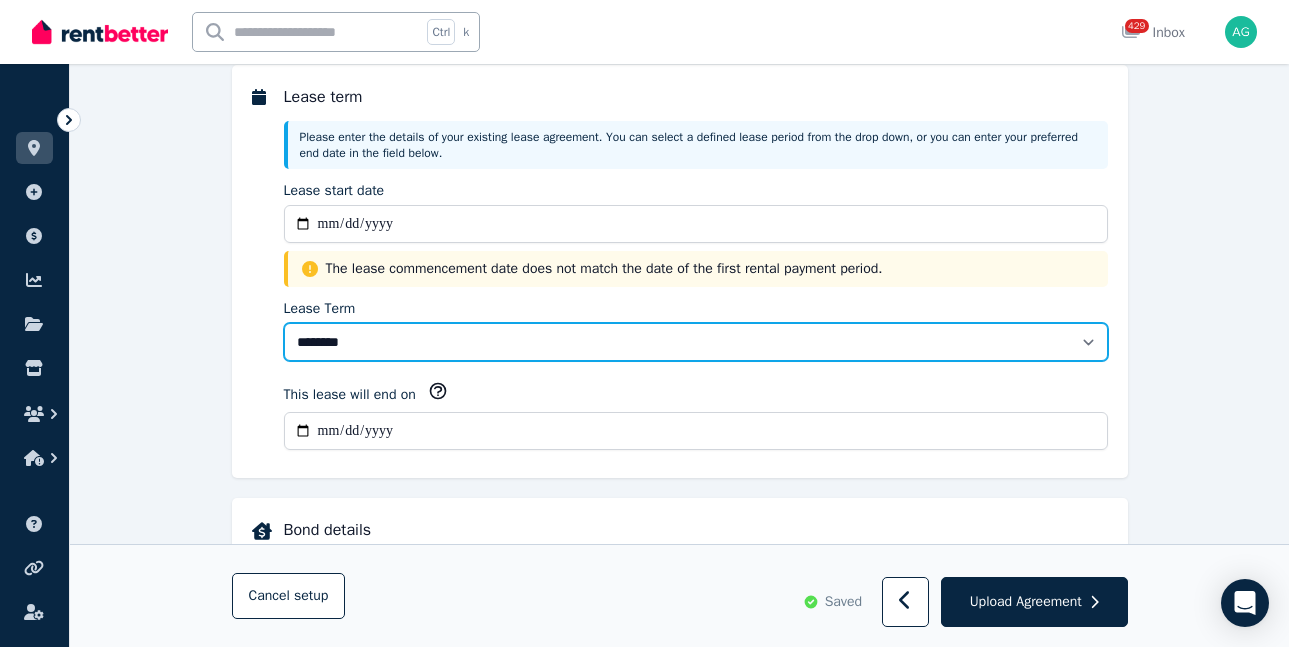 click on "******** ******** ********* ******* ******* ******* ******* ***** ********" at bounding box center (696, 342) 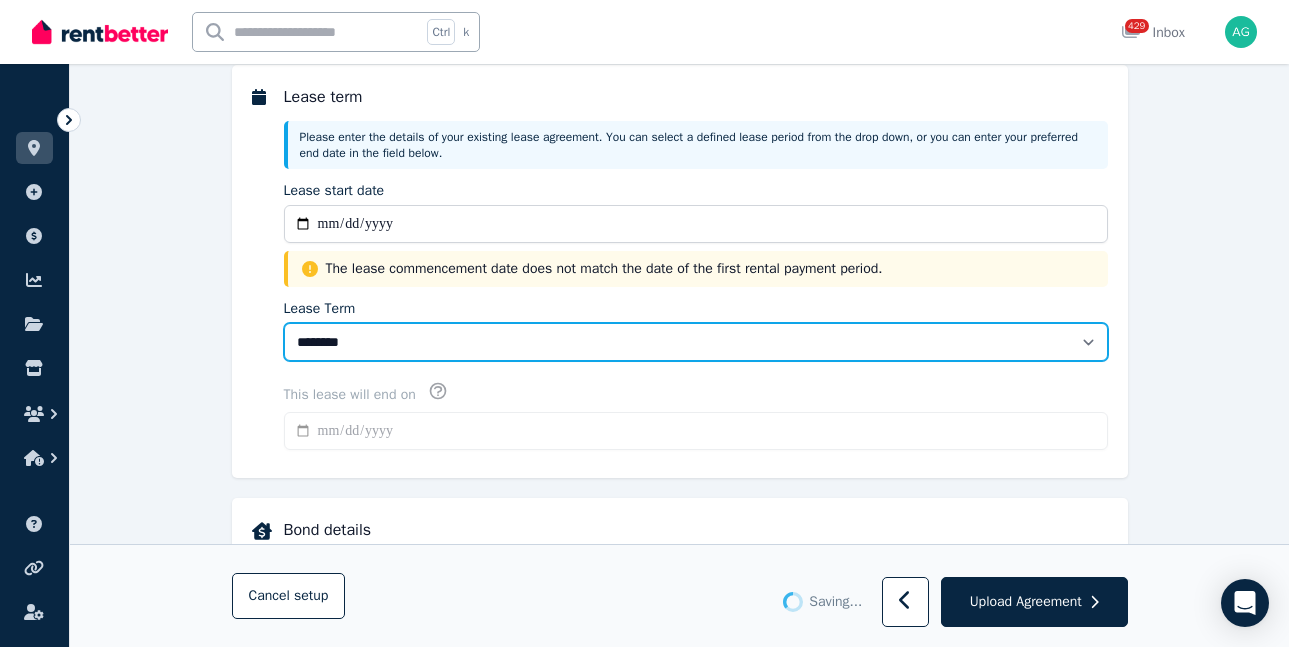 type on "**********" 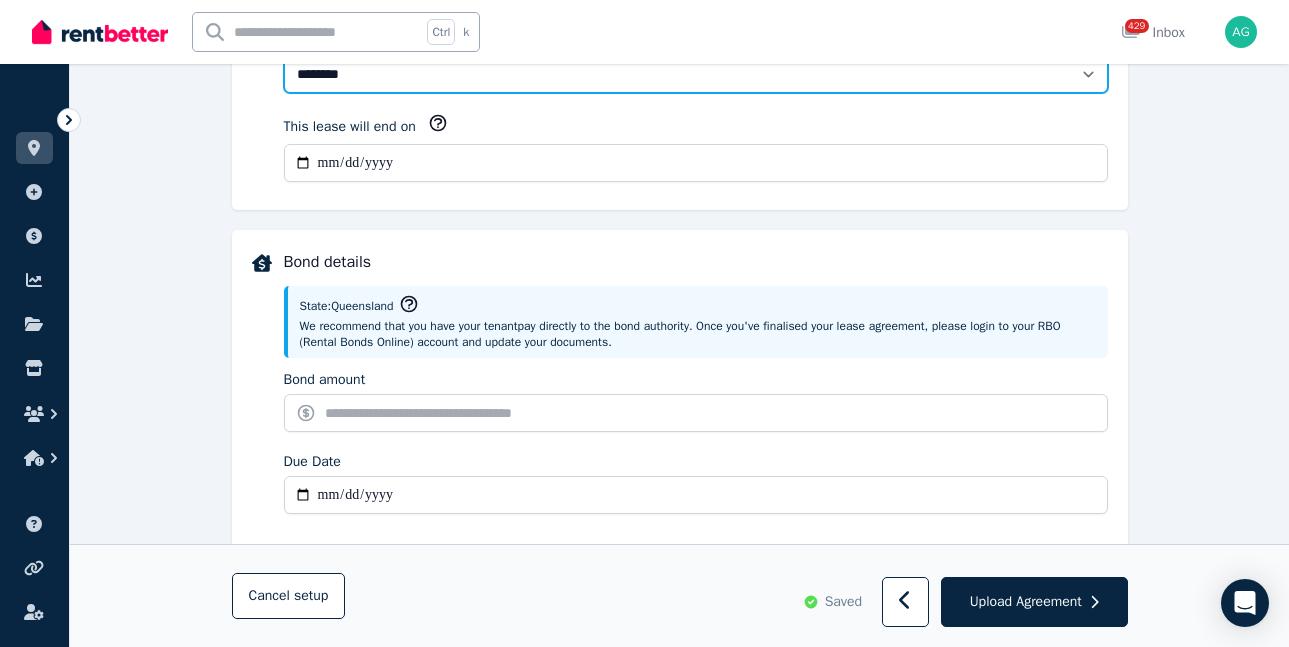 scroll, scrollTop: 838, scrollLeft: 0, axis: vertical 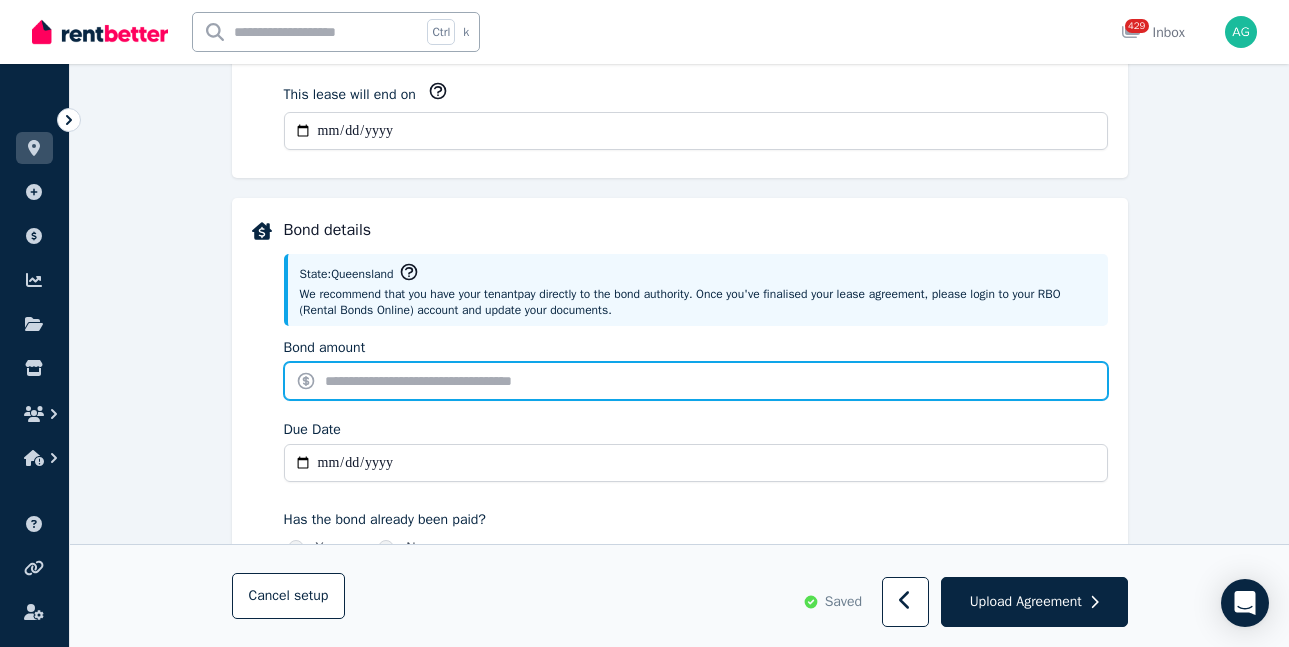 click on "Bond amount" at bounding box center [696, 381] 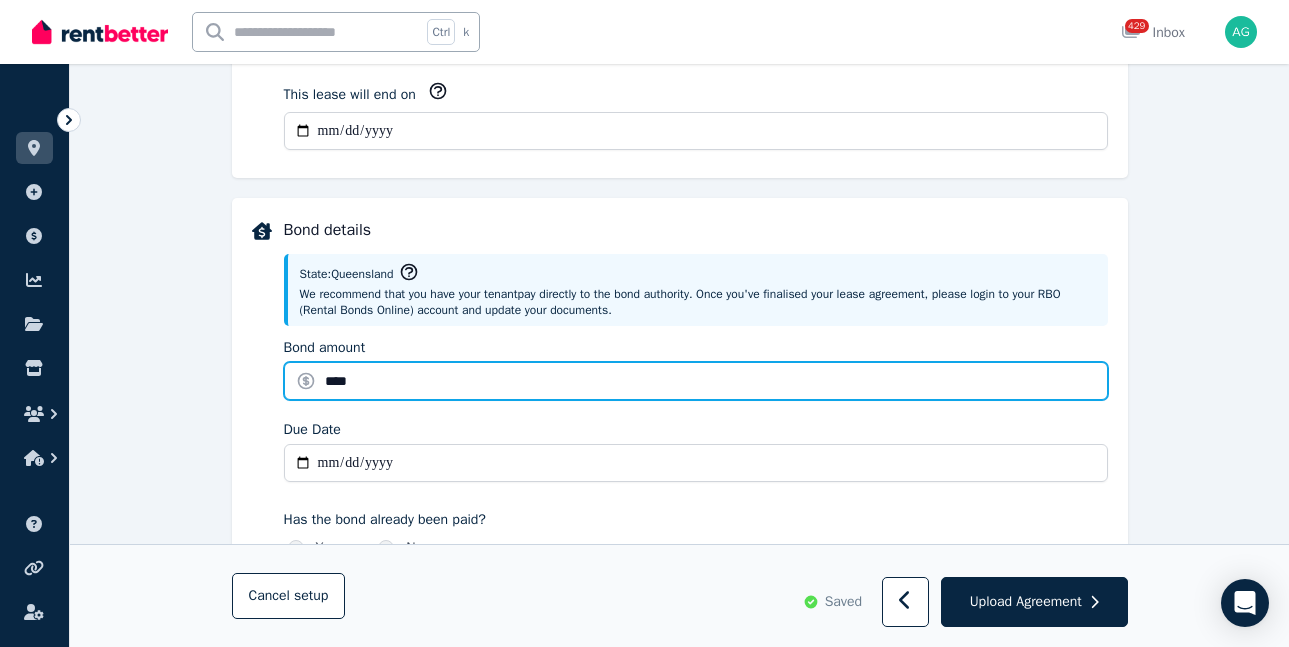 type on "****" 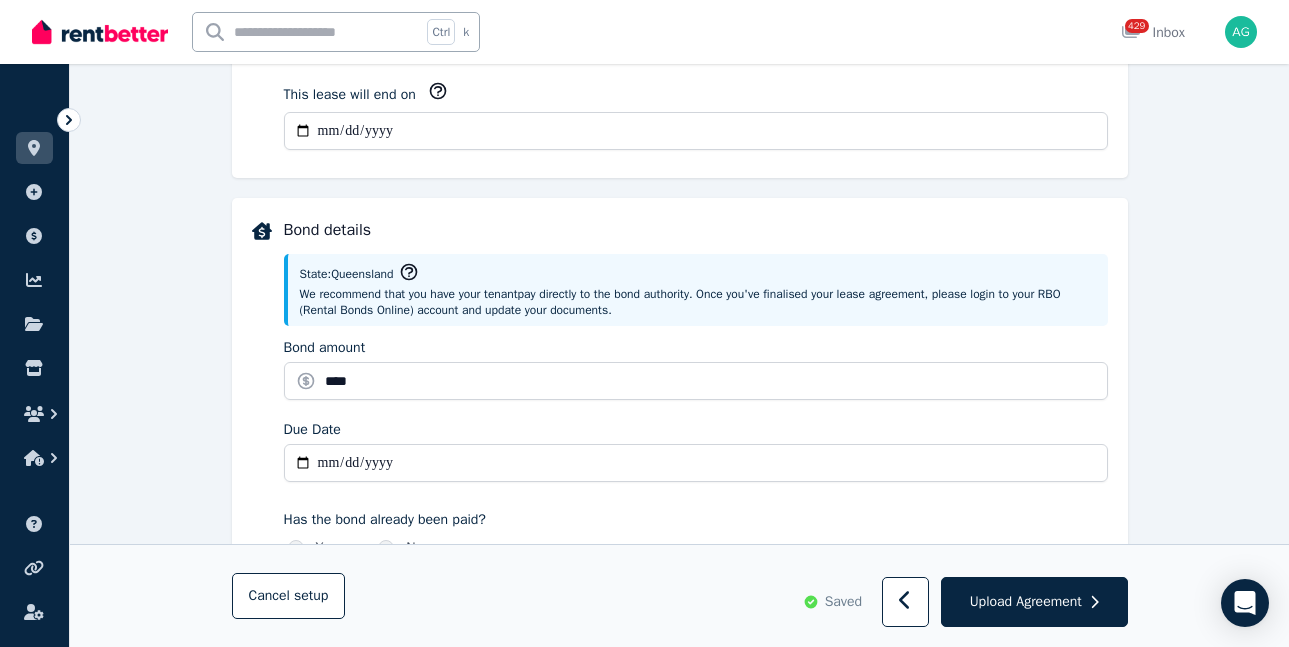 click on "Due Date" at bounding box center (696, 463) 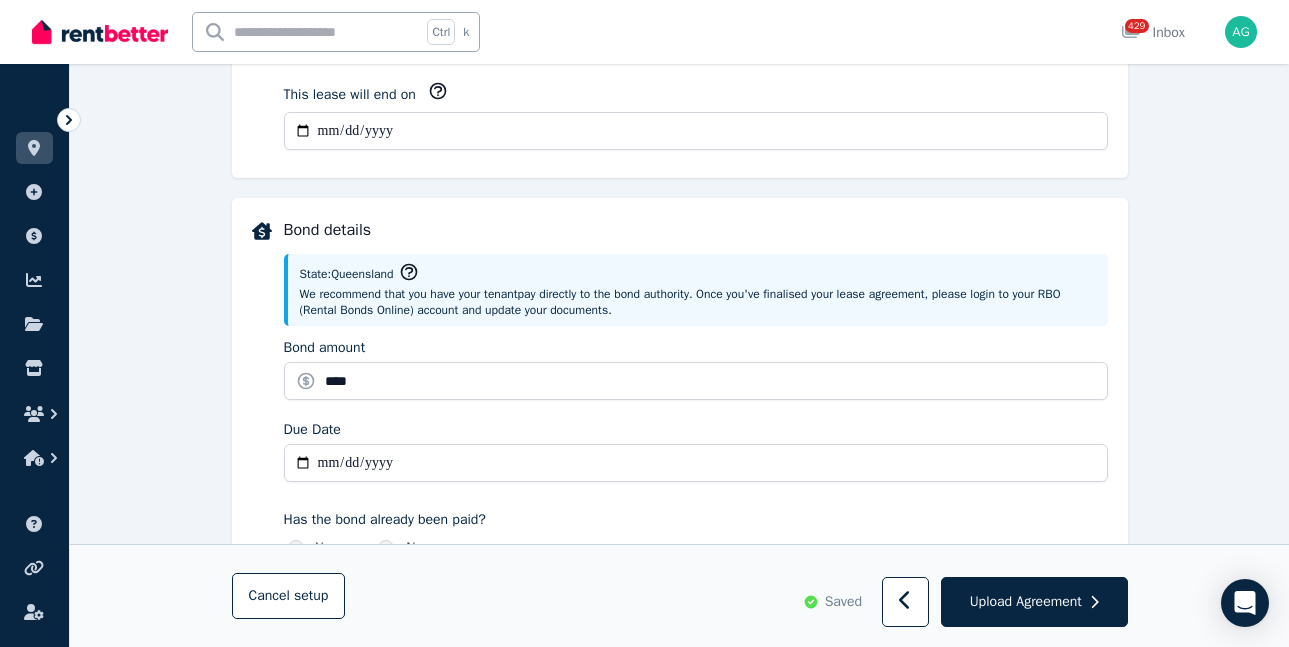 click on "Due Date" at bounding box center [696, 463] 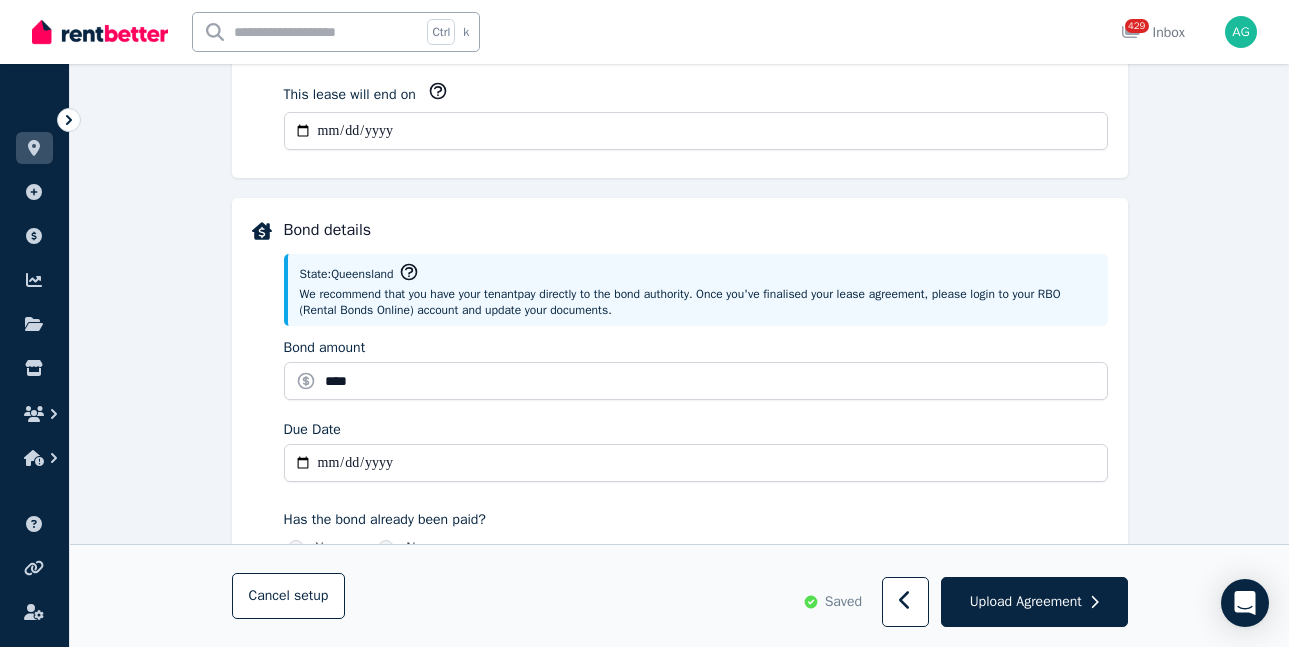 type on "**********" 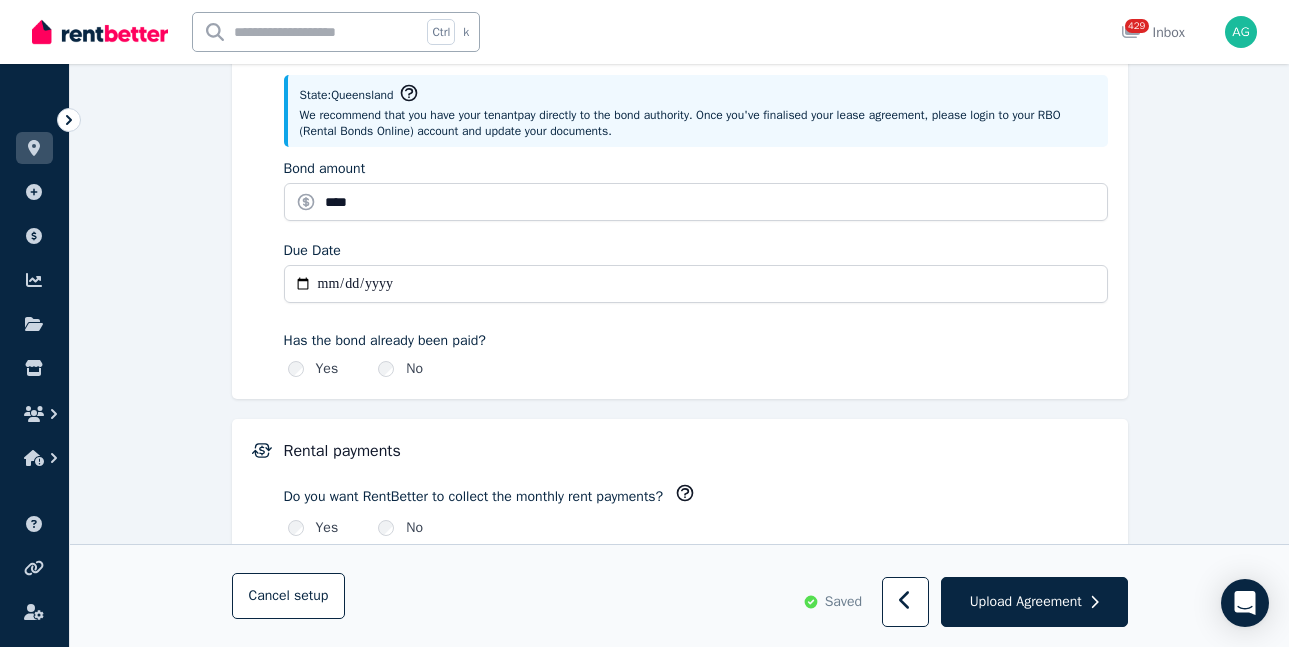 scroll, scrollTop: 1038, scrollLeft: 0, axis: vertical 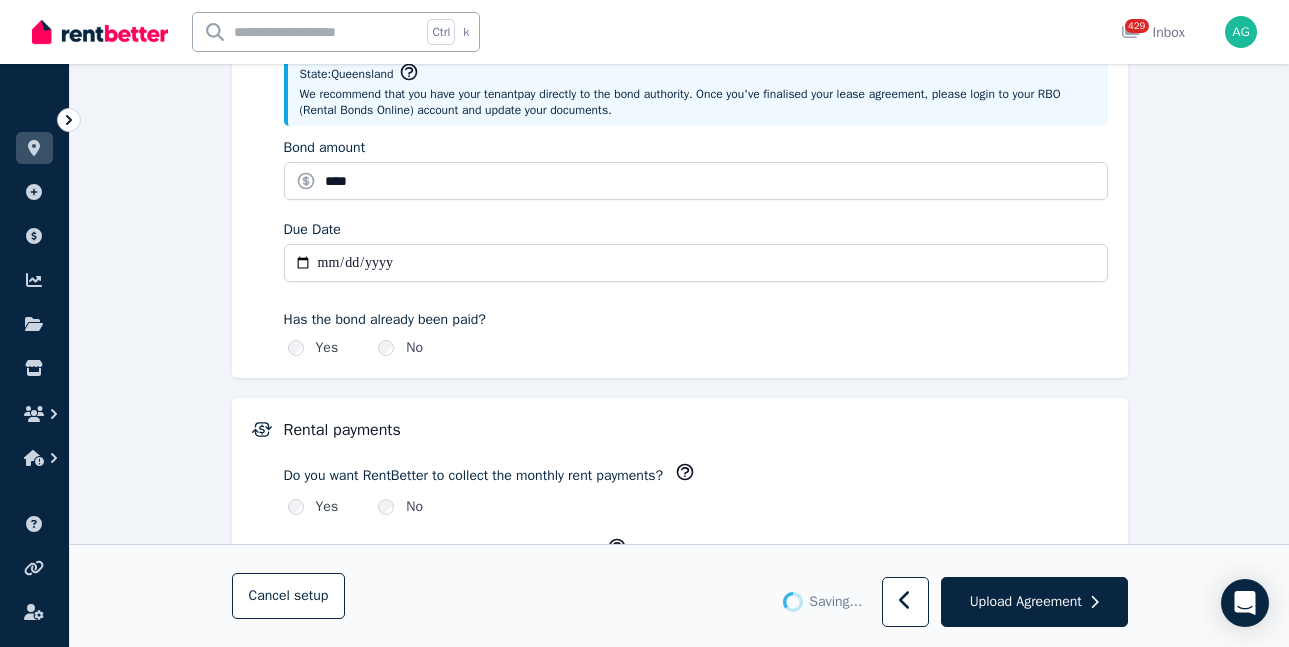 type 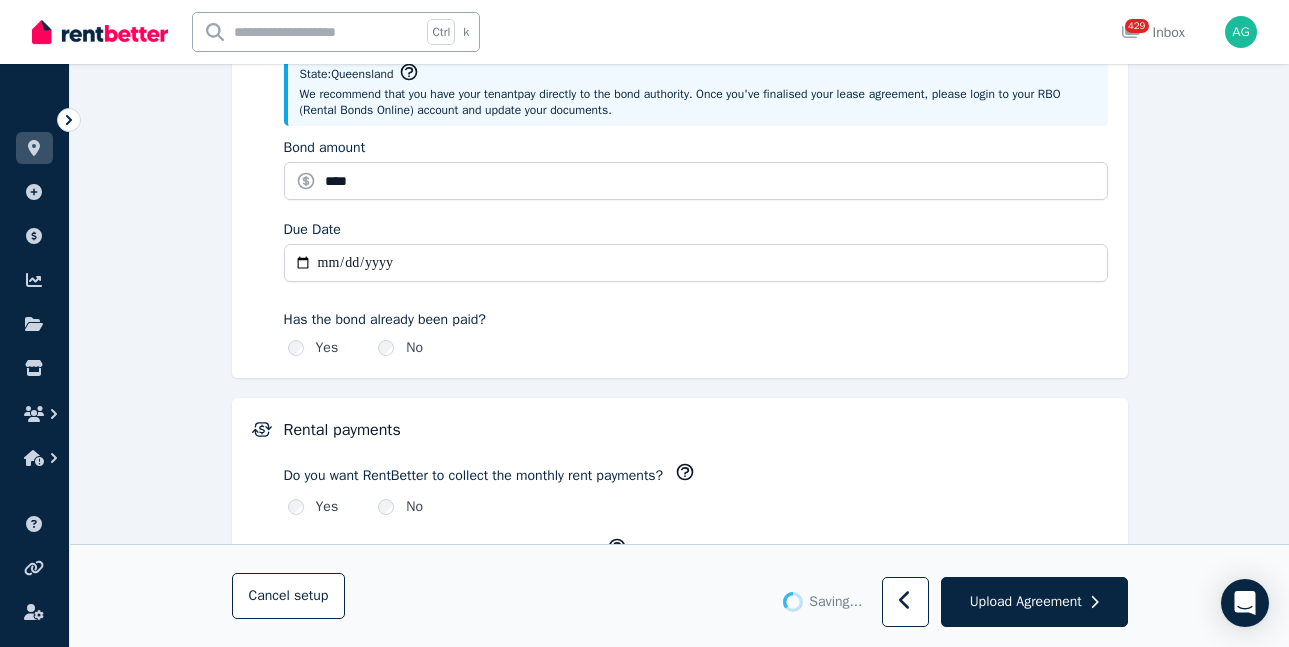 type 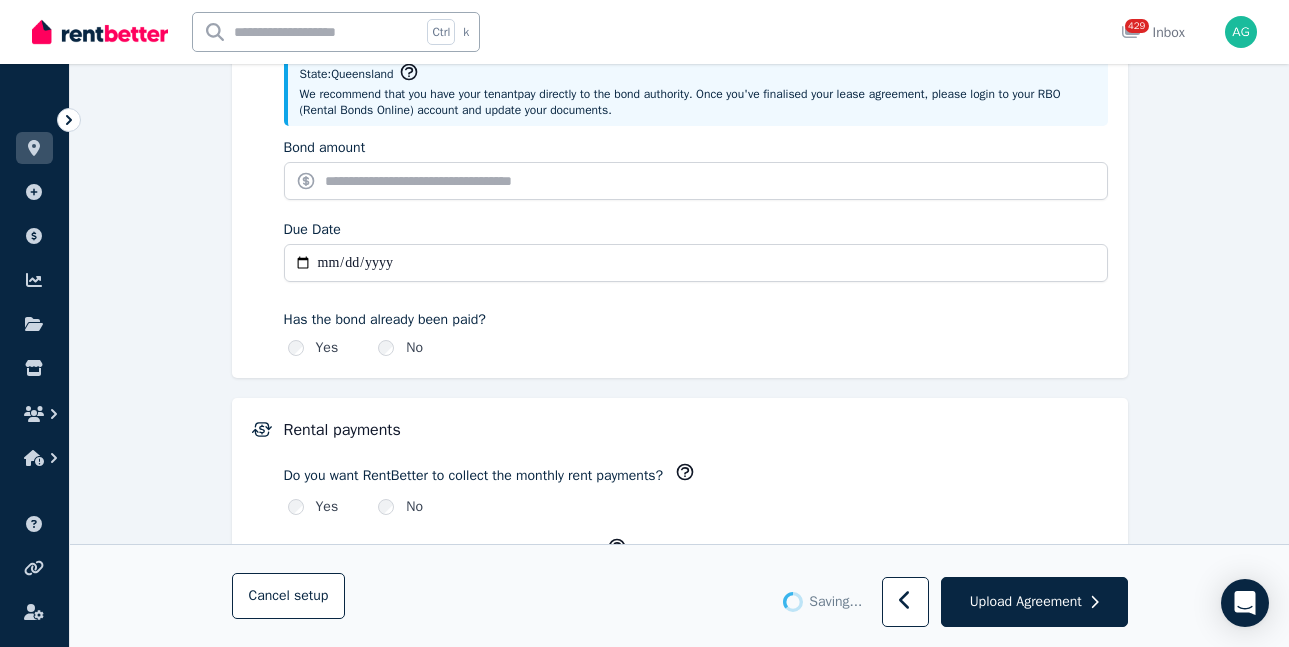 type on "*******" 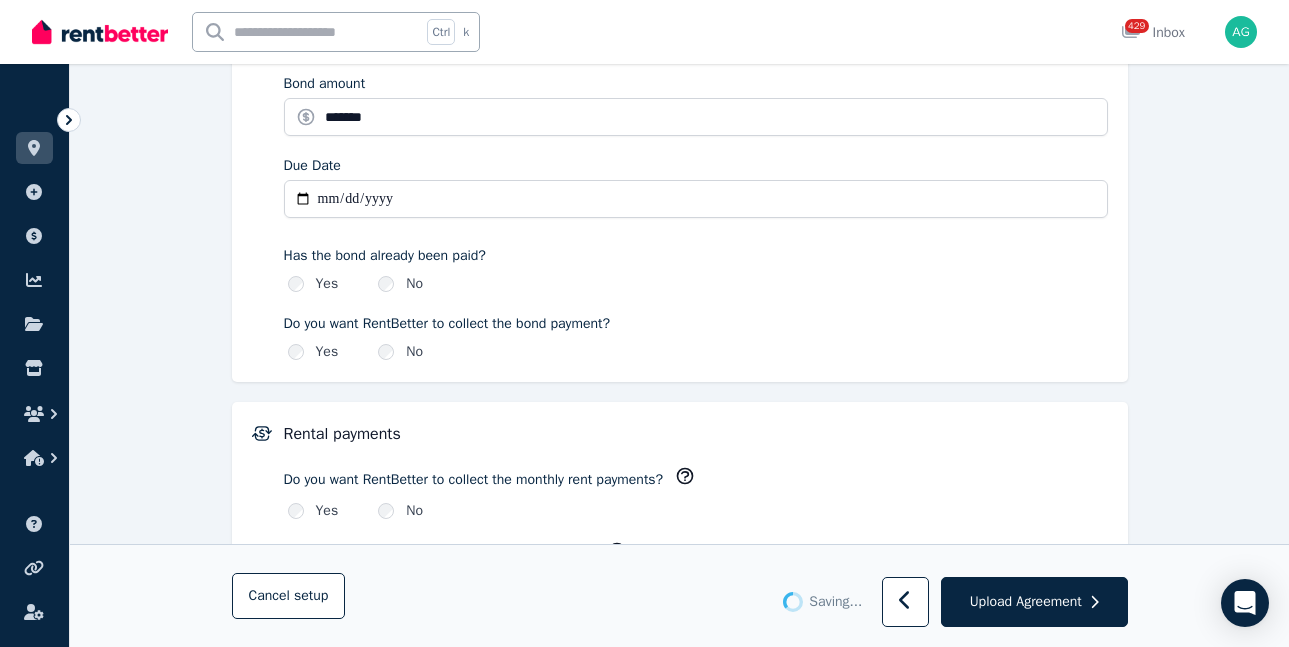 scroll, scrollTop: 1138, scrollLeft: 0, axis: vertical 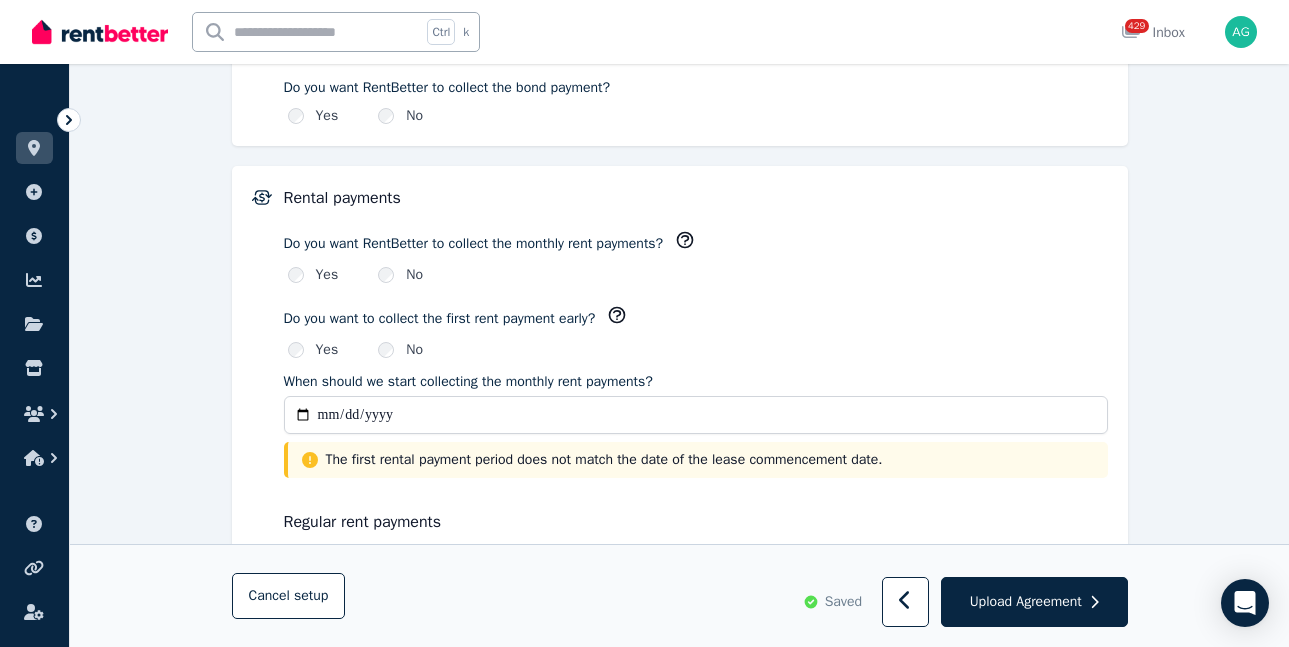 click on "No" at bounding box center [400, 275] 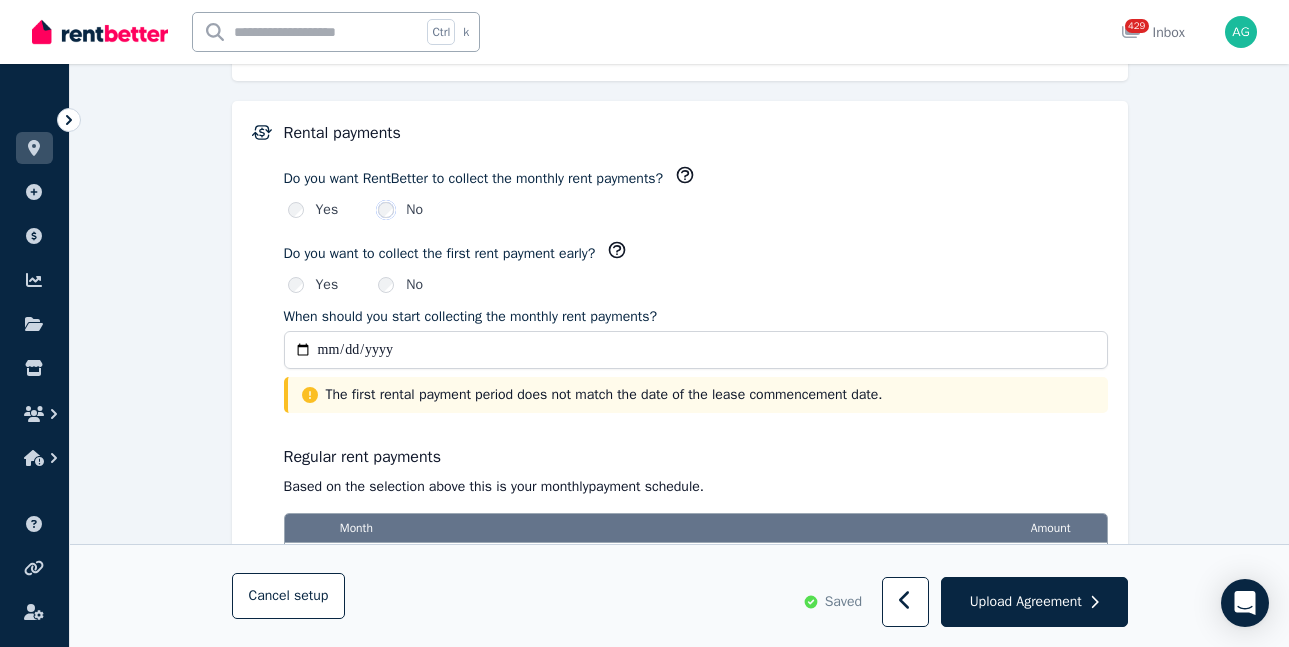 scroll, scrollTop: 1438, scrollLeft: 0, axis: vertical 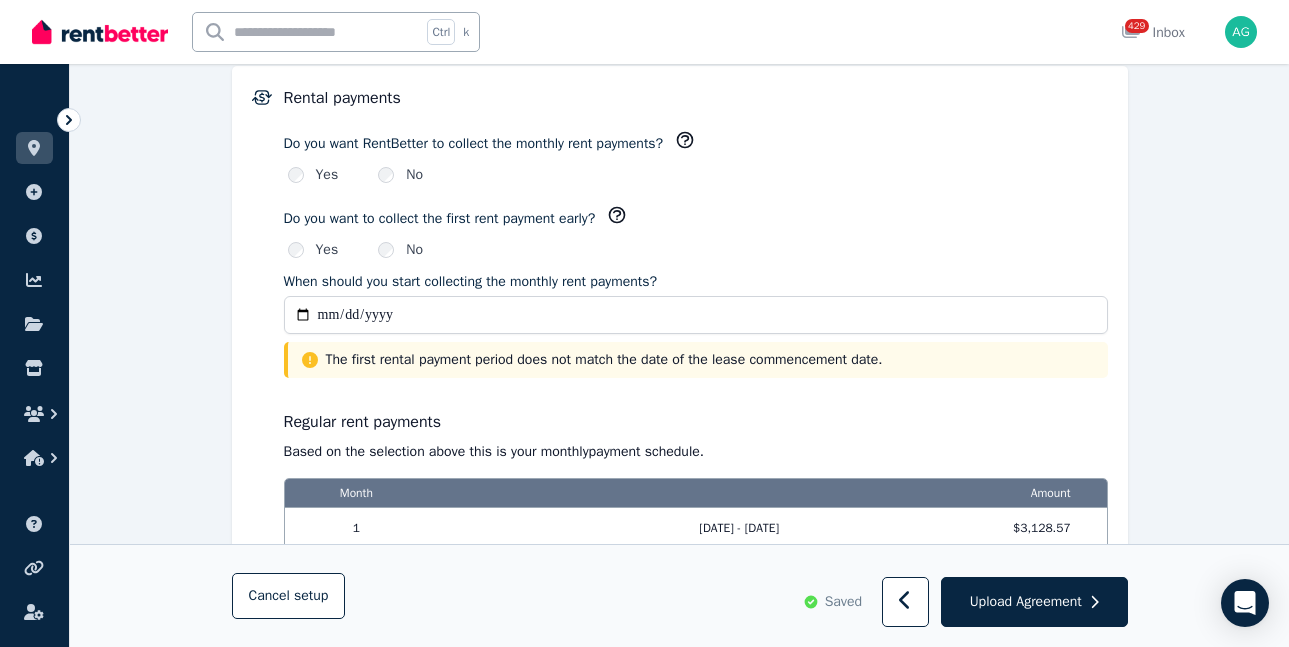 click on "**********" at bounding box center (696, 315) 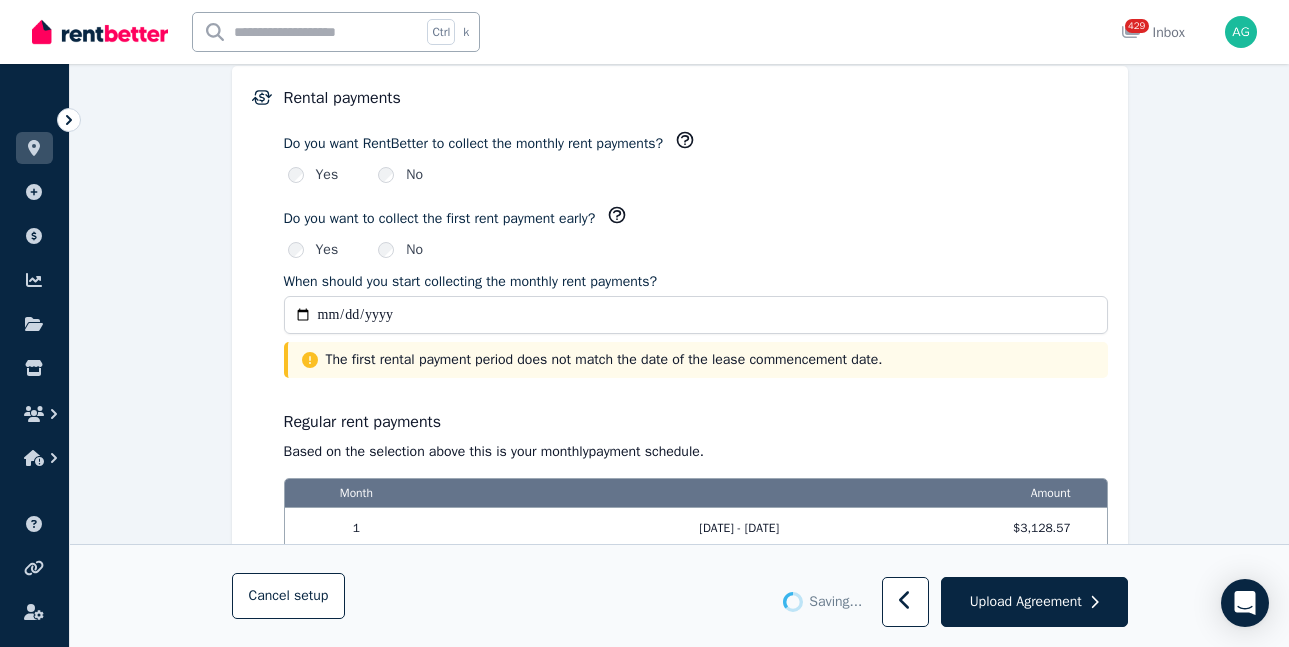 click on "**********" at bounding box center [696, 315] 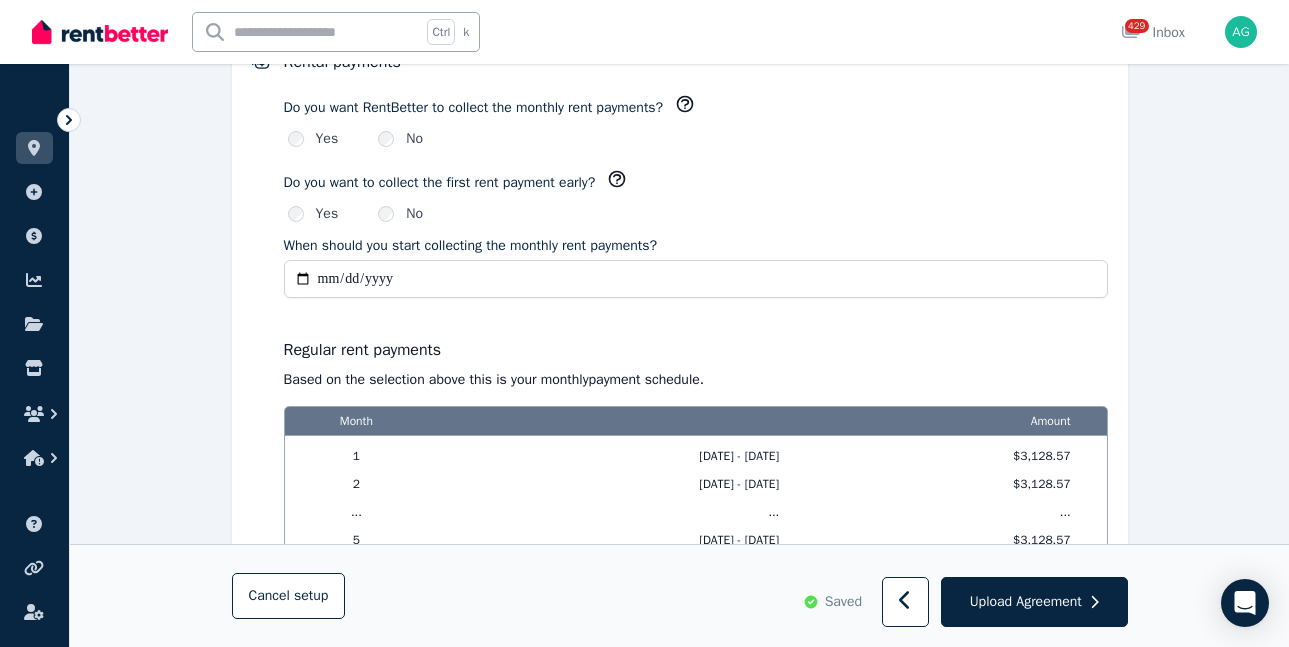 type on "**********" 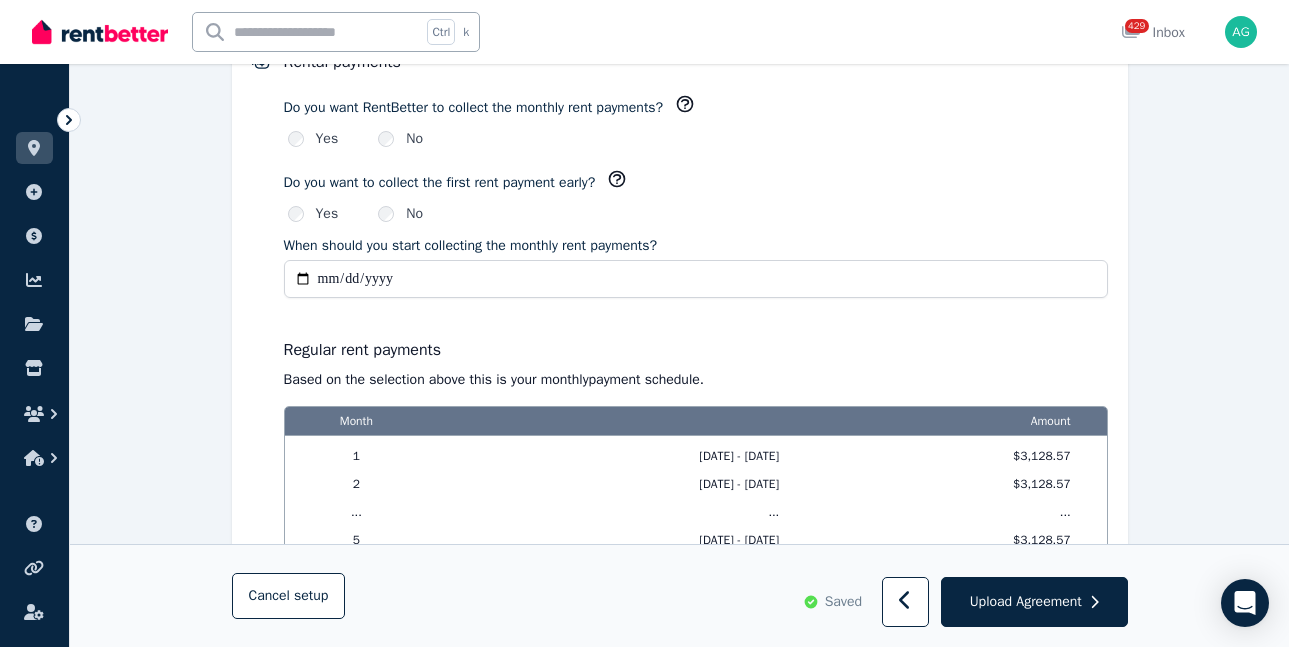 scroll, scrollTop: 1402, scrollLeft: 0, axis: vertical 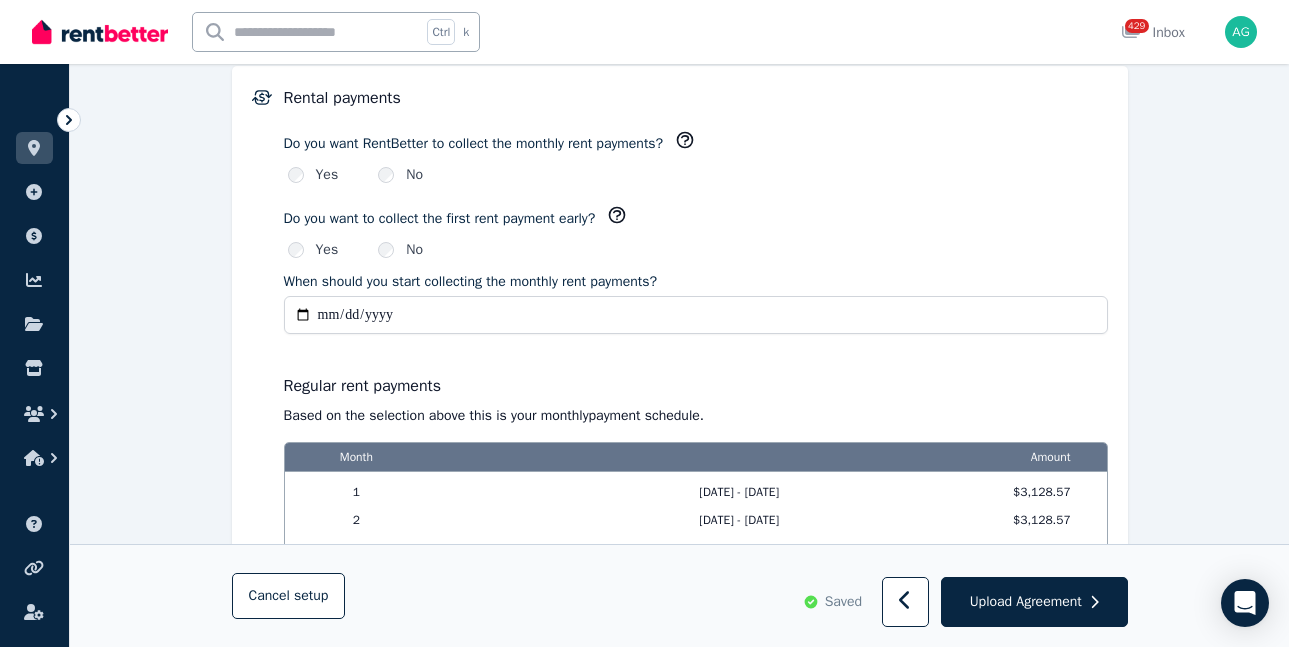 click on "**********" at bounding box center (696, 355) 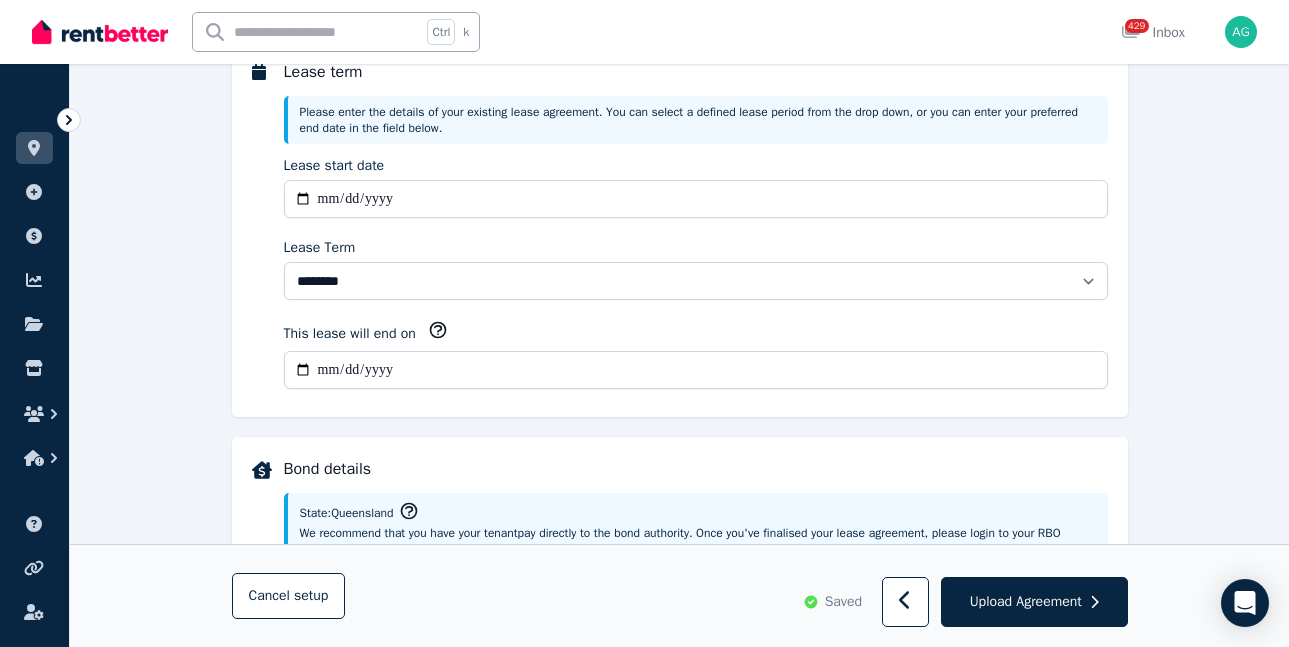 scroll, scrollTop: 567, scrollLeft: 0, axis: vertical 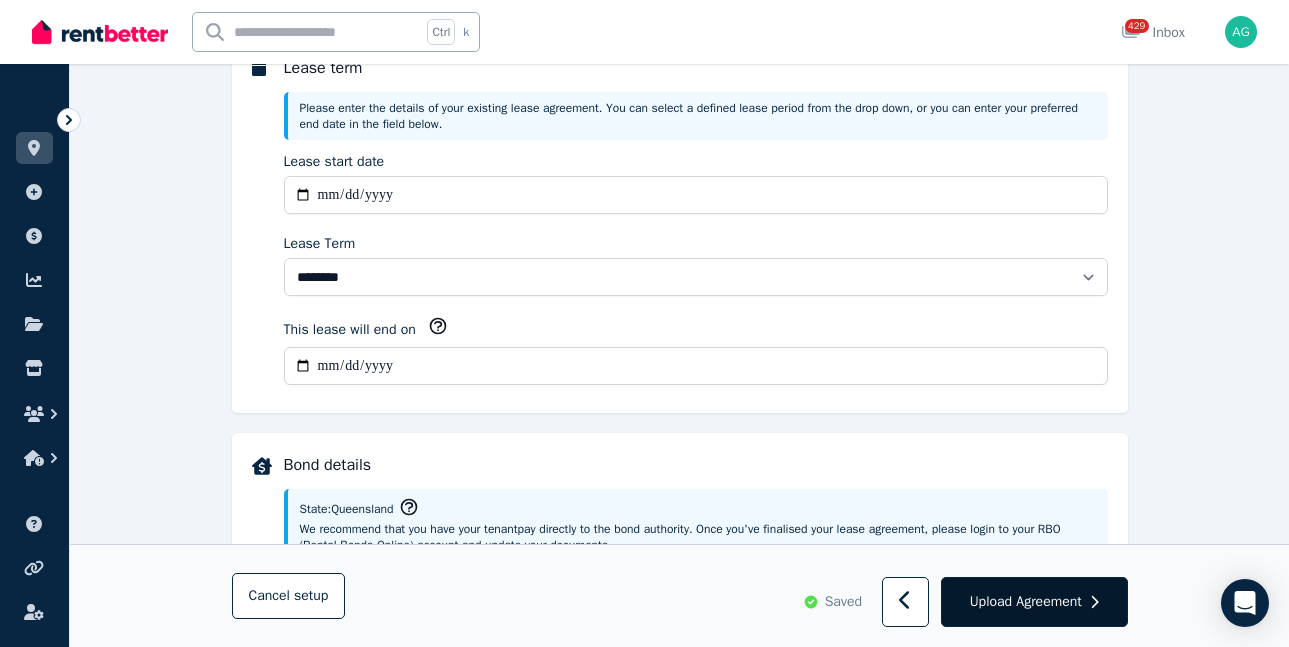 click on "Upload Agreement" at bounding box center [1026, 602] 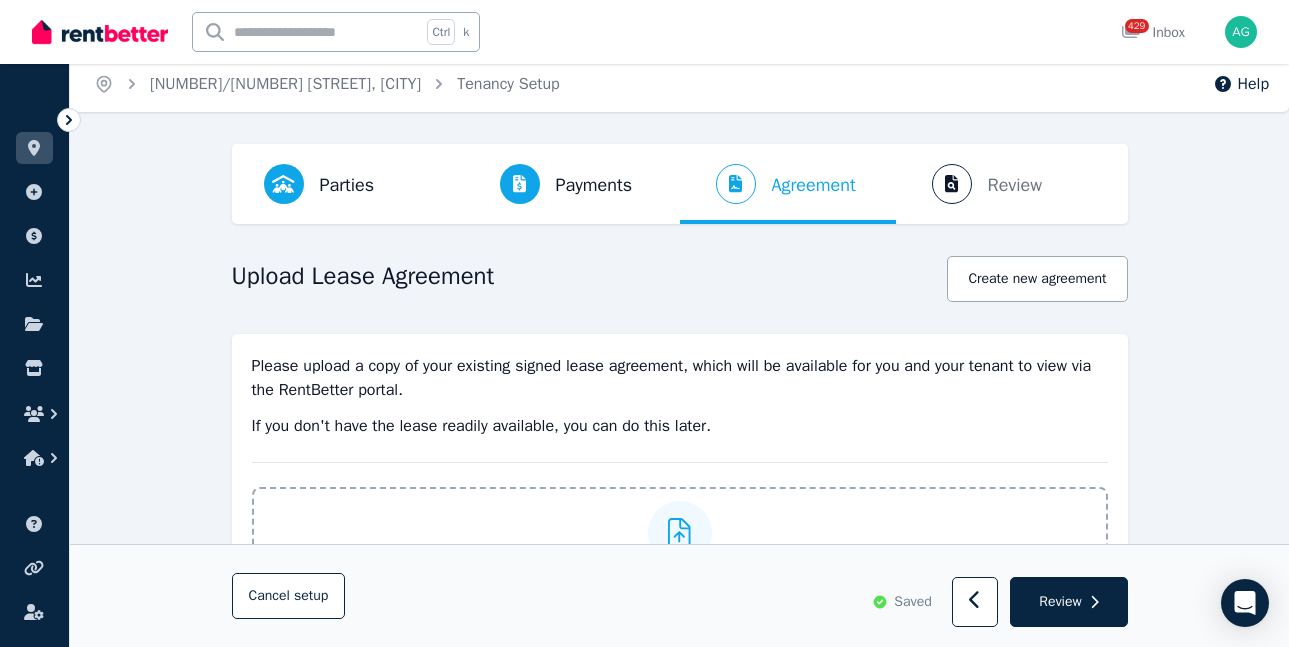 scroll, scrollTop: 0, scrollLeft: 0, axis: both 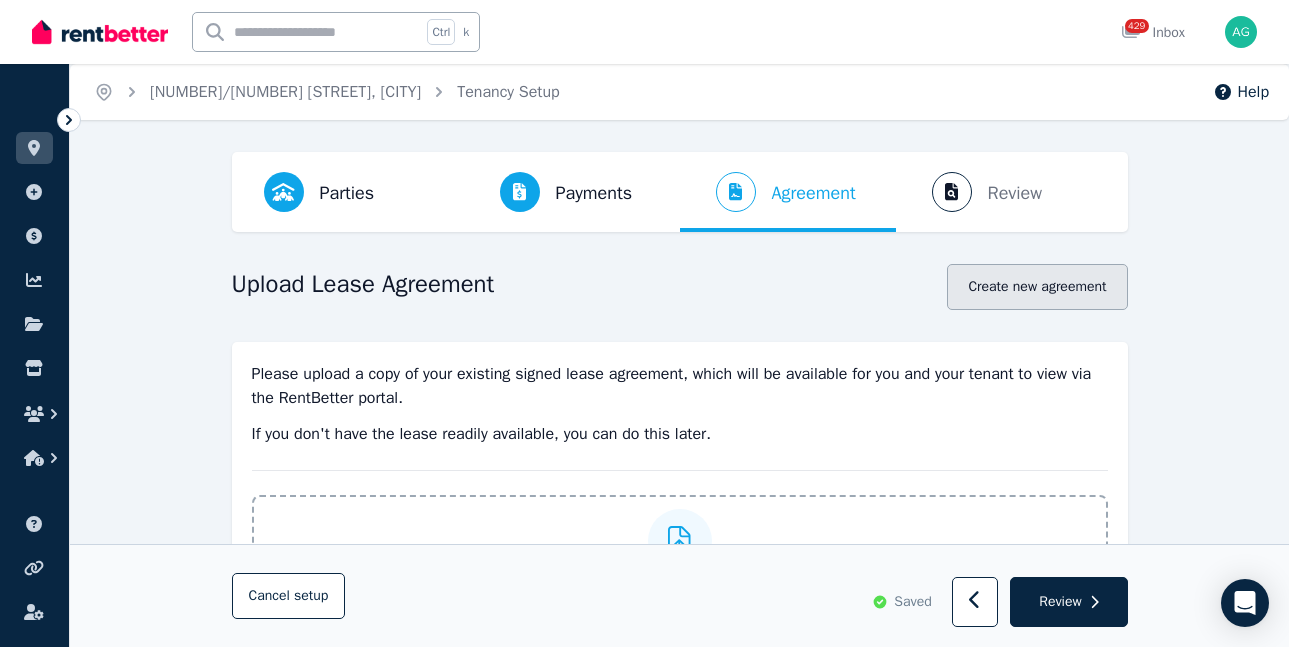 click on "Create new agreement" at bounding box center (1037, 287) 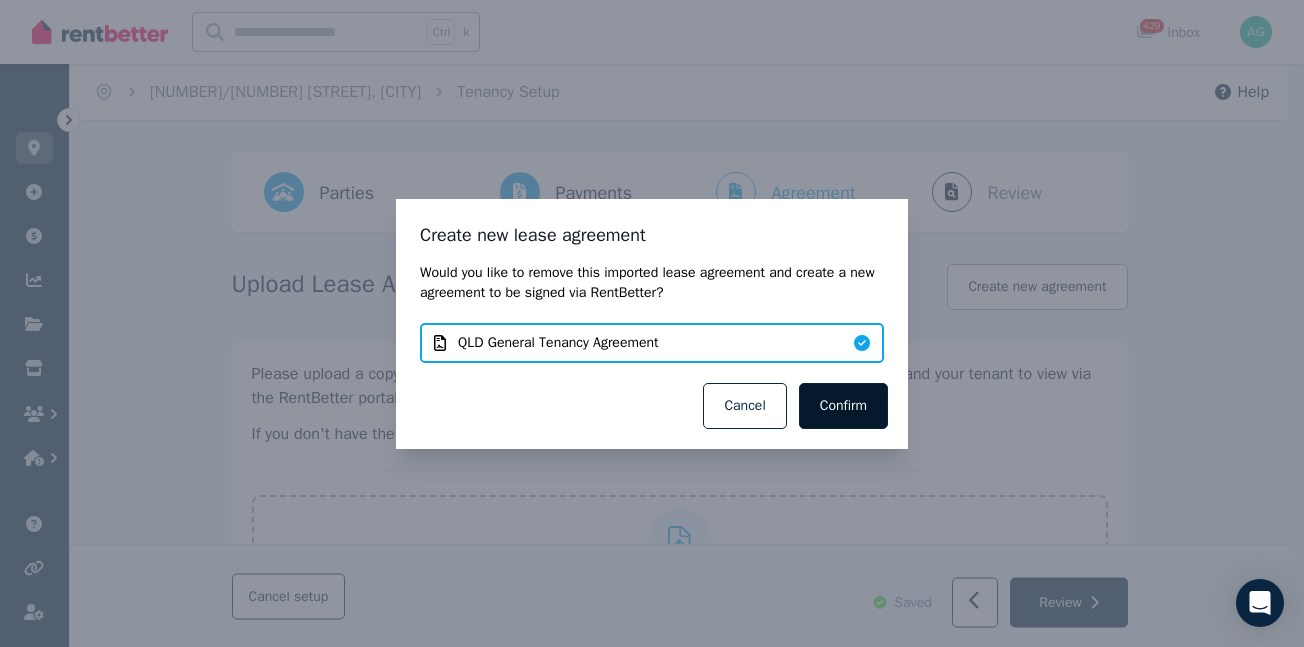 click on "Confirm" at bounding box center (843, 406) 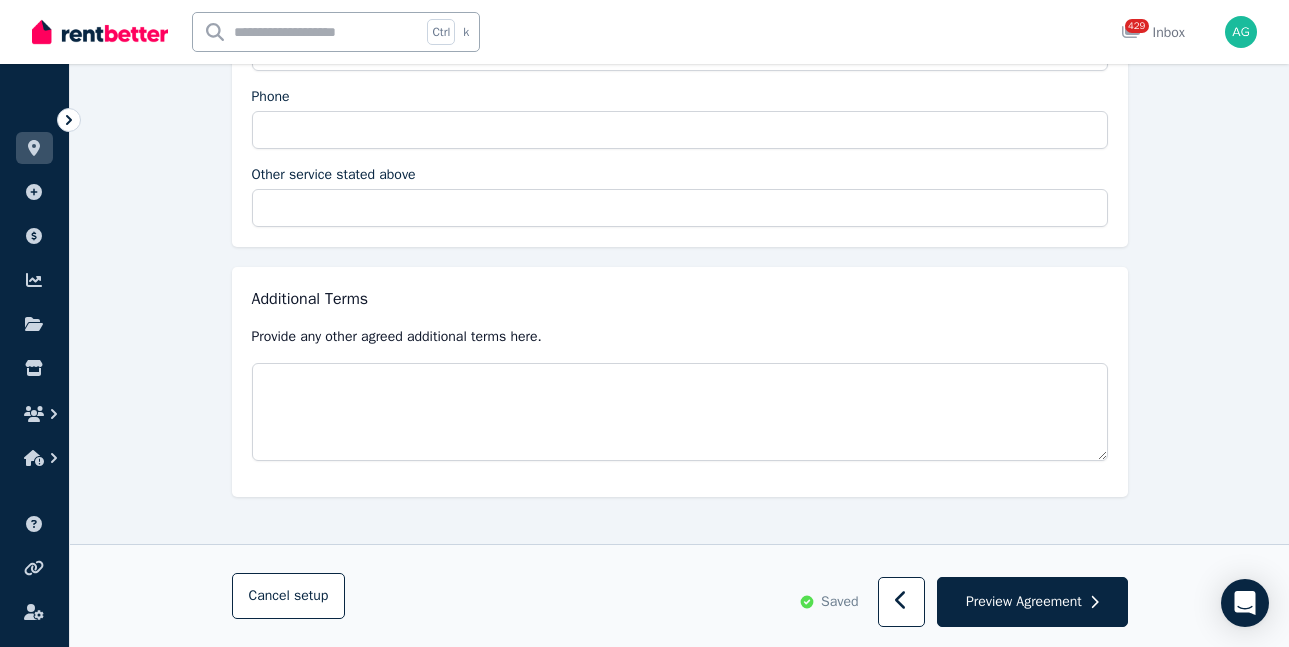 scroll, scrollTop: 4025, scrollLeft: 0, axis: vertical 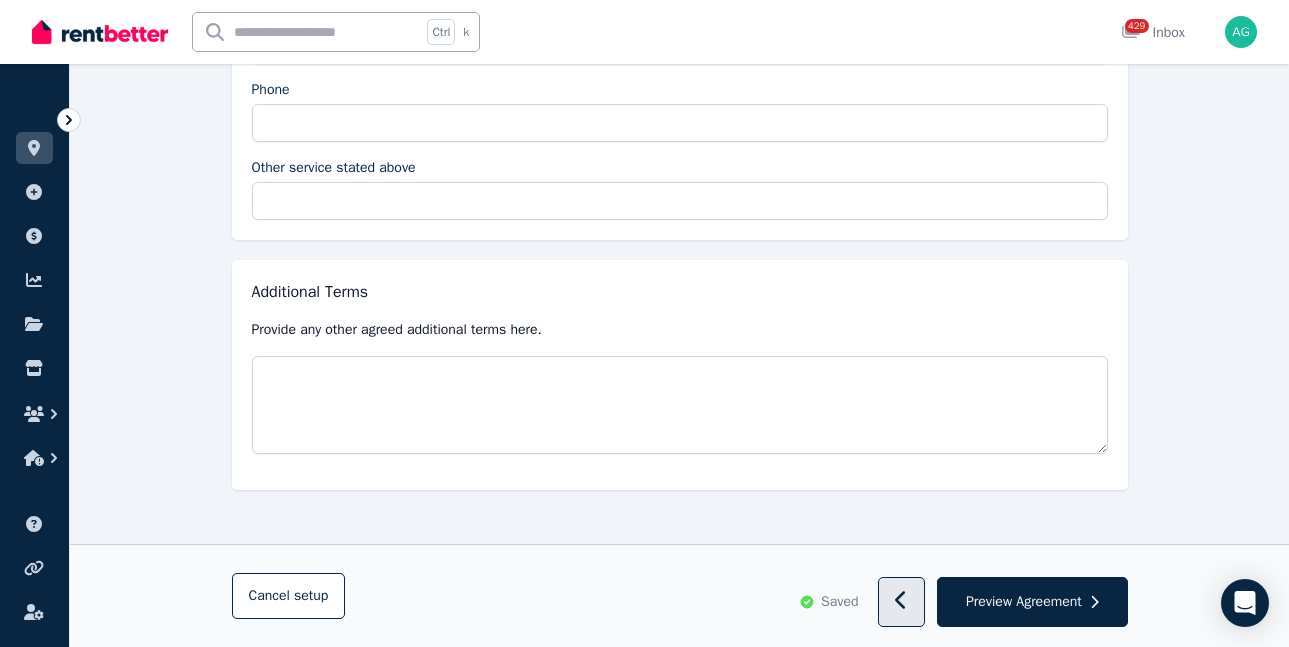 click 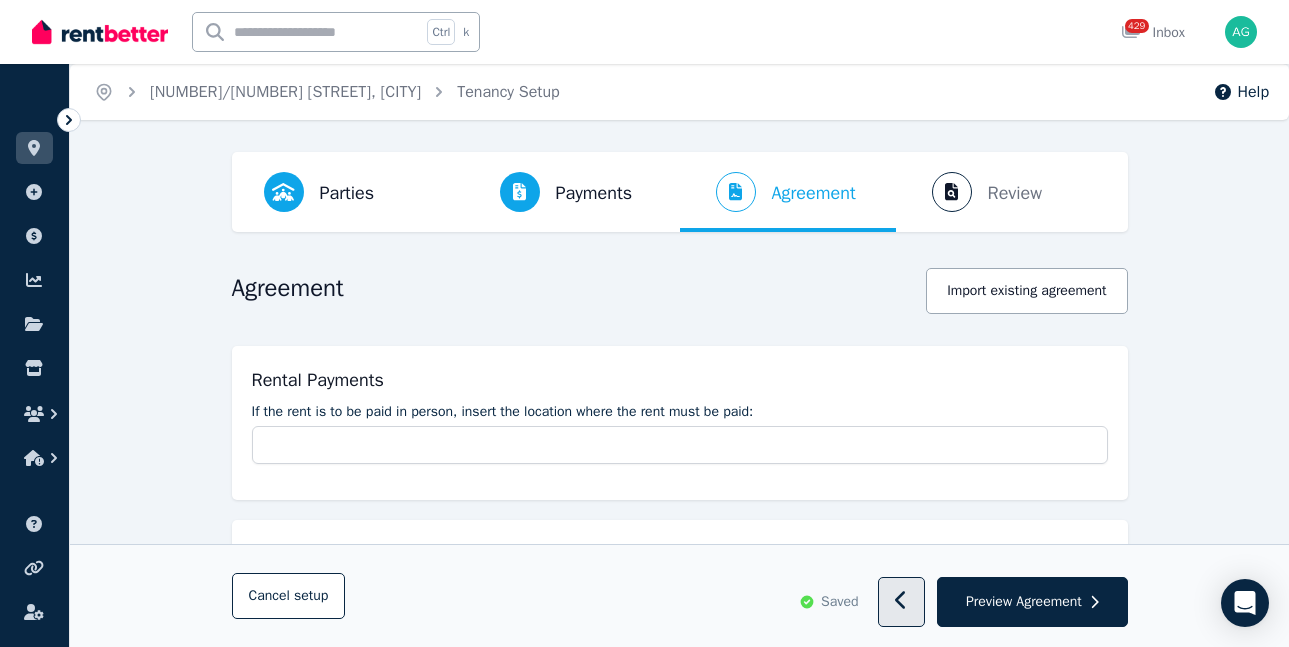 select on "*******" 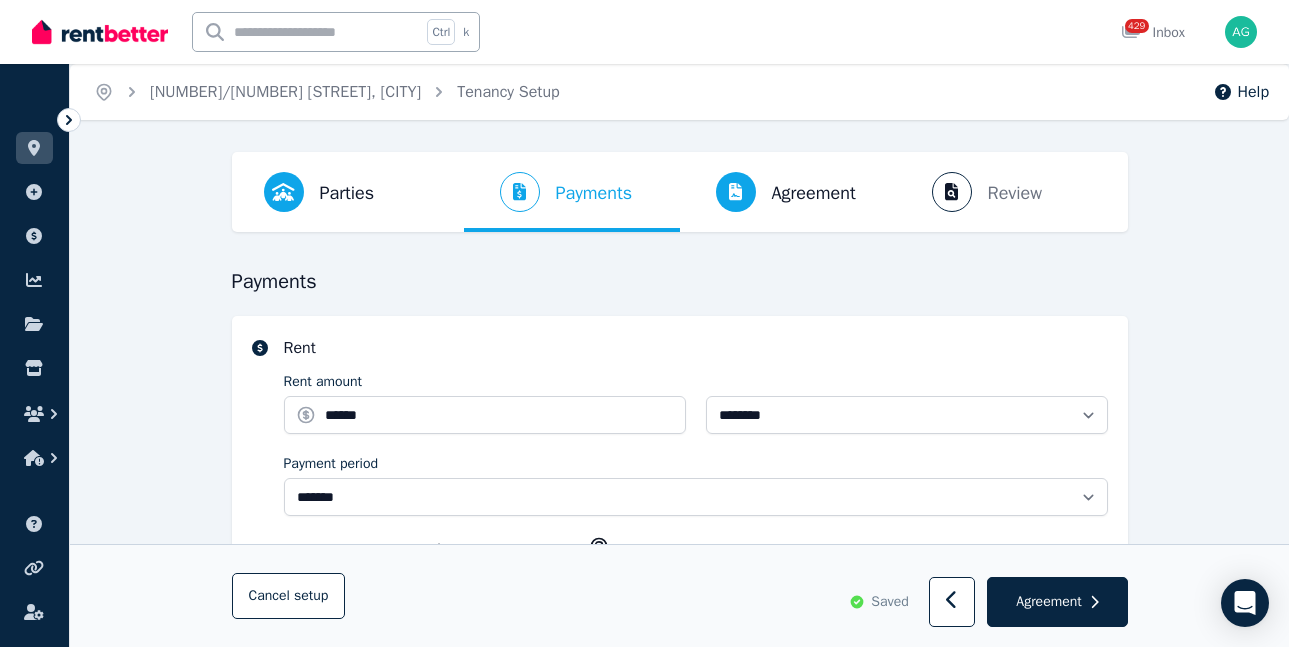 select on "**********" 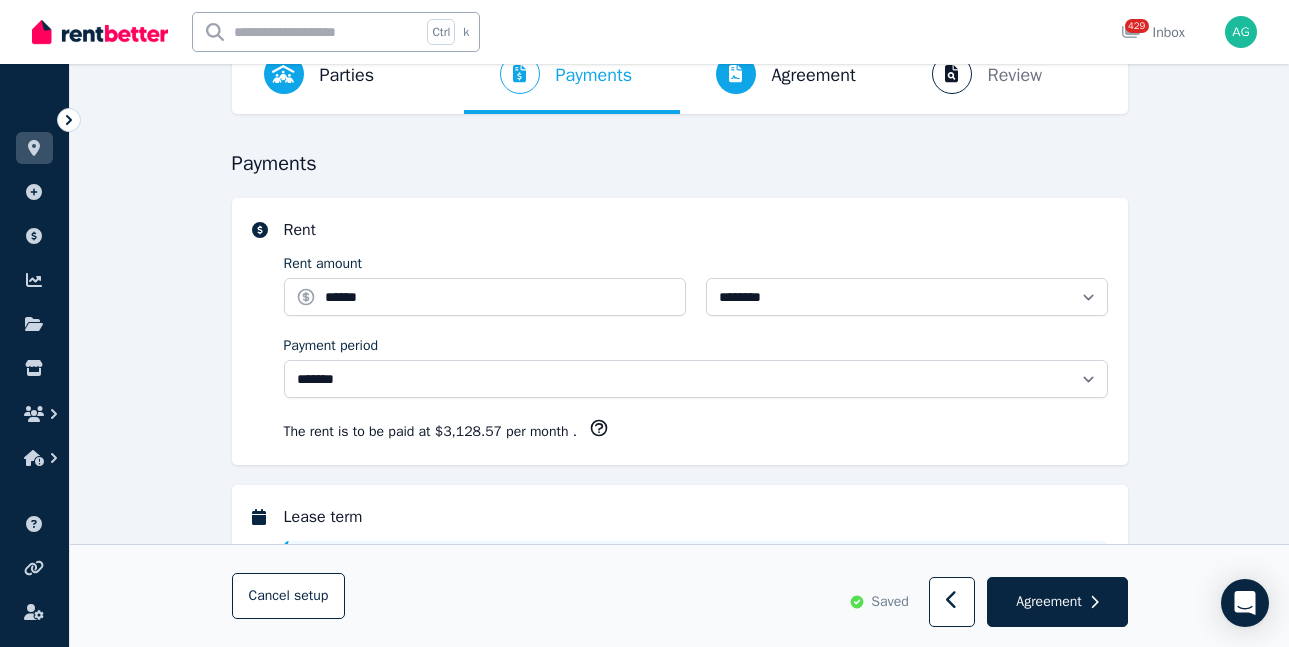 scroll, scrollTop: 300, scrollLeft: 0, axis: vertical 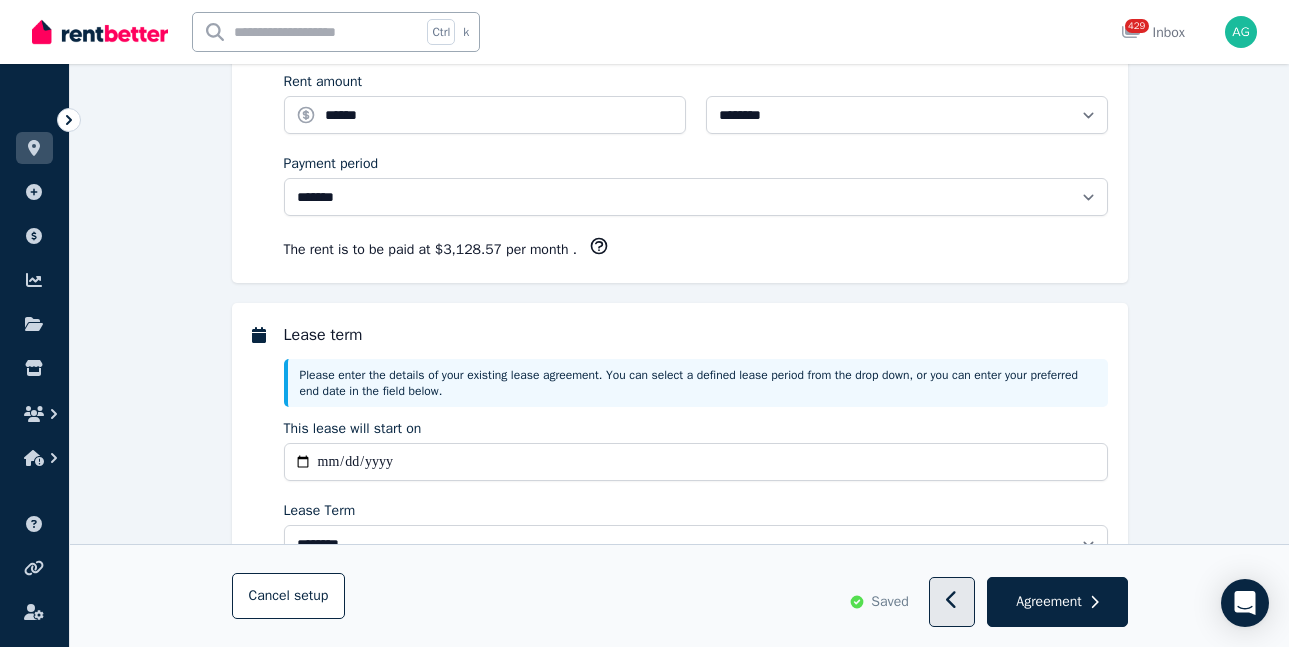 click 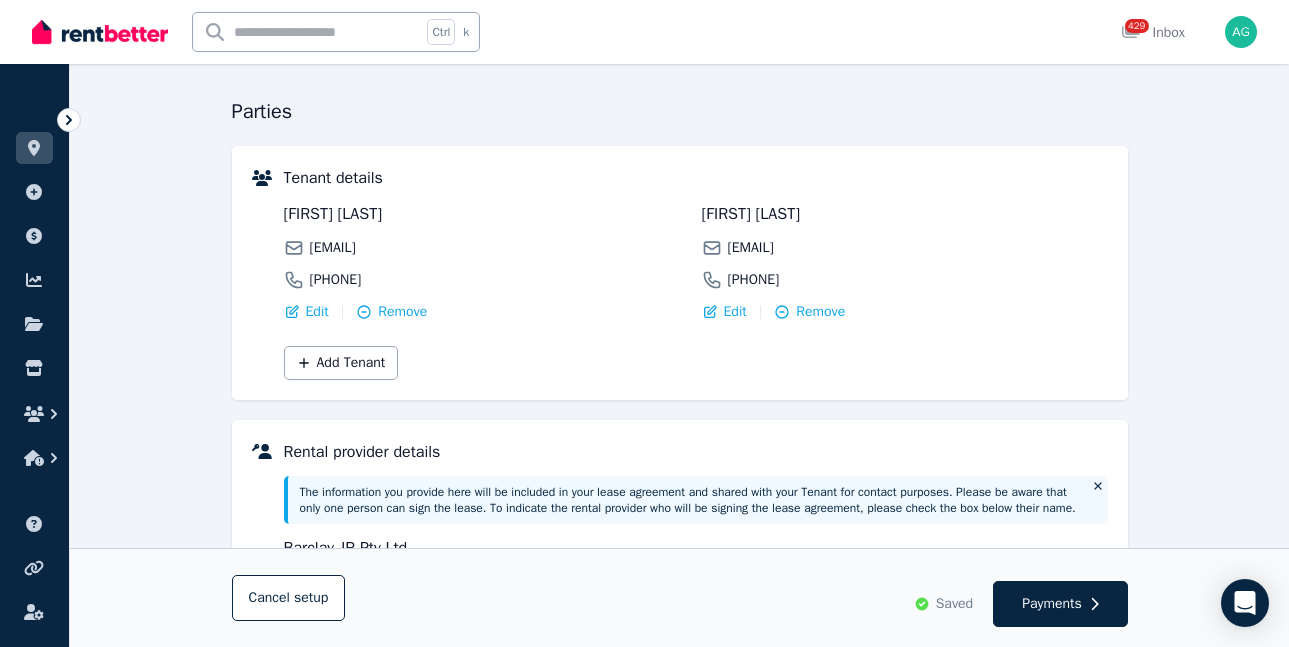 scroll, scrollTop: 116, scrollLeft: 0, axis: vertical 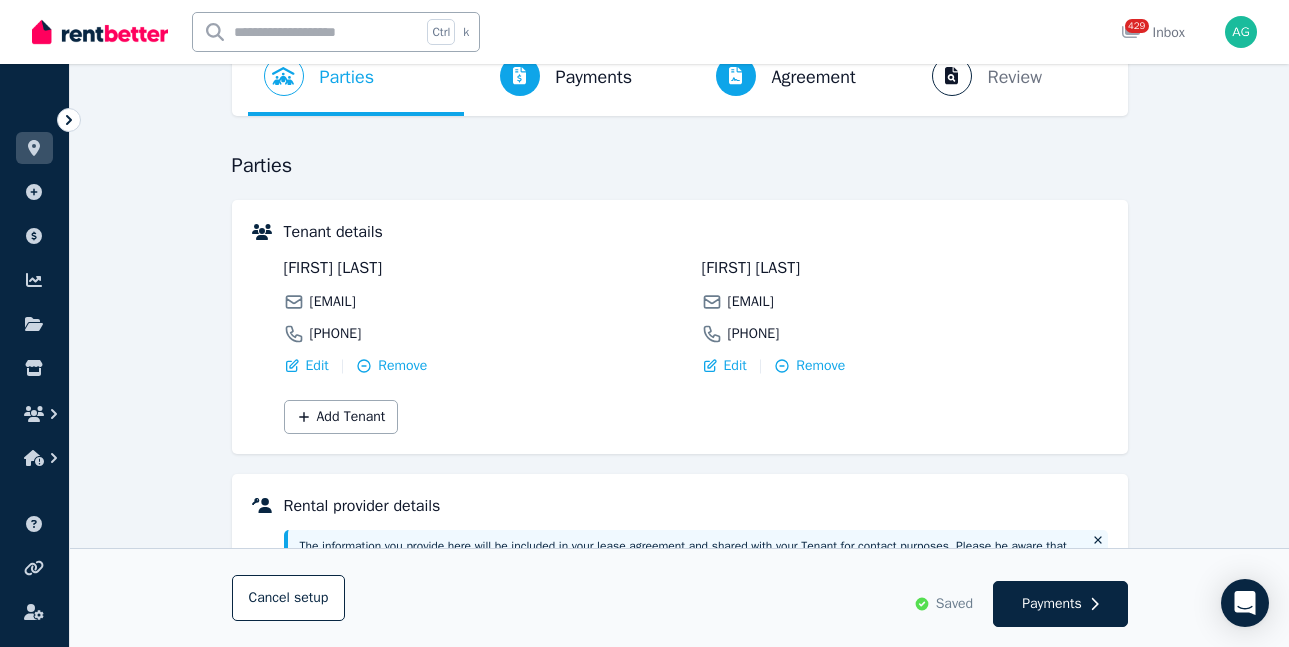 drag, startPoint x: 468, startPoint y: 305, endPoint x: 306, endPoint y: 299, distance: 162.11107 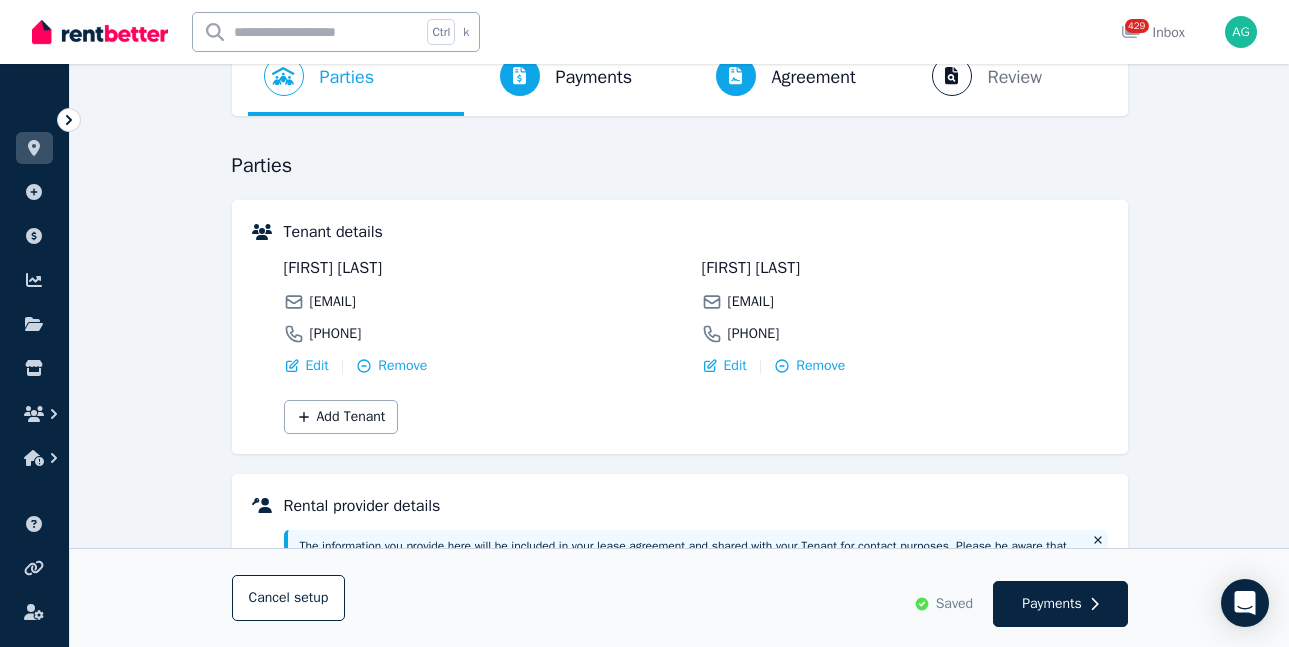 click on "[EMAIL]" at bounding box center [487, 302] 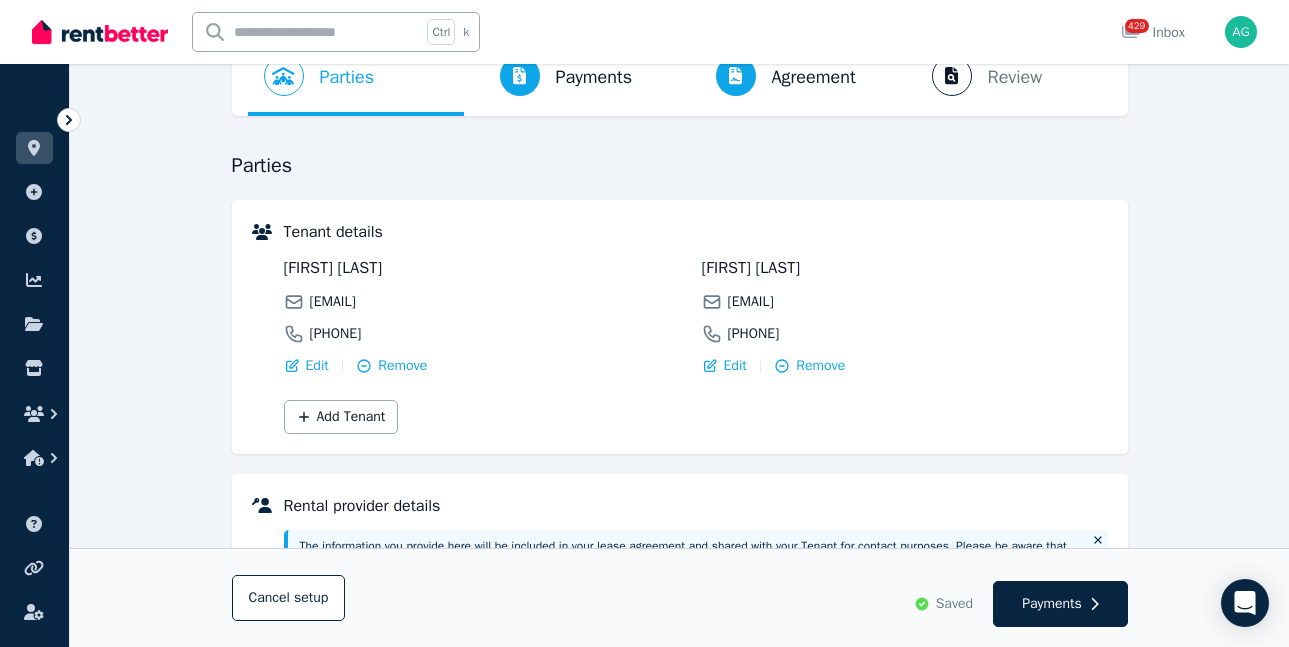 copy on "[EMAIL]" 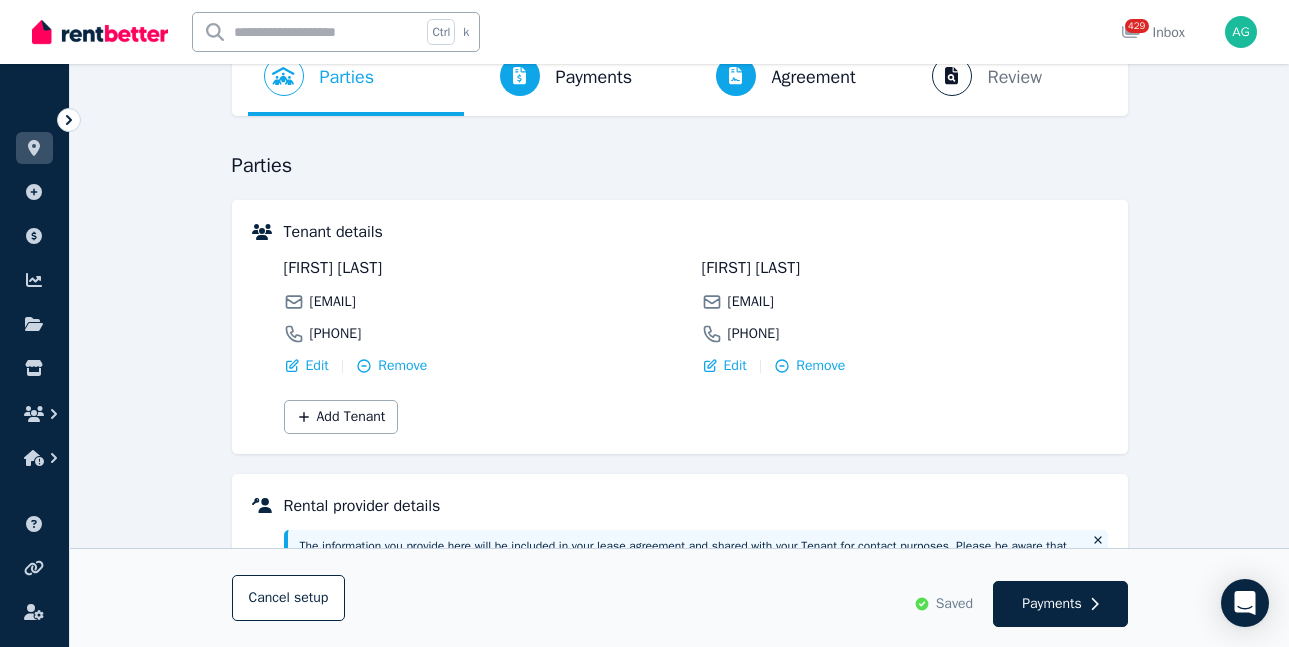 click on "[EMAIL]" at bounding box center (905, 302) 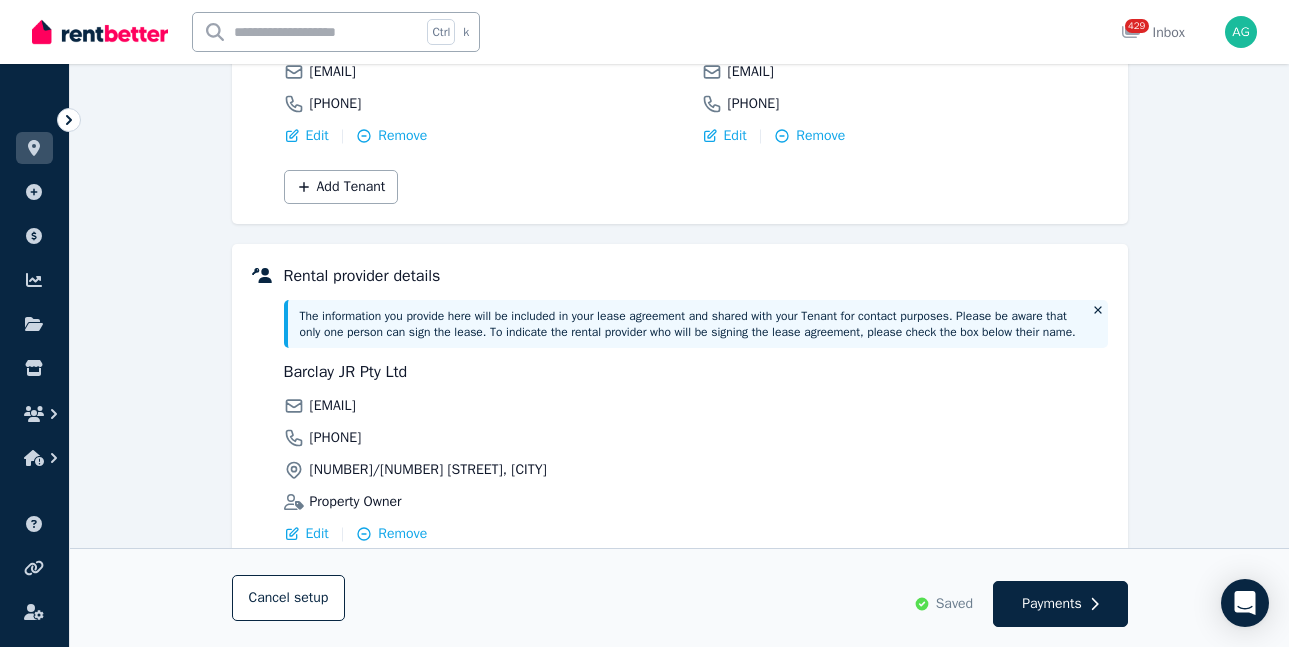 scroll, scrollTop: 416, scrollLeft: 0, axis: vertical 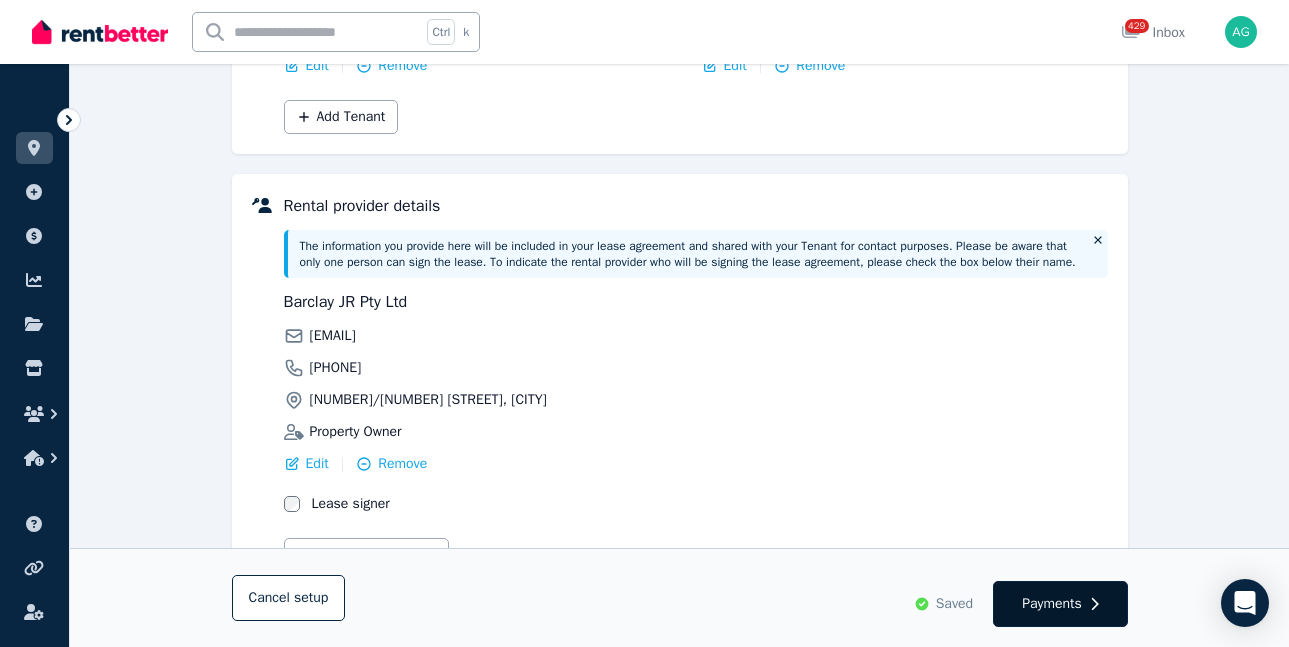 click on "Payments" at bounding box center [1052, 604] 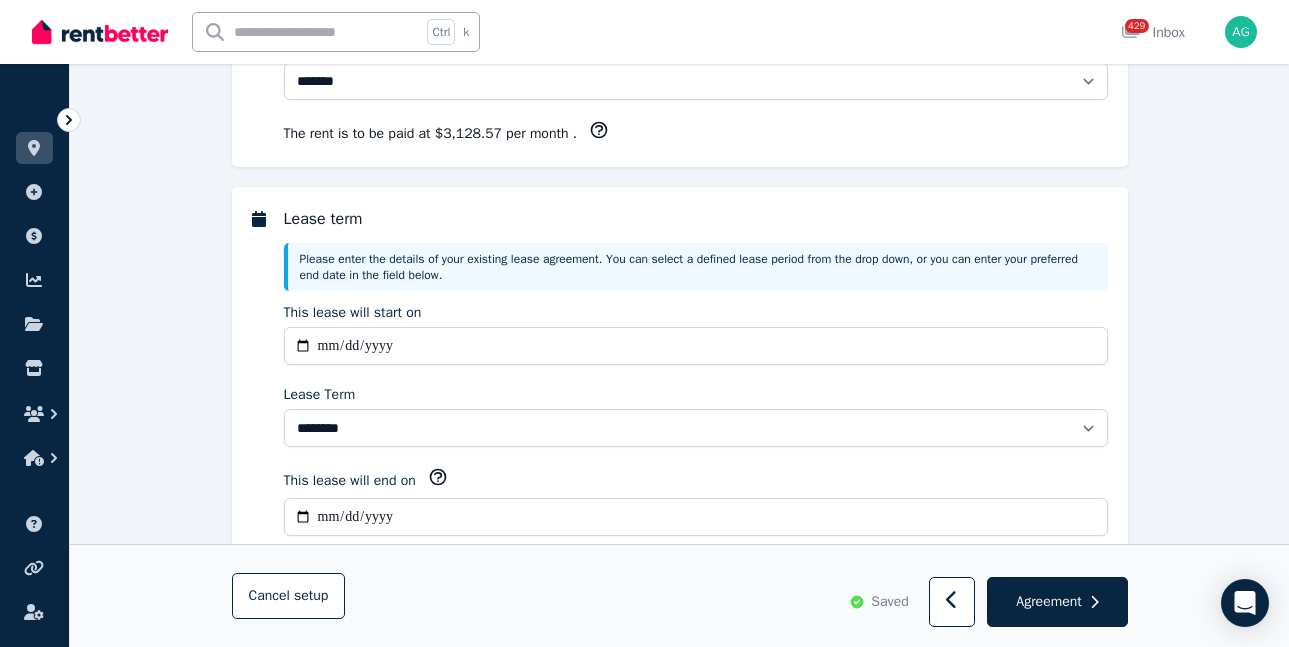 scroll, scrollTop: 0, scrollLeft: 0, axis: both 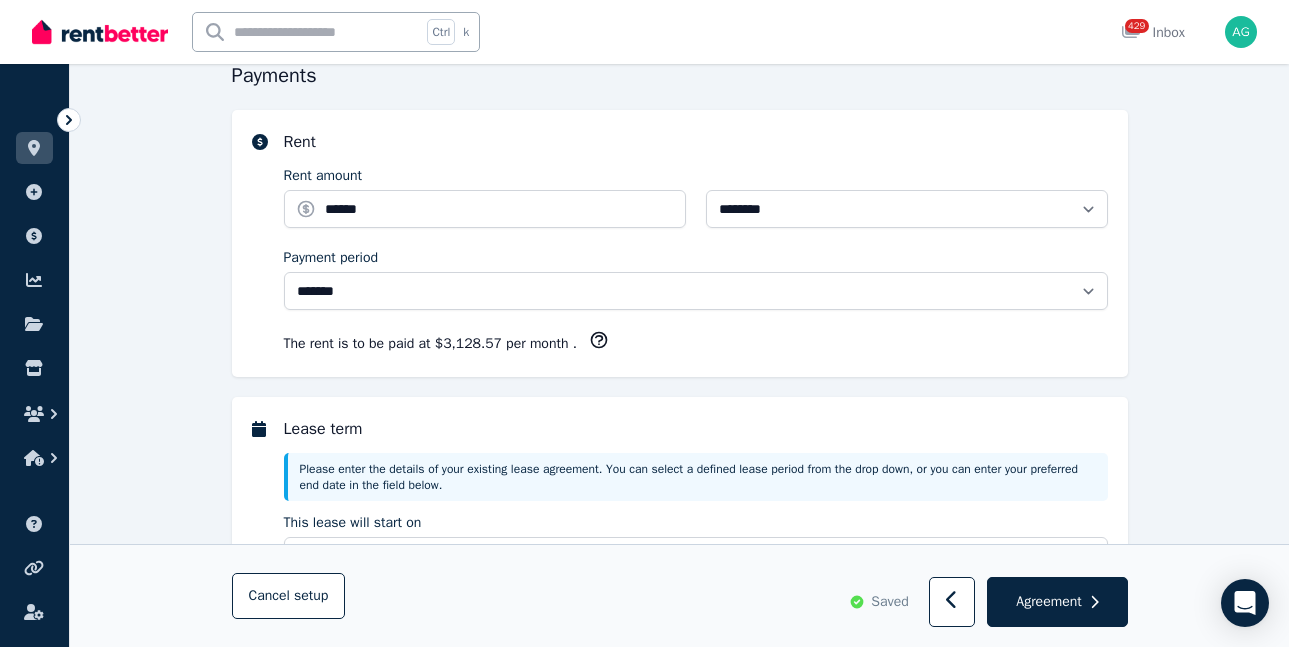 select on "**********" 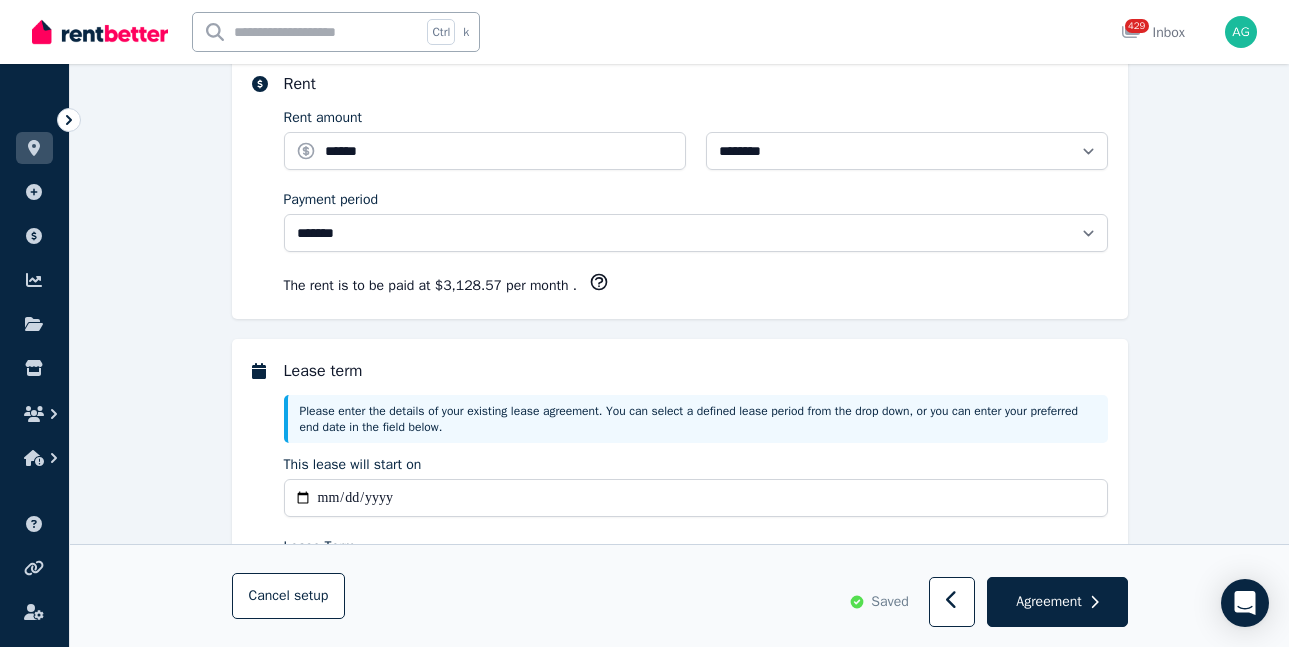 scroll, scrollTop: 400, scrollLeft: 0, axis: vertical 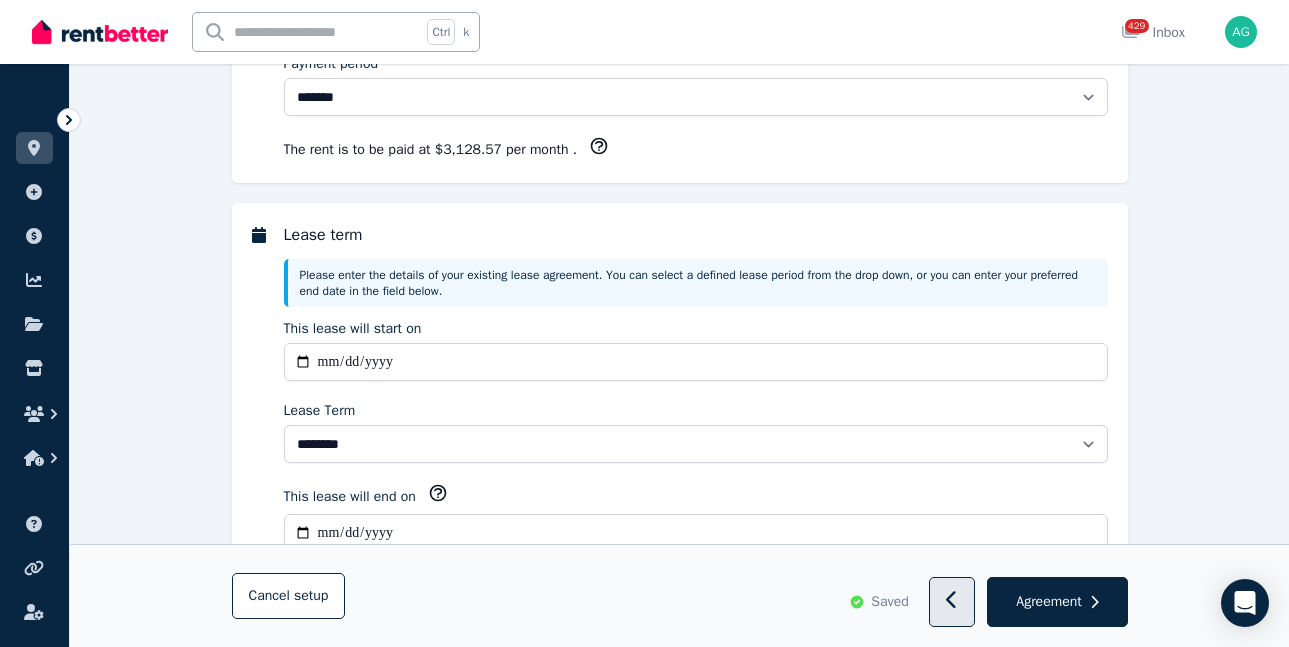 click at bounding box center (952, 603) 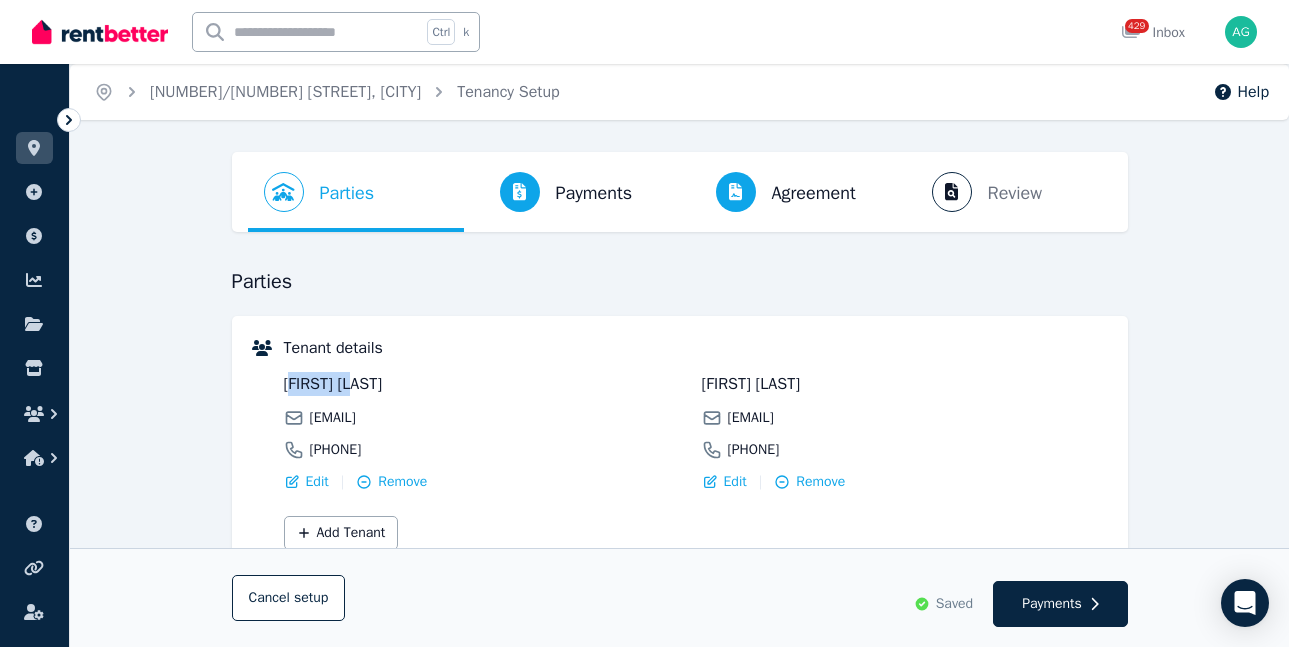 drag, startPoint x: 371, startPoint y: 383, endPoint x: 640, endPoint y: 387, distance: 269.02972 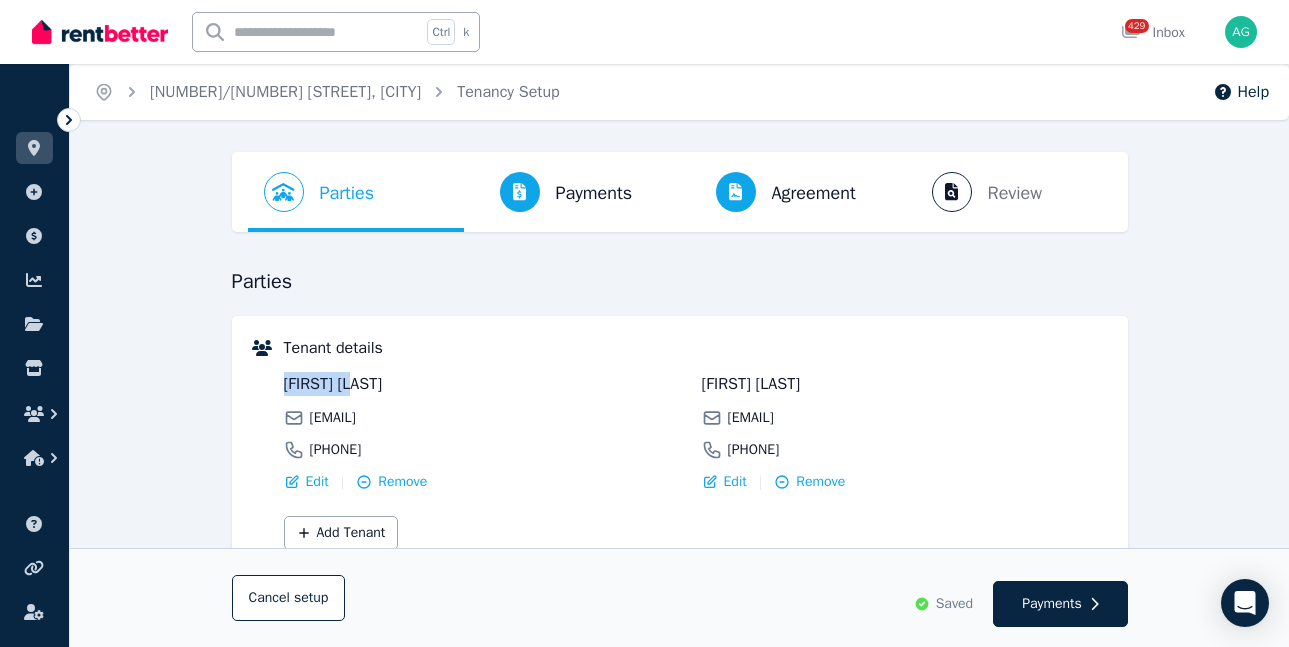 drag, startPoint x: 369, startPoint y: 390, endPoint x: 268, endPoint y: 382, distance: 101.31634 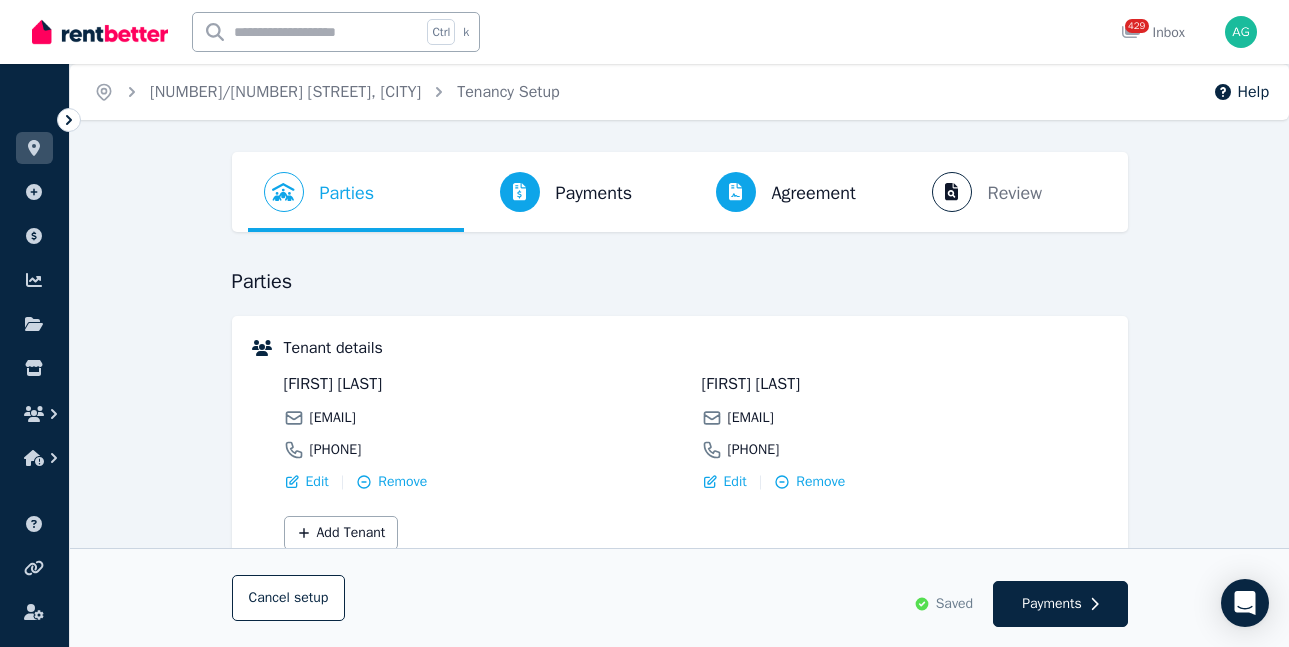 drag, startPoint x: 825, startPoint y: 383, endPoint x: 703, endPoint y: 387, distance: 122.06556 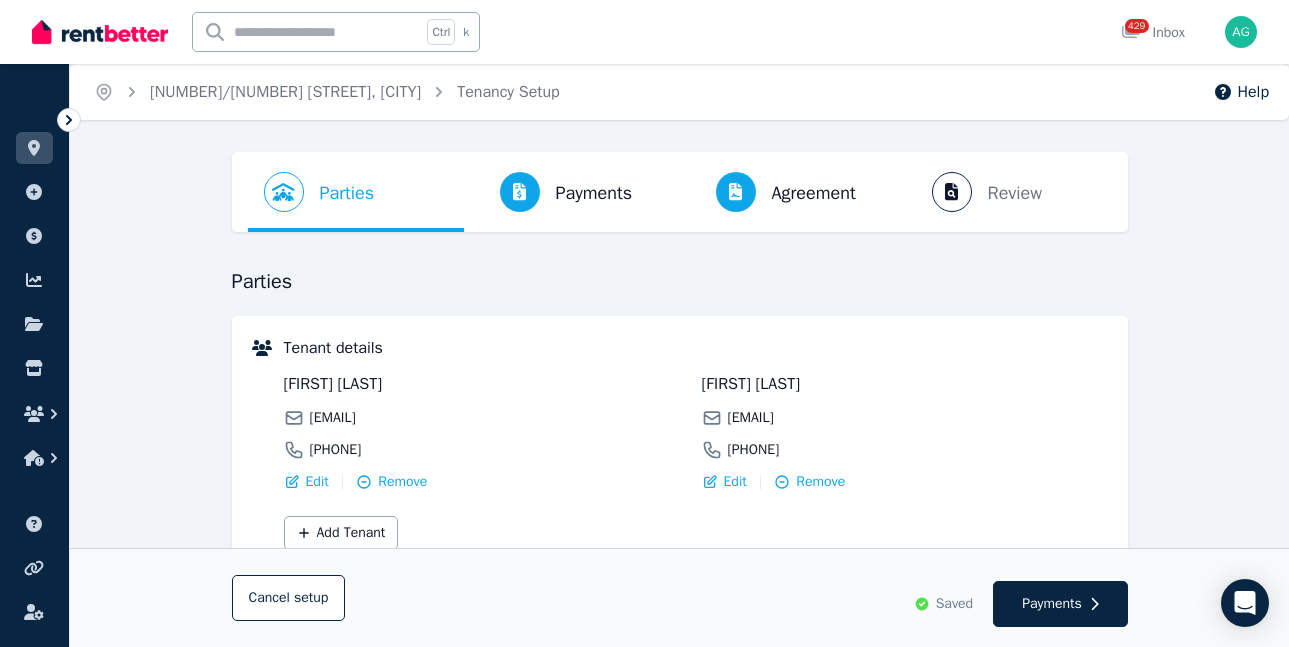 drag, startPoint x: 923, startPoint y: 418, endPoint x: 729, endPoint y: 425, distance: 194.12625 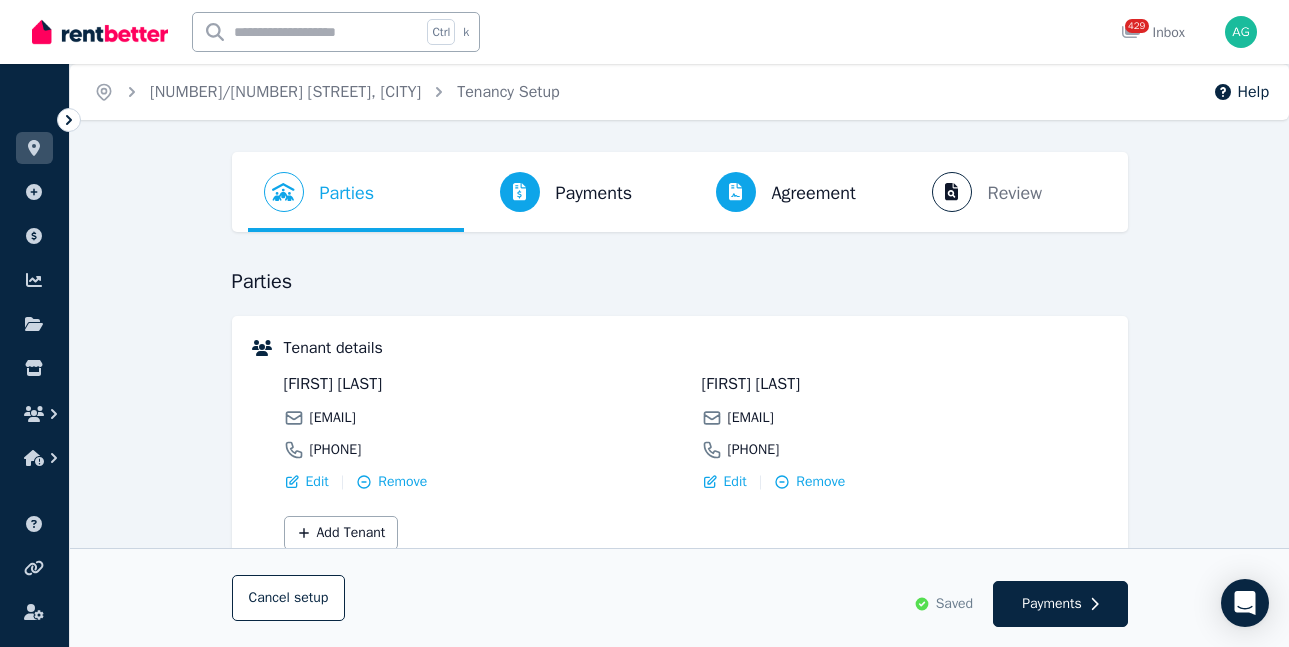 click on "[EMAIL]" at bounding box center [905, 418] 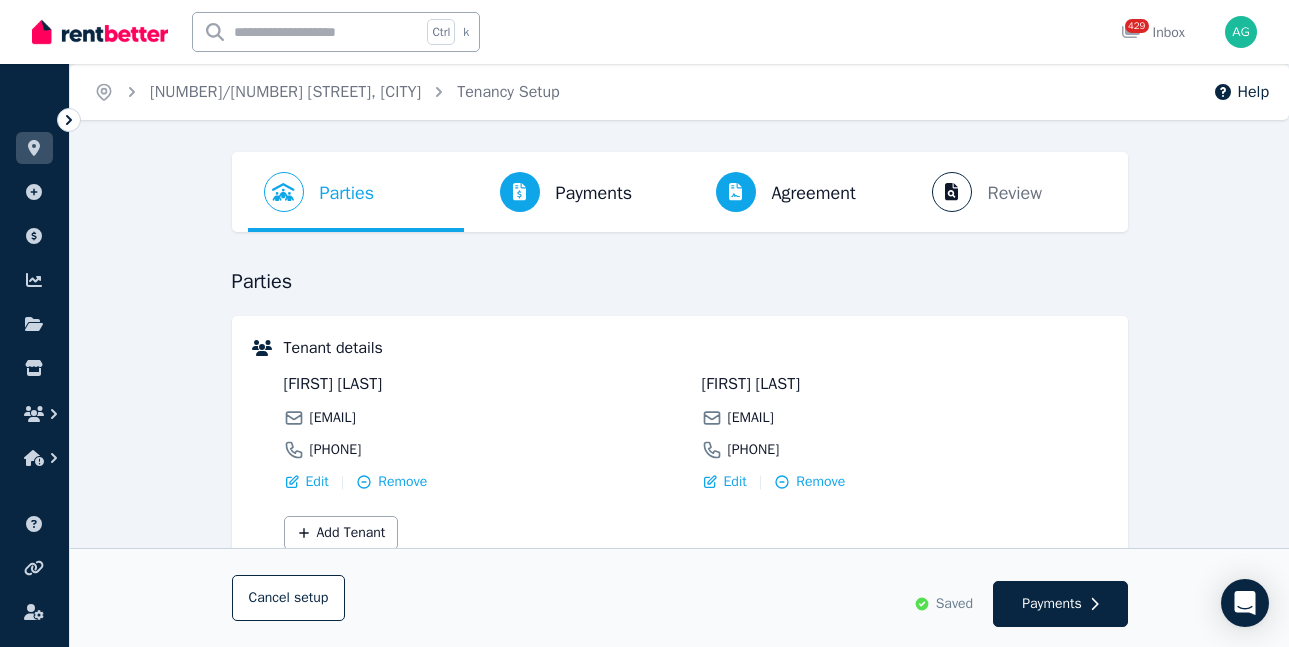copy on "[PHONE]" 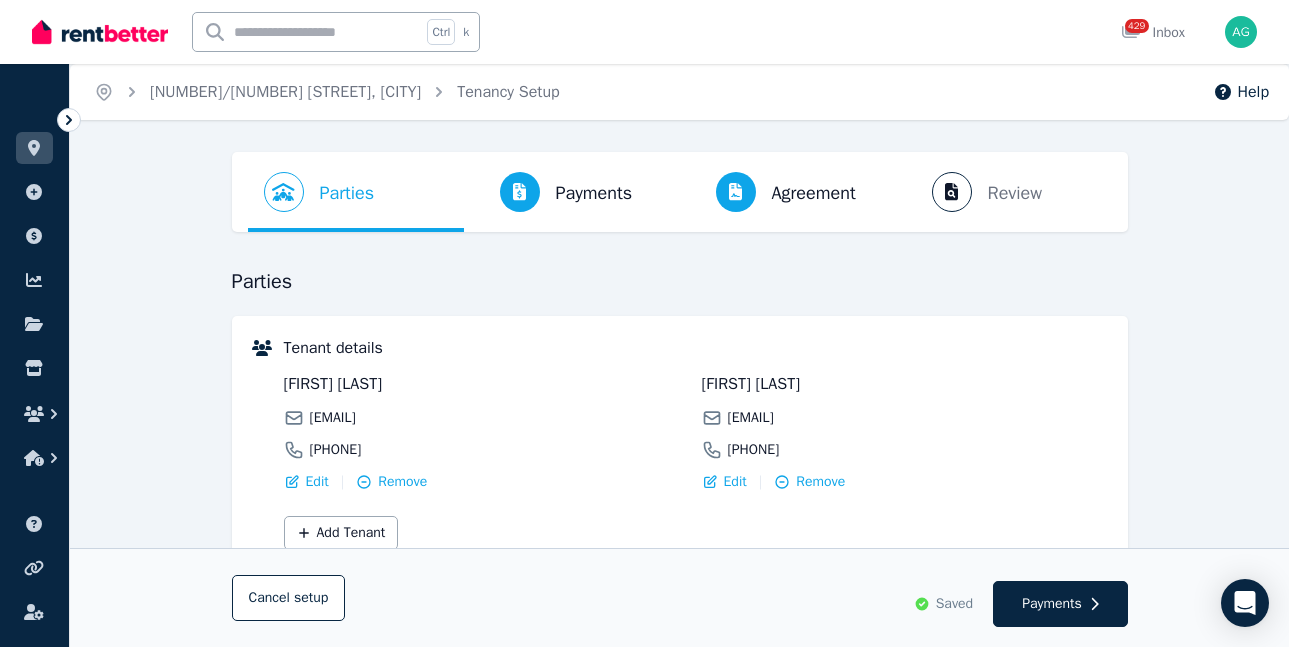 drag, startPoint x: 379, startPoint y: 453, endPoint x: 303, endPoint y: 453, distance: 76 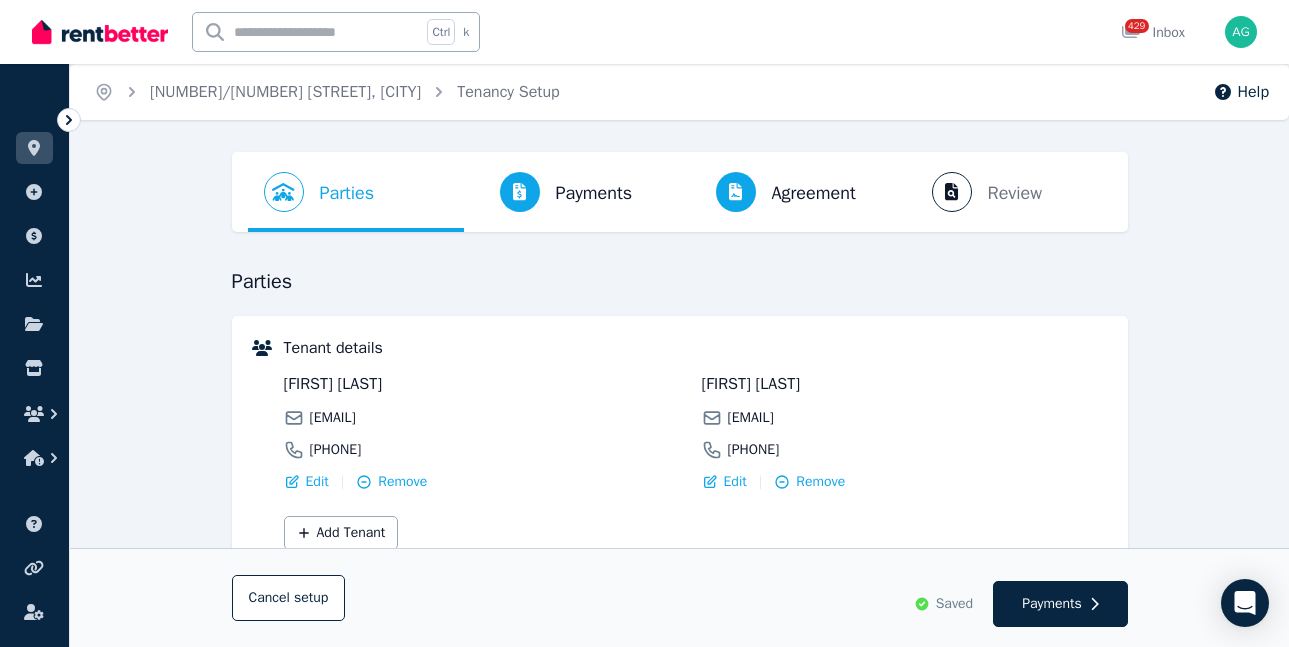 copy on "[PHONE]" 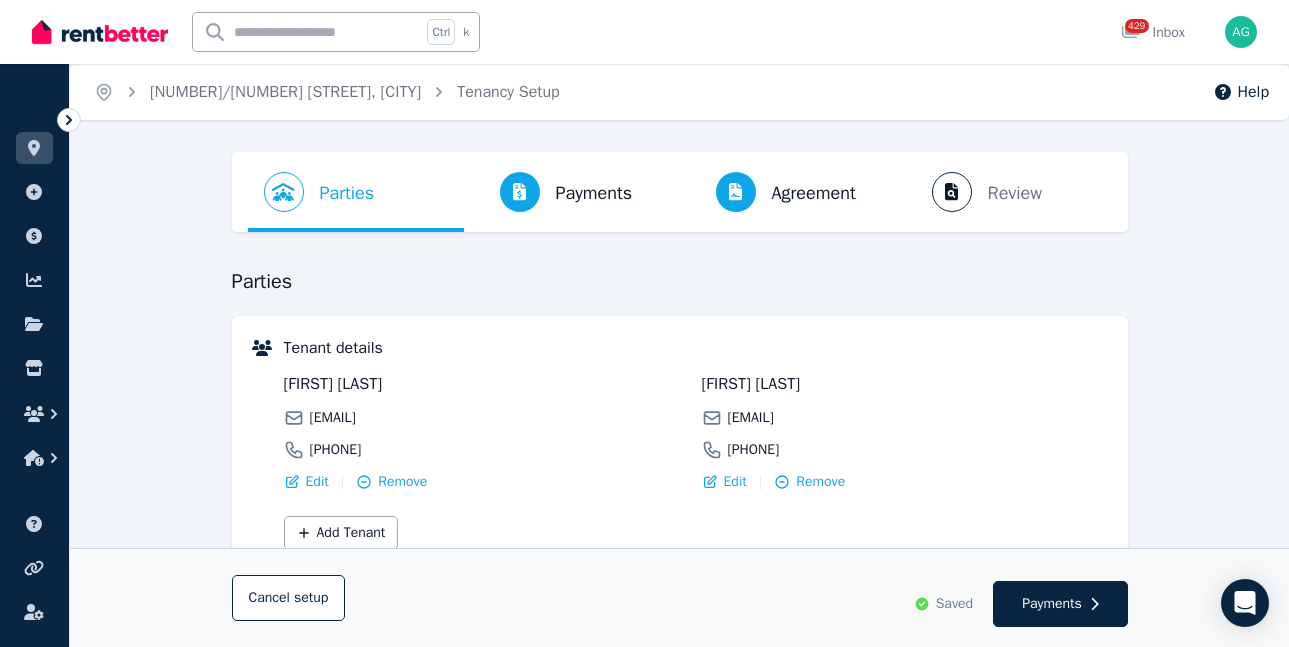 click on "[EMAIL]" at bounding box center (487, 418) 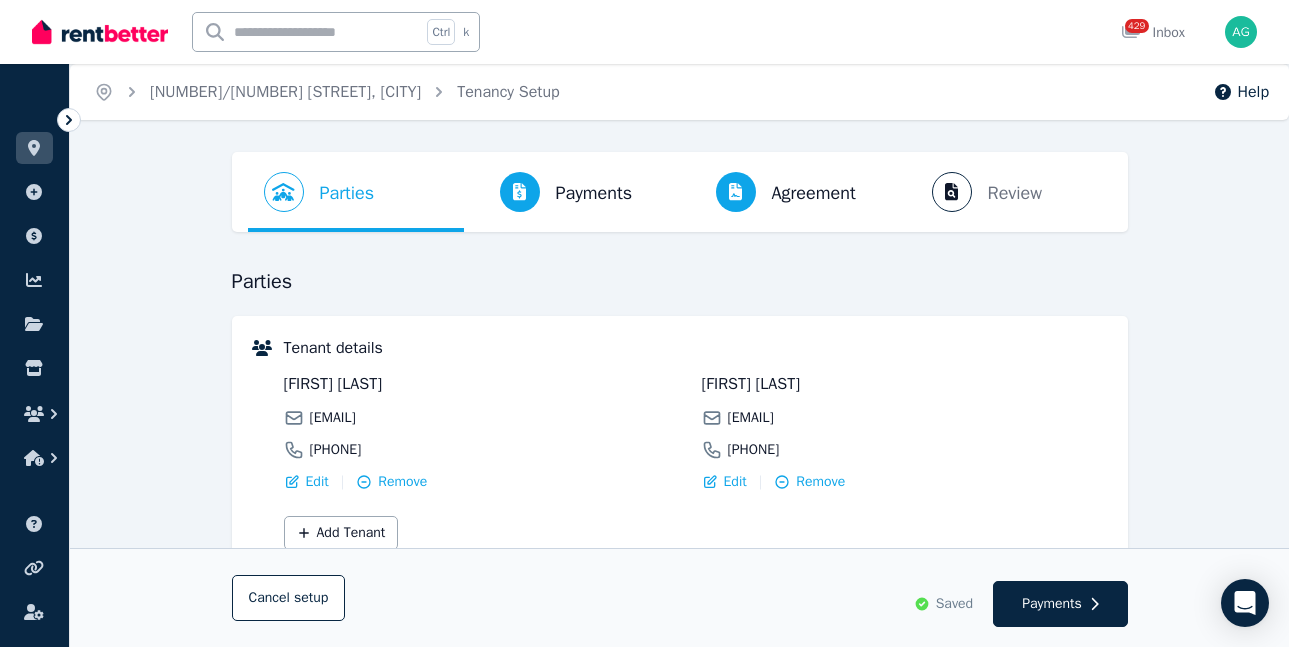 copy on "[EMAIL]" 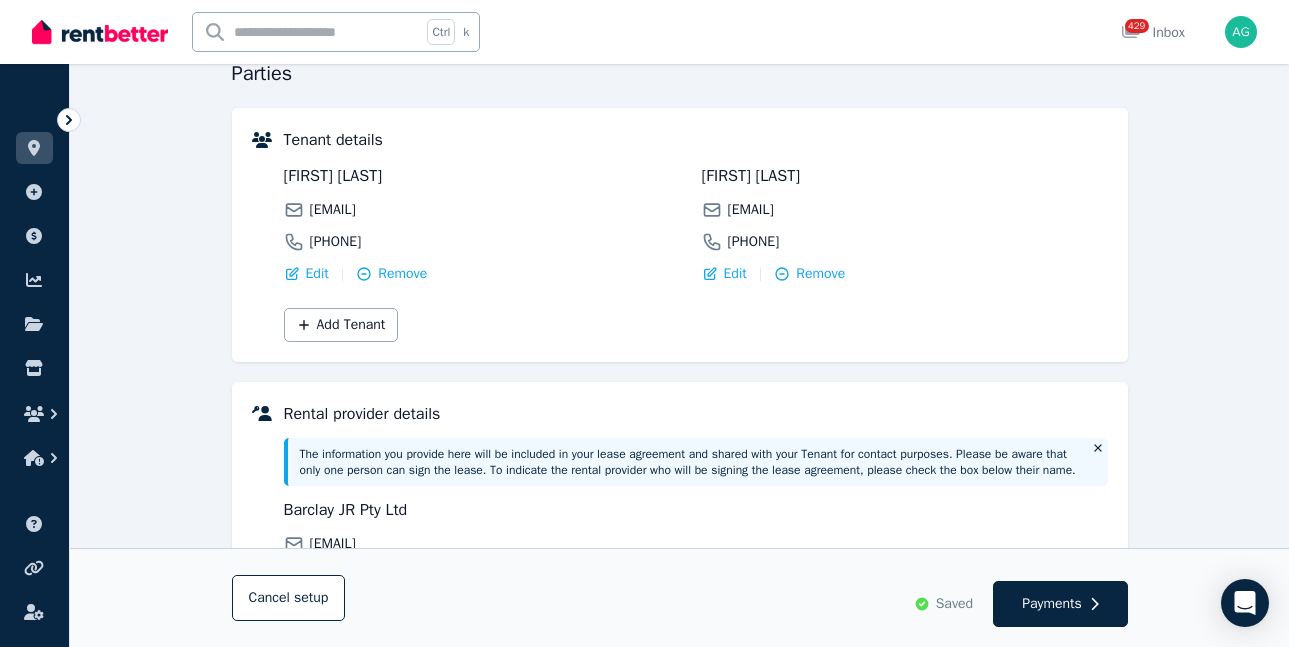 scroll, scrollTop: 200, scrollLeft: 0, axis: vertical 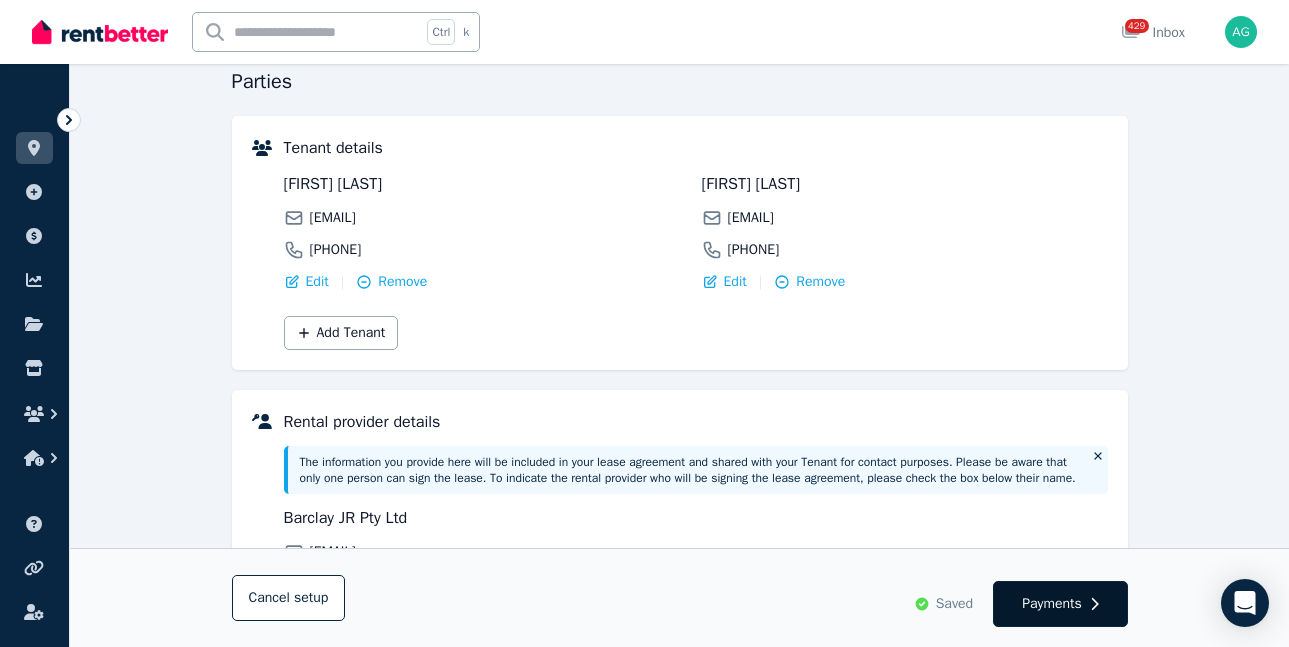 click on "Payments" at bounding box center [1060, 604] 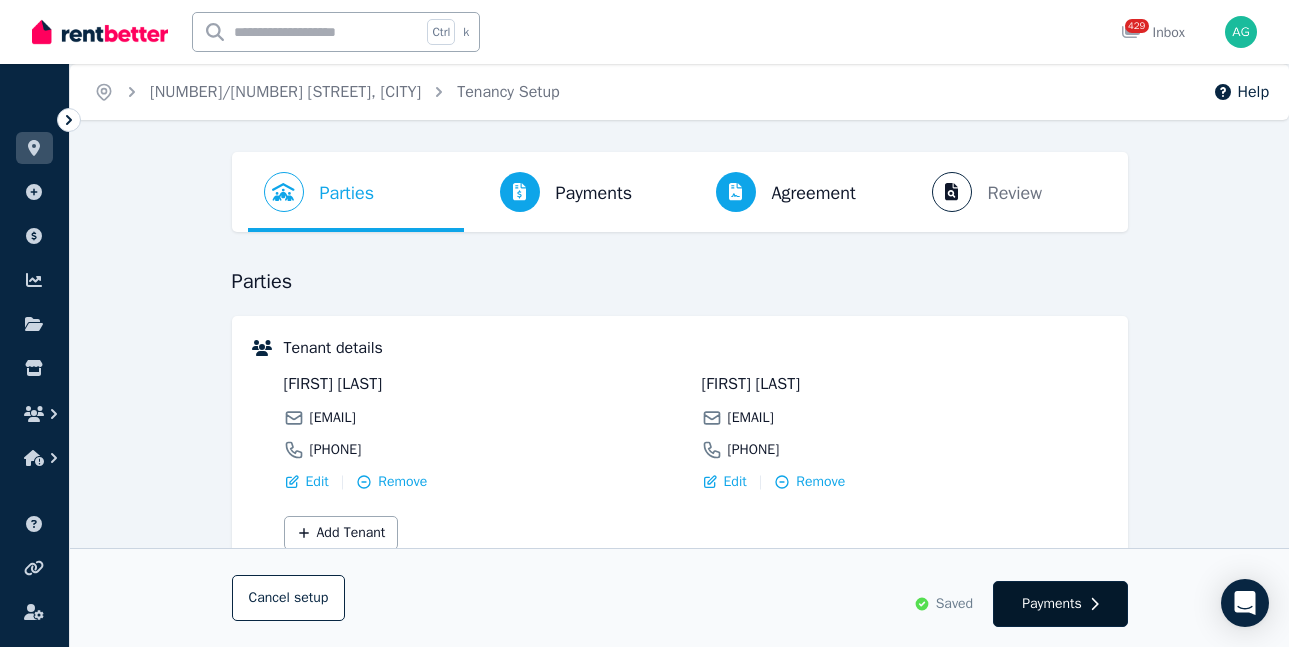 select on "*******" 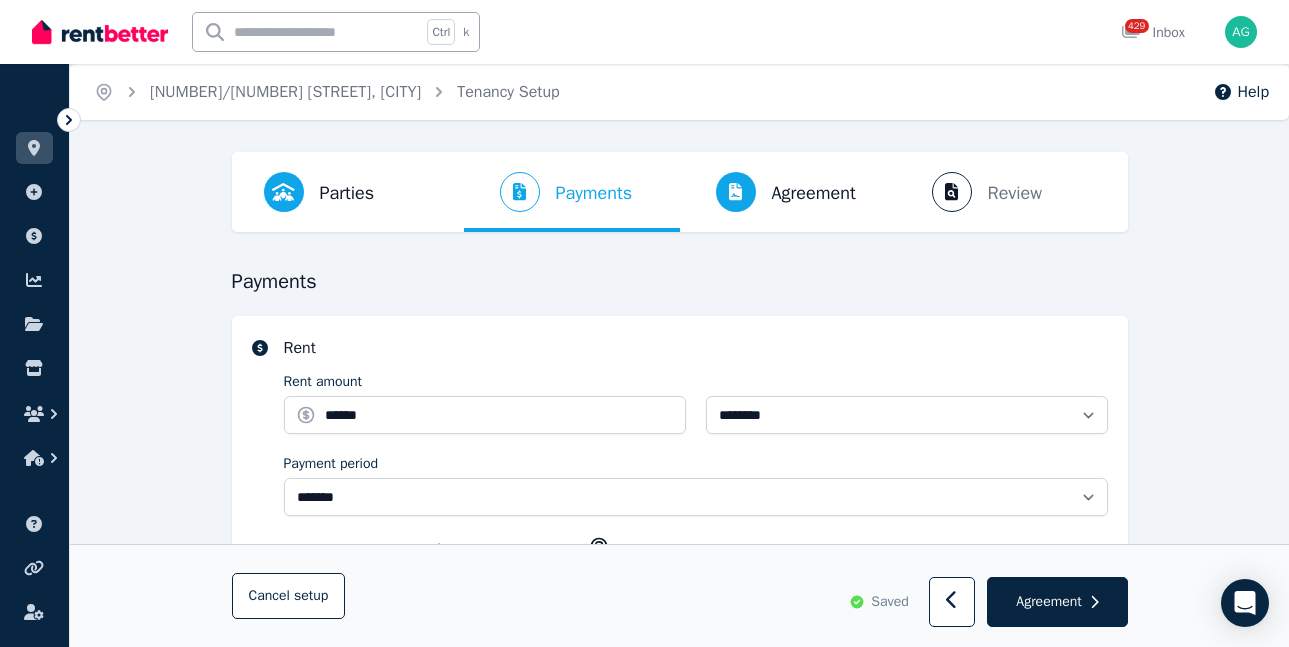 select on "**********" 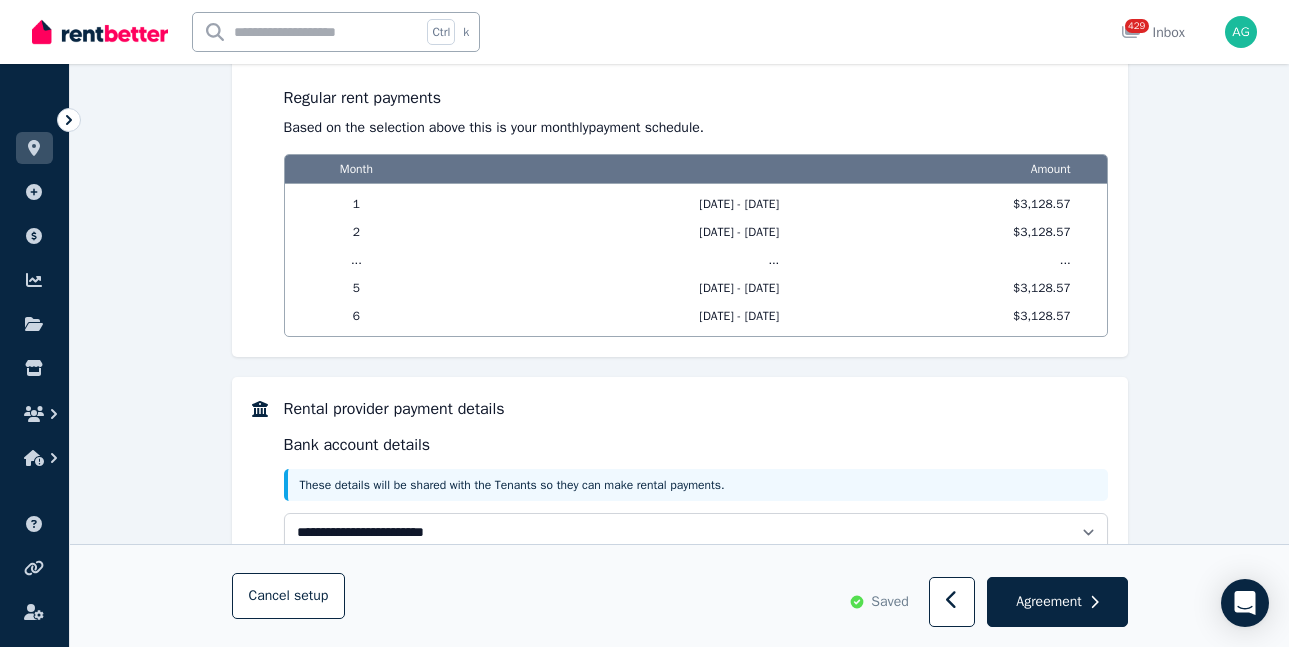 scroll, scrollTop: 1700, scrollLeft: 0, axis: vertical 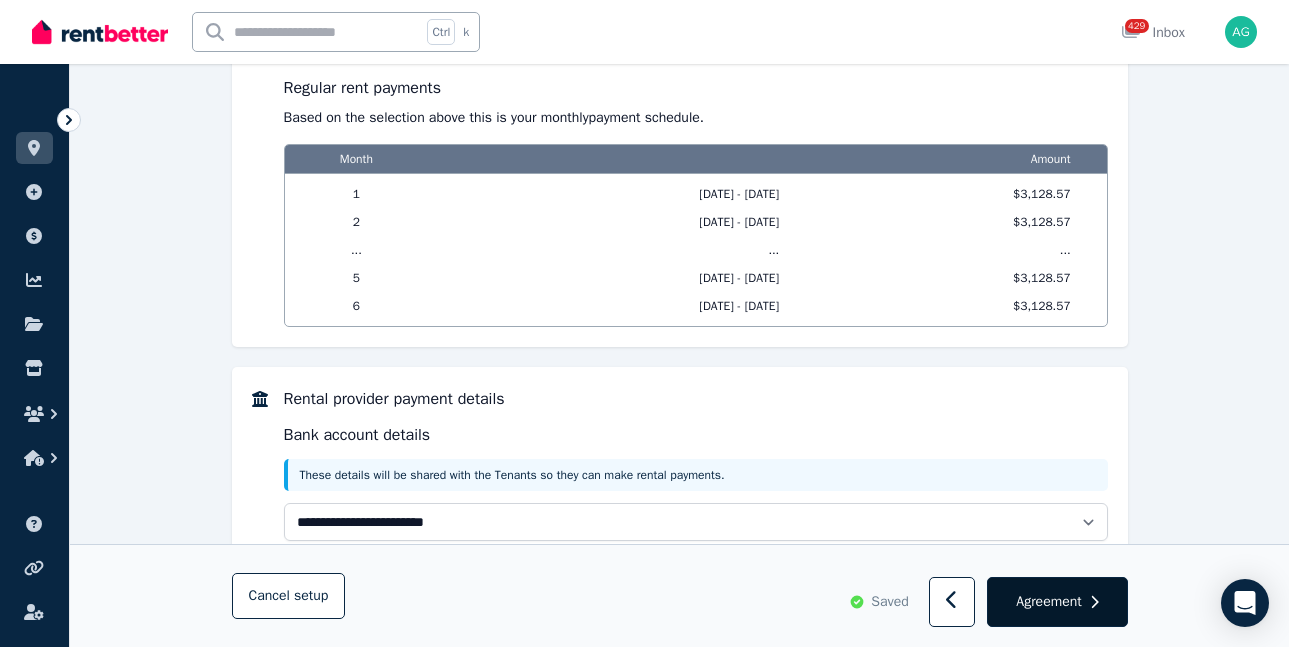 click on "Agreement" at bounding box center (1048, 602) 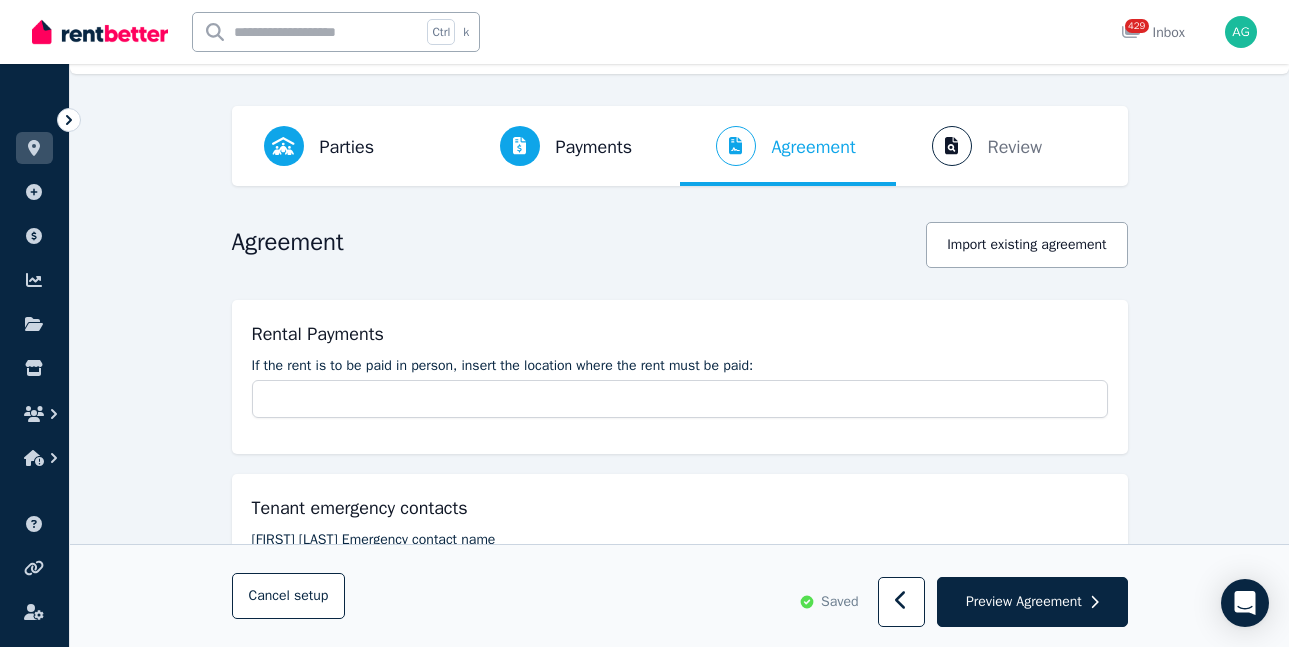 scroll, scrollTop: 0, scrollLeft: 0, axis: both 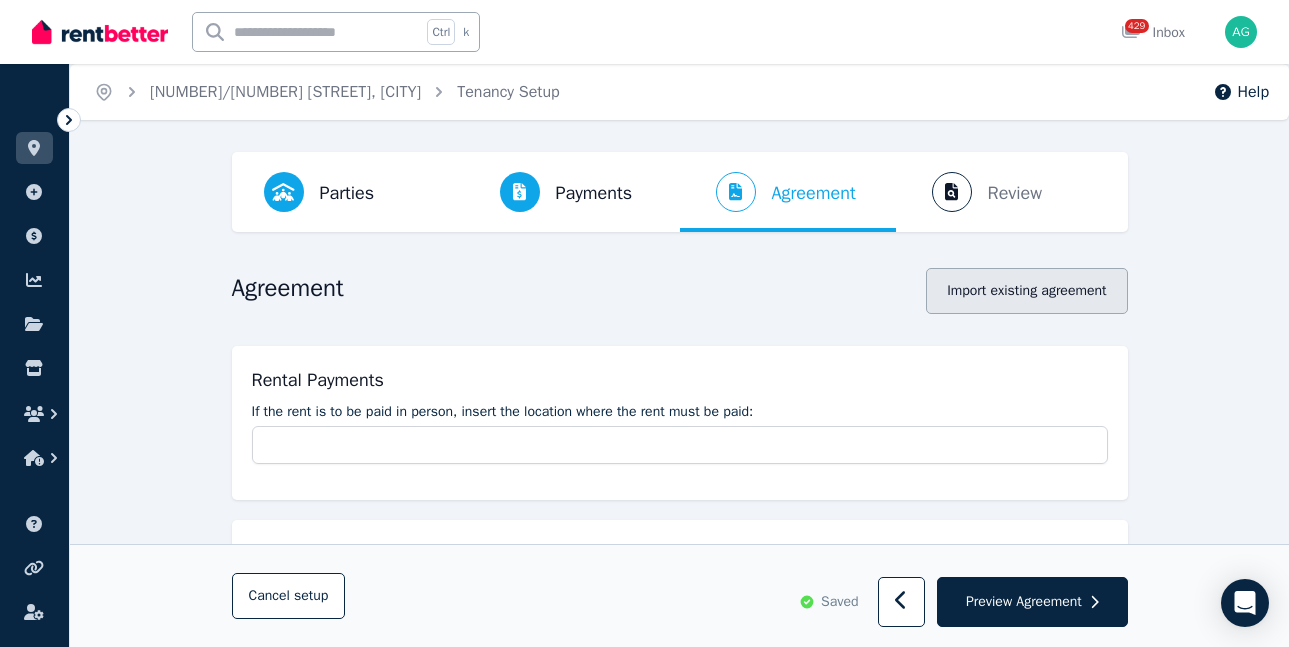 click on "Import existing agreement" at bounding box center [1026, 291] 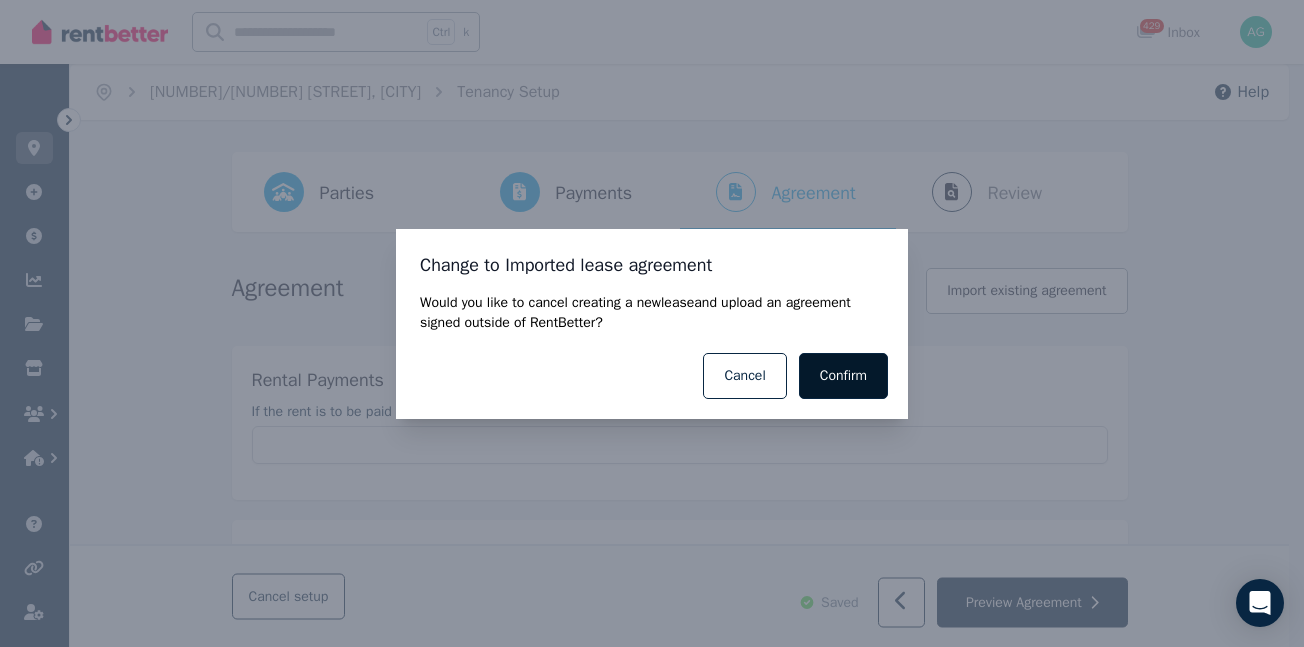 click on "Confirm" at bounding box center (843, 376) 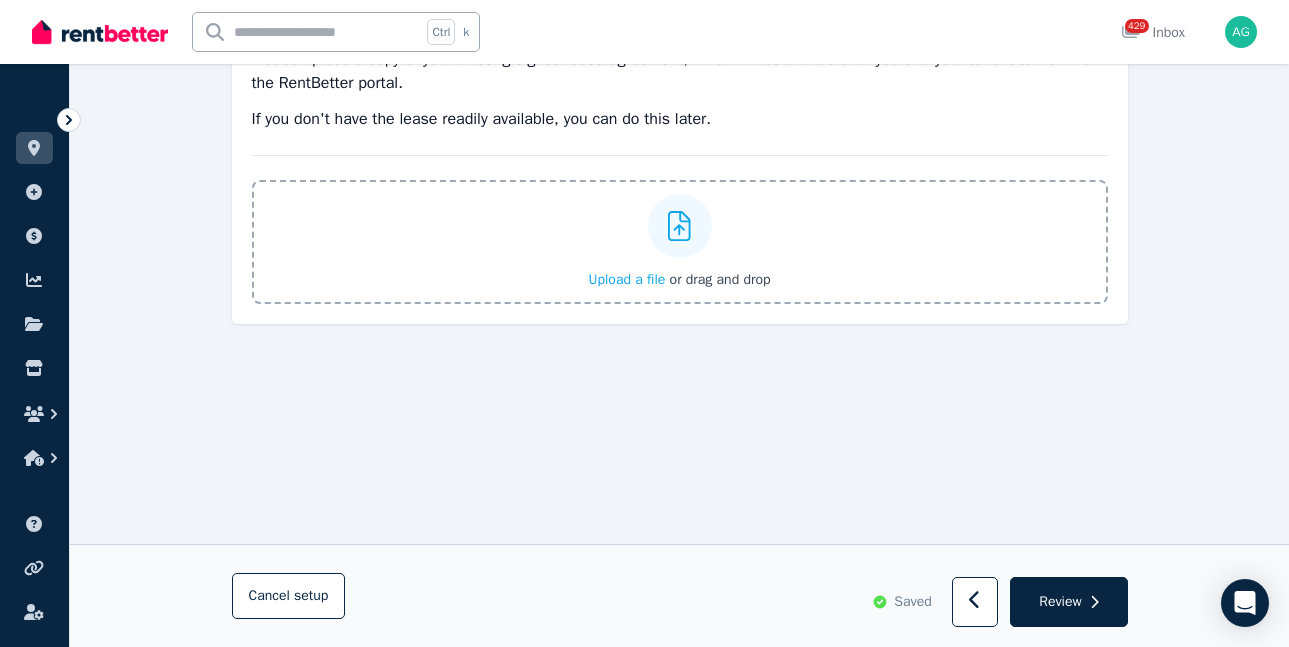 scroll, scrollTop: 319, scrollLeft: 0, axis: vertical 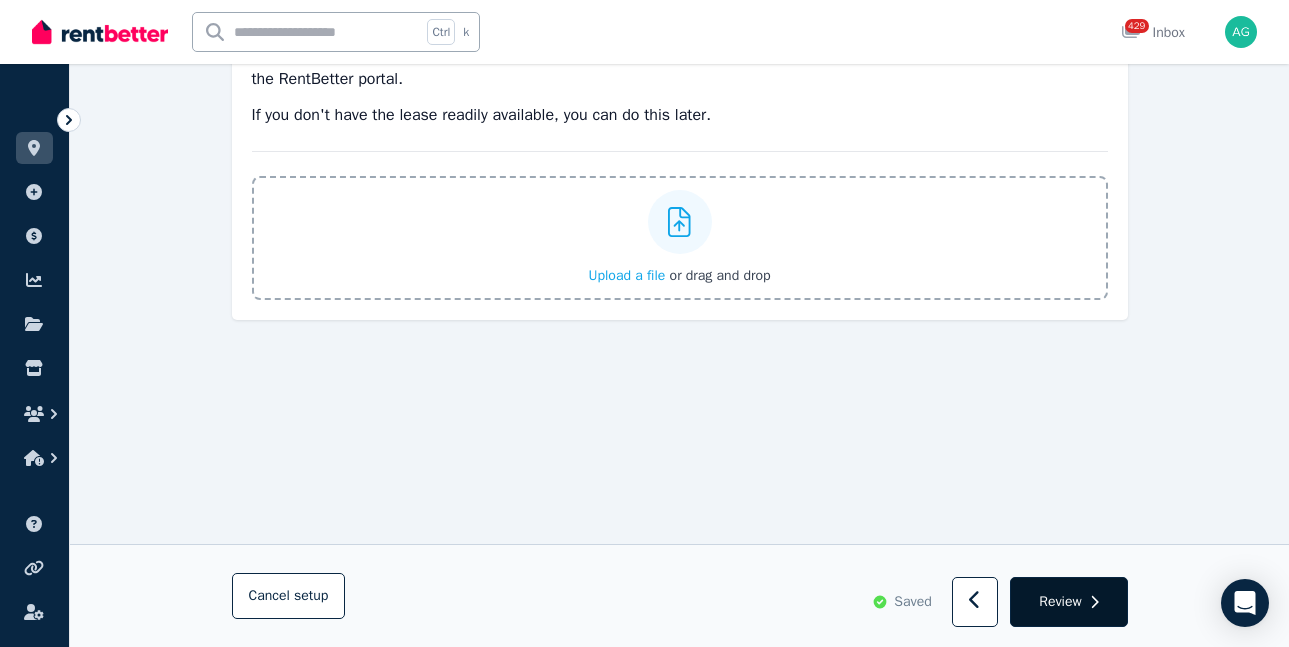 click on "Review" at bounding box center [1068, 603] 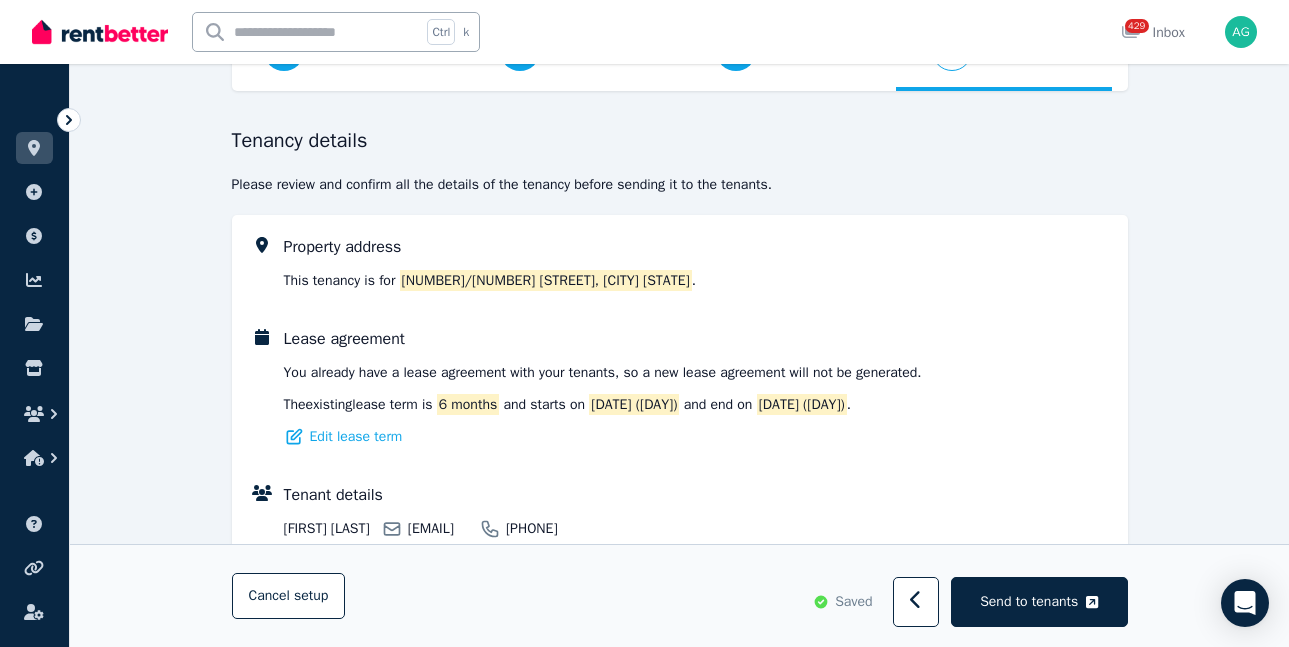 scroll, scrollTop: 300, scrollLeft: 0, axis: vertical 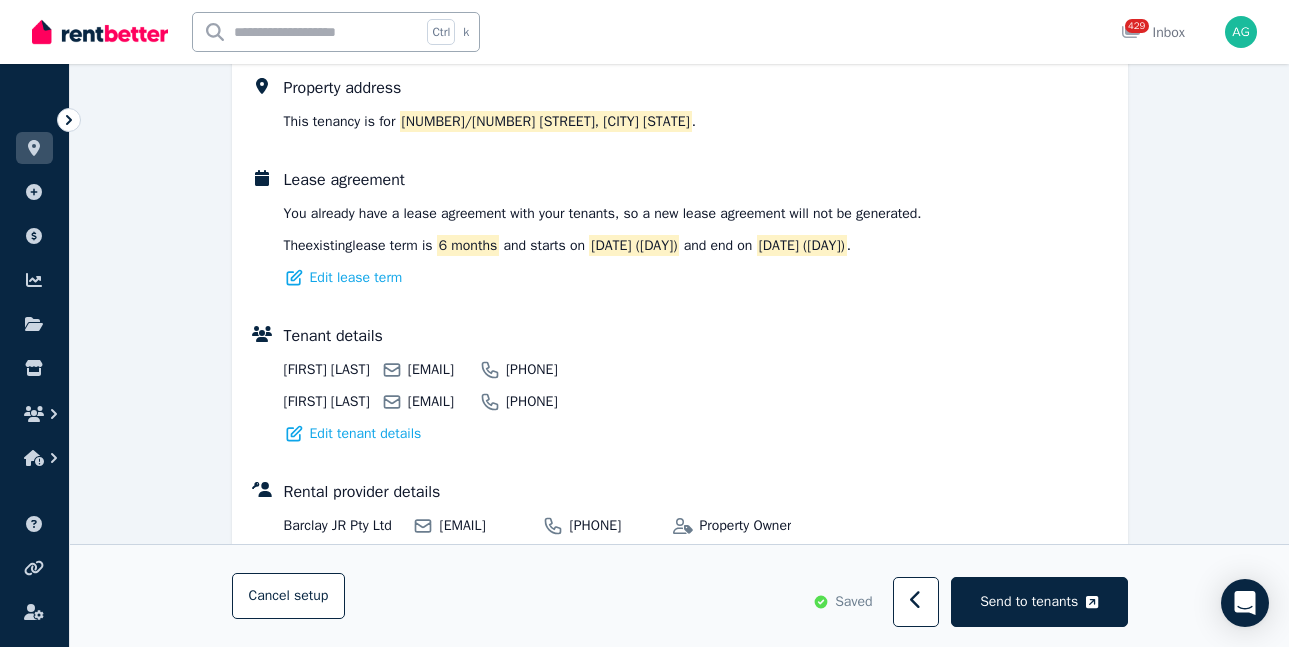 click on "You already have a lease agreement with your tenant s , so a new lease agreement will not be generated. The  existing  lease term is   [DURATION]   and starts on   [DATE] ([DAY])   and end on   [DATE] ([DAY]) ." at bounding box center [603, 230] 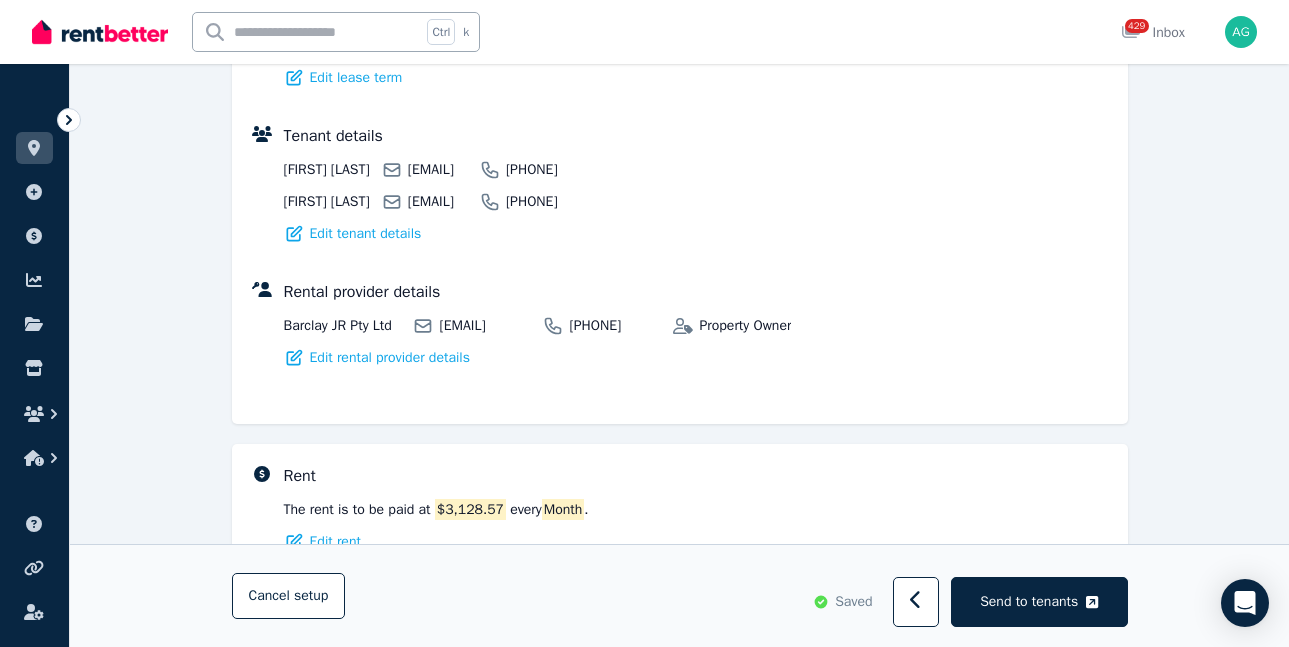 scroll, scrollTop: 200, scrollLeft: 0, axis: vertical 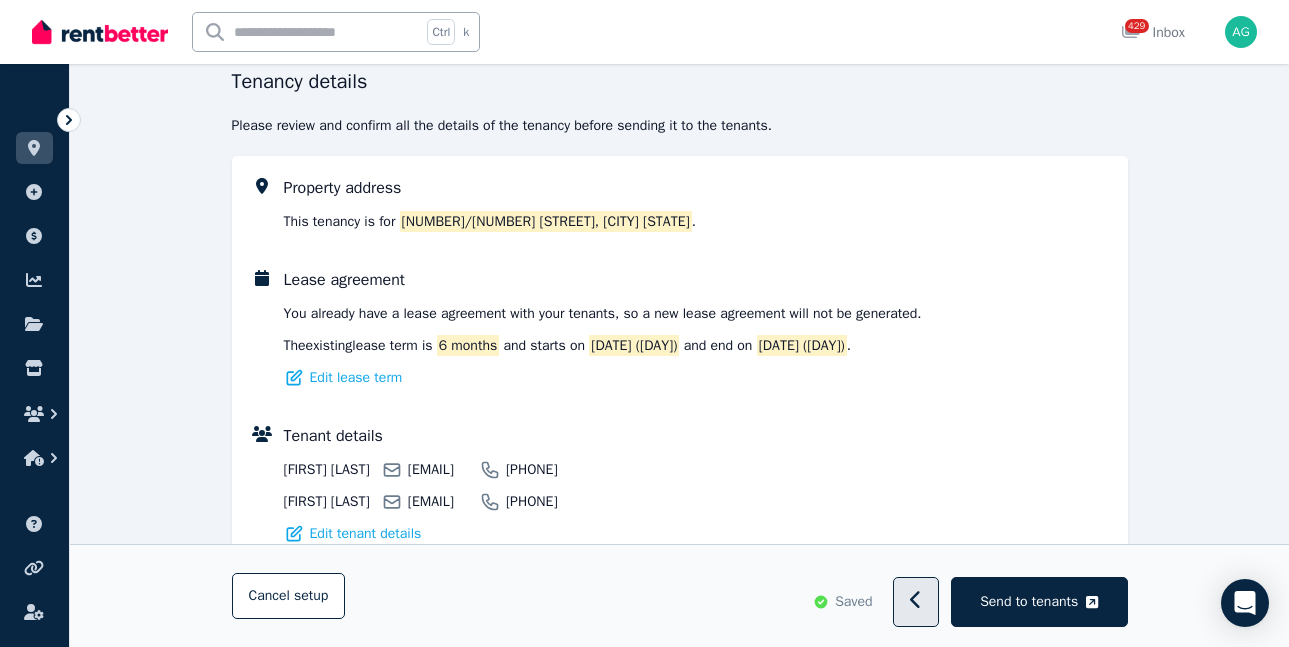 click 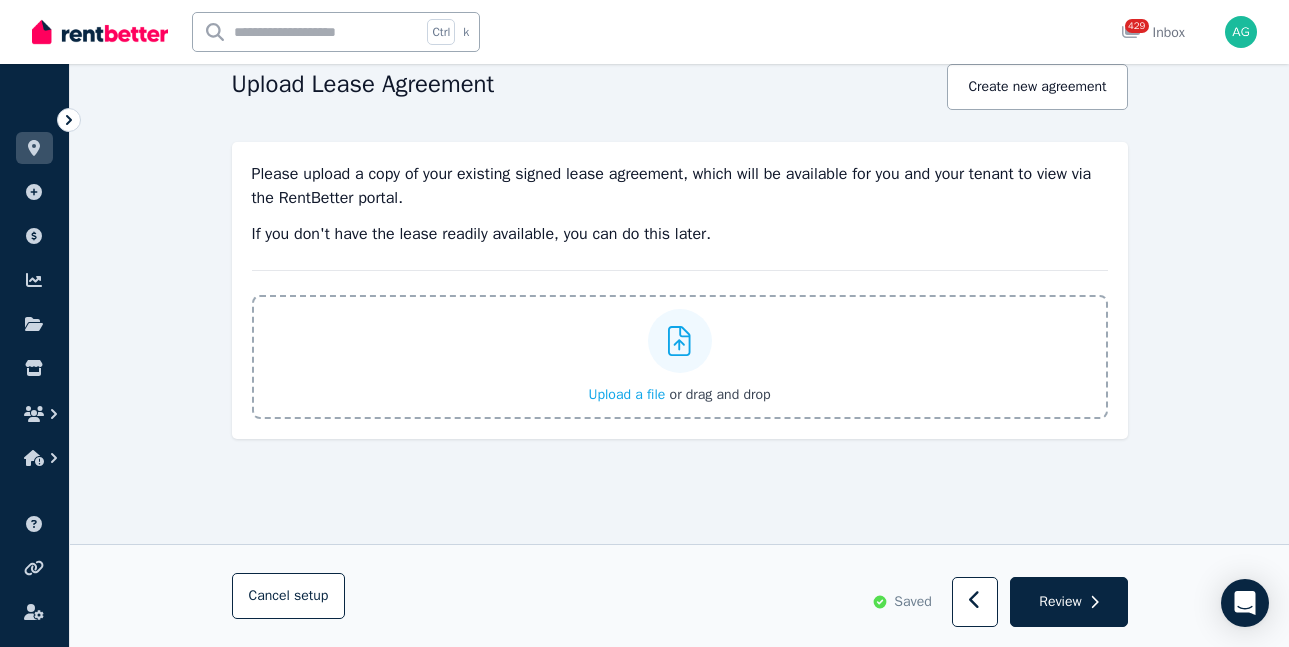 scroll, scrollTop: 0, scrollLeft: 0, axis: both 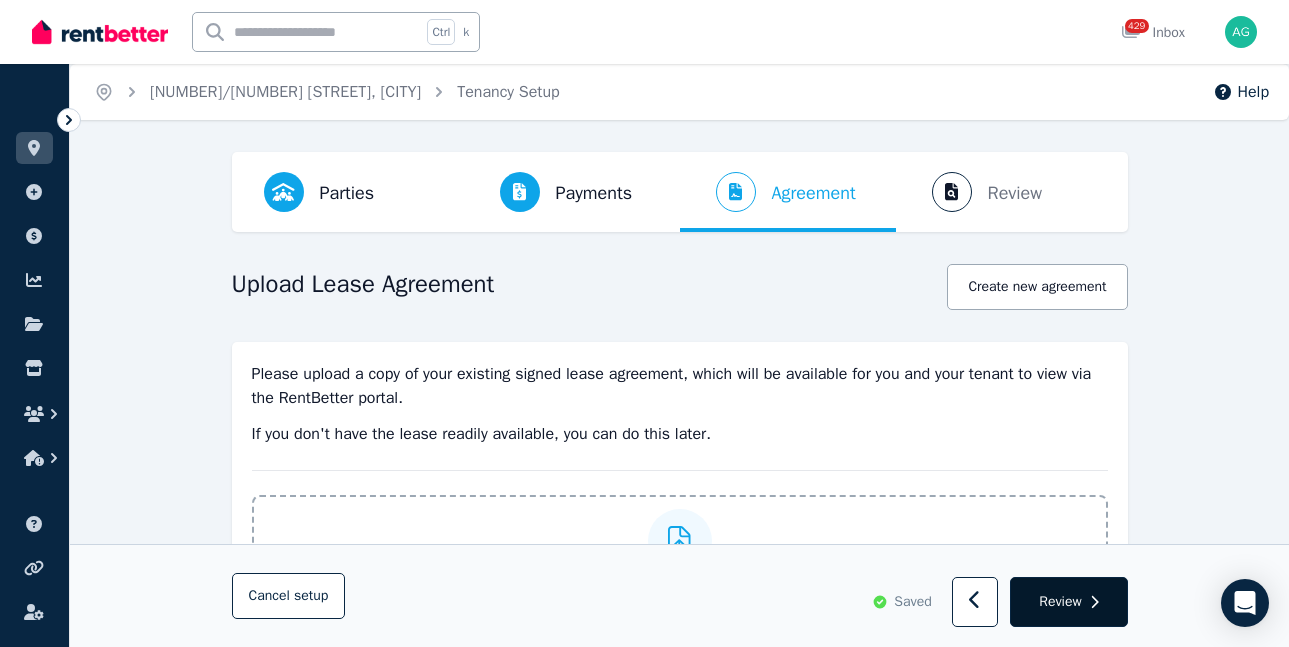 click on "Review" at bounding box center [1060, 602] 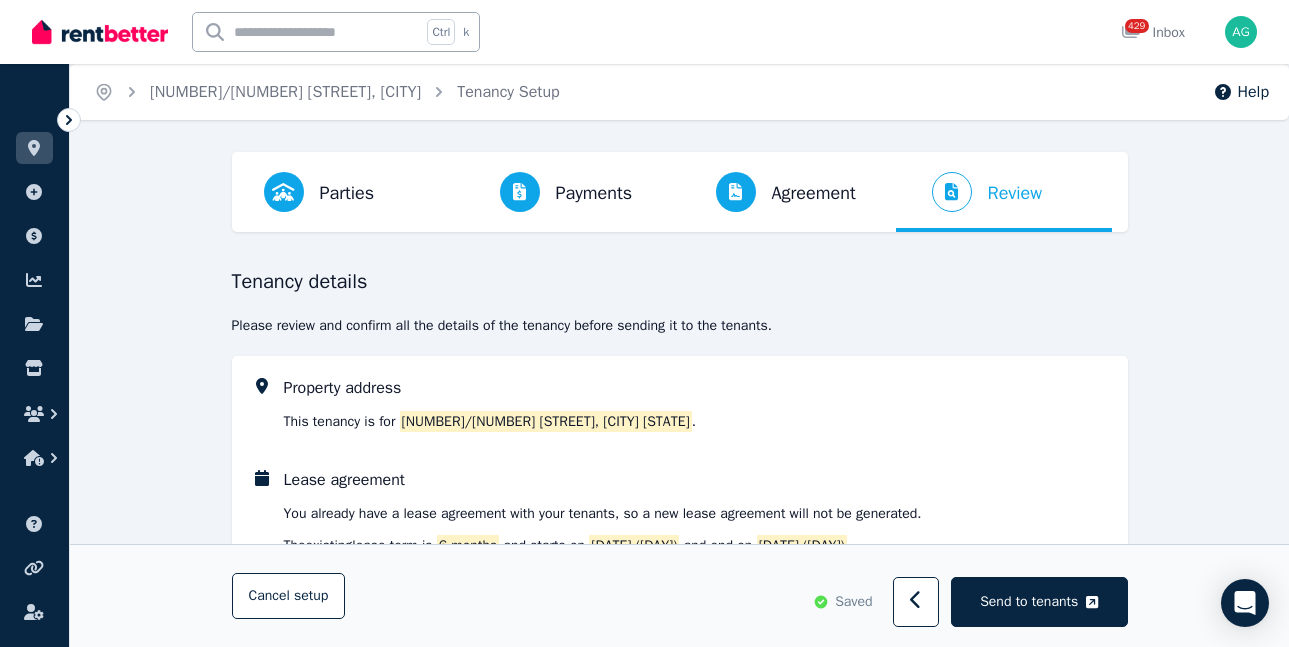 scroll, scrollTop: 300, scrollLeft: 0, axis: vertical 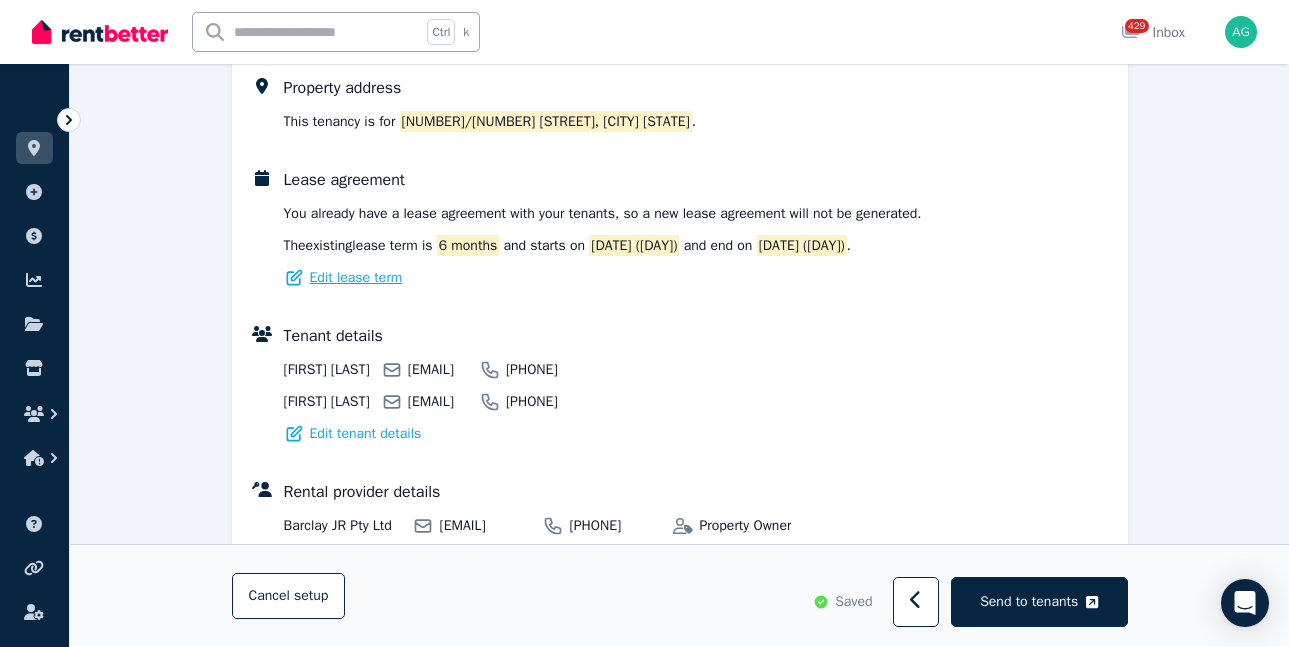 click on "Edit lease term" at bounding box center [356, 278] 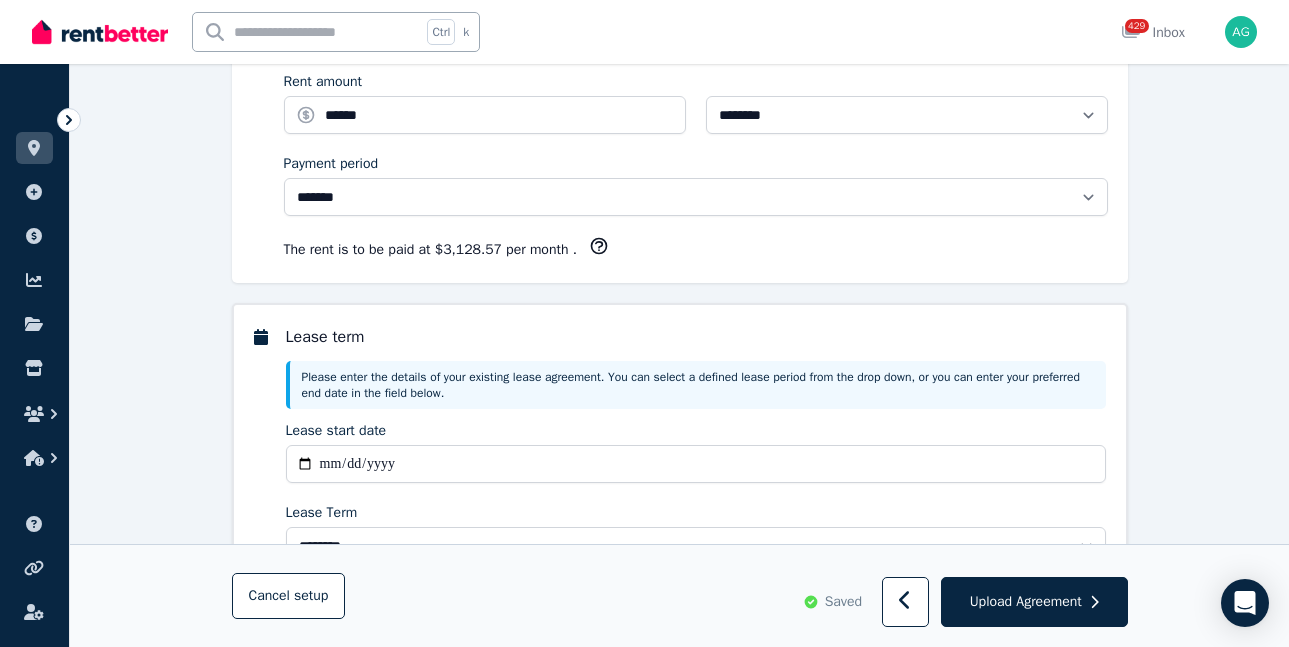 scroll, scrollTop: 0, scrollLeft: 0, axis: both 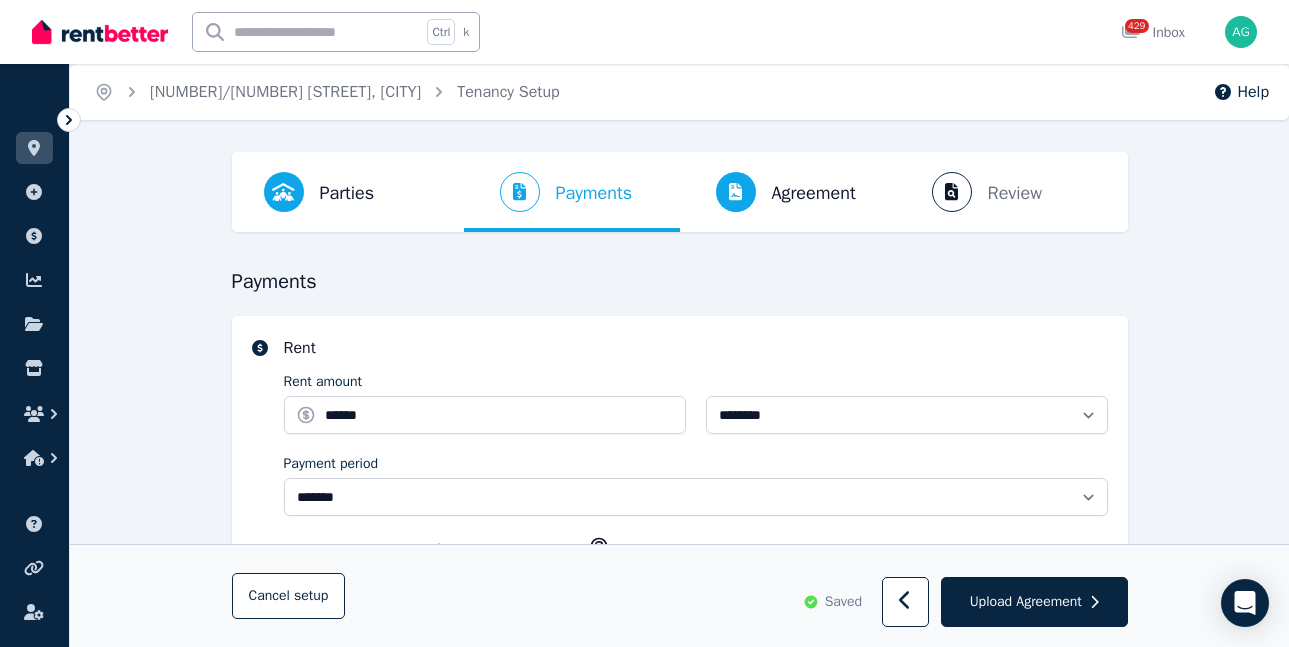 select on "**********" 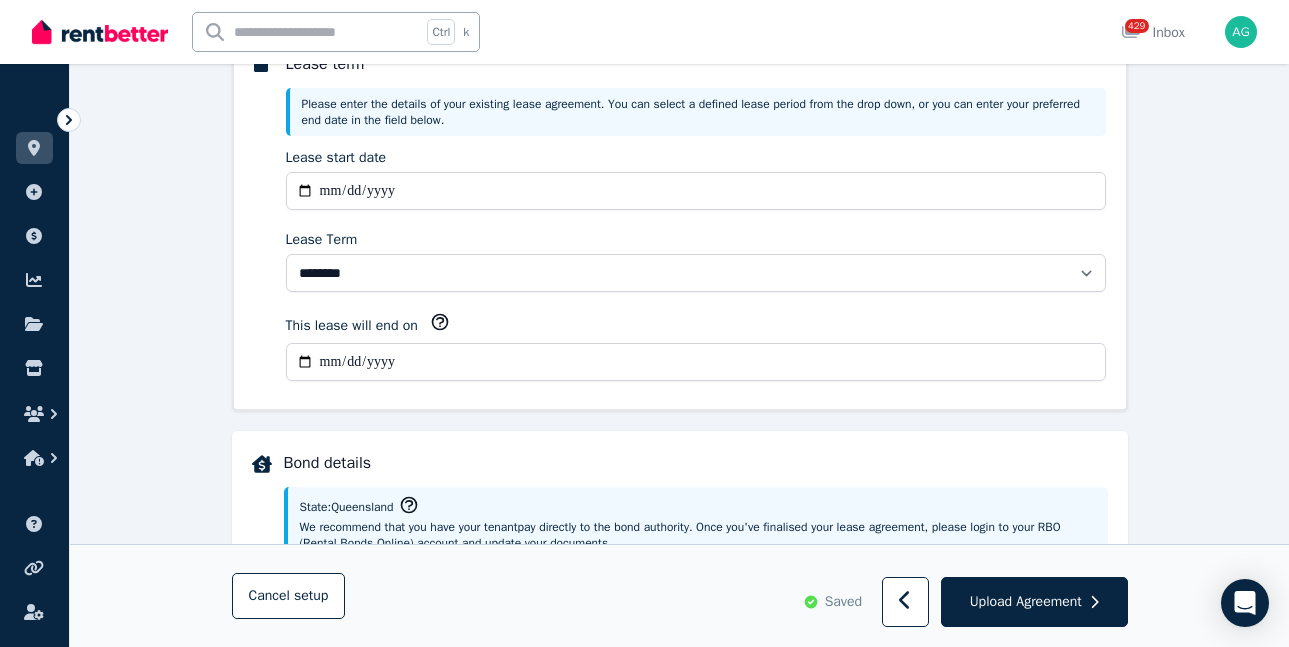 scroll, scrollTop: 624, scrollLeft: 0, axis: vertical 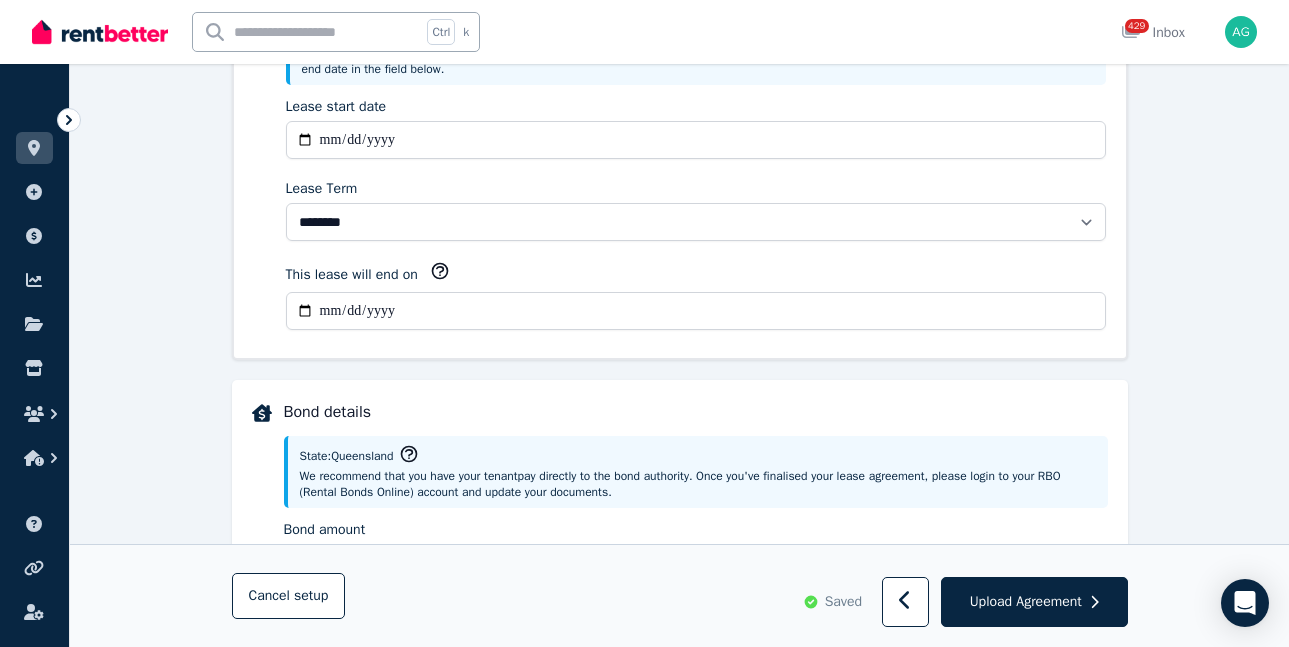 click on "**********" at bounding box center [696, 311] 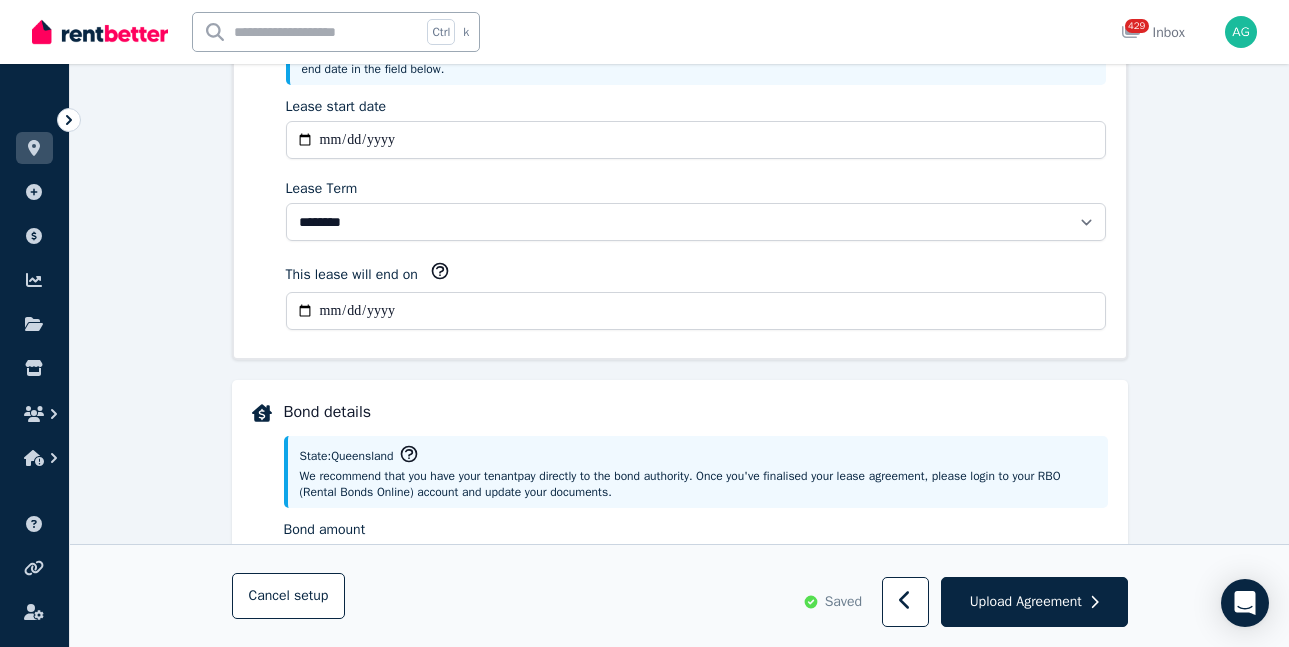 type on "**********" 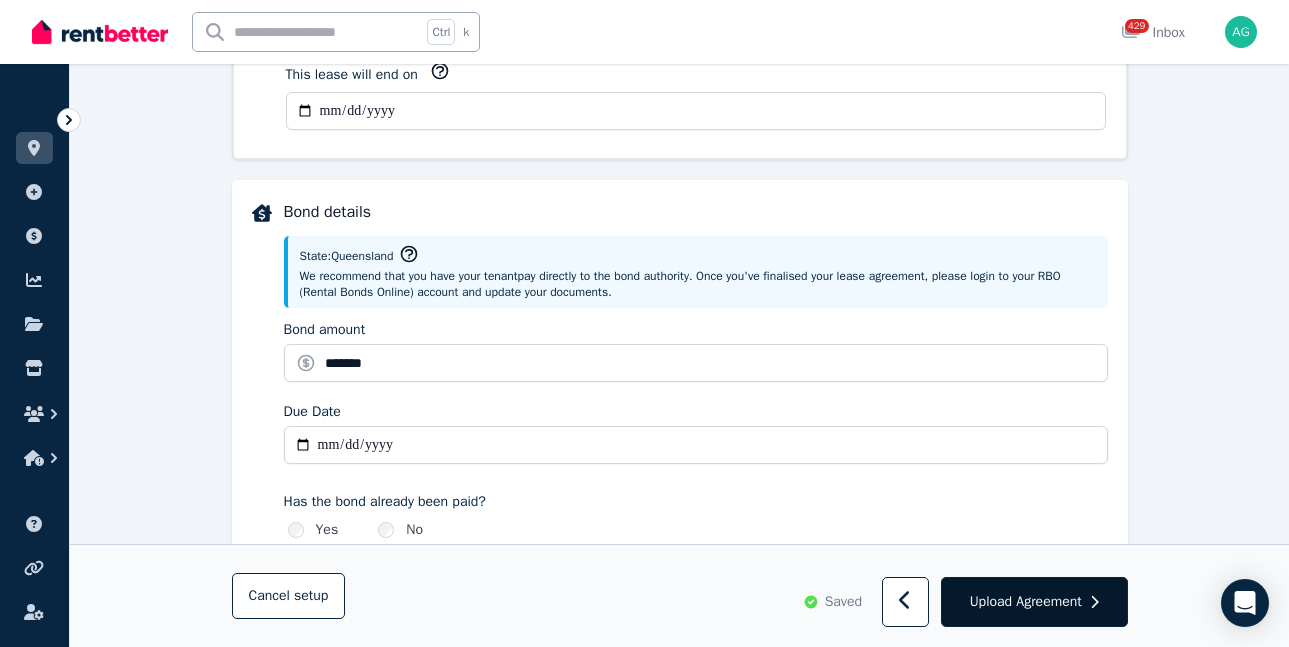 click on "Upload Agreement" at bounding box center [1026, 602] 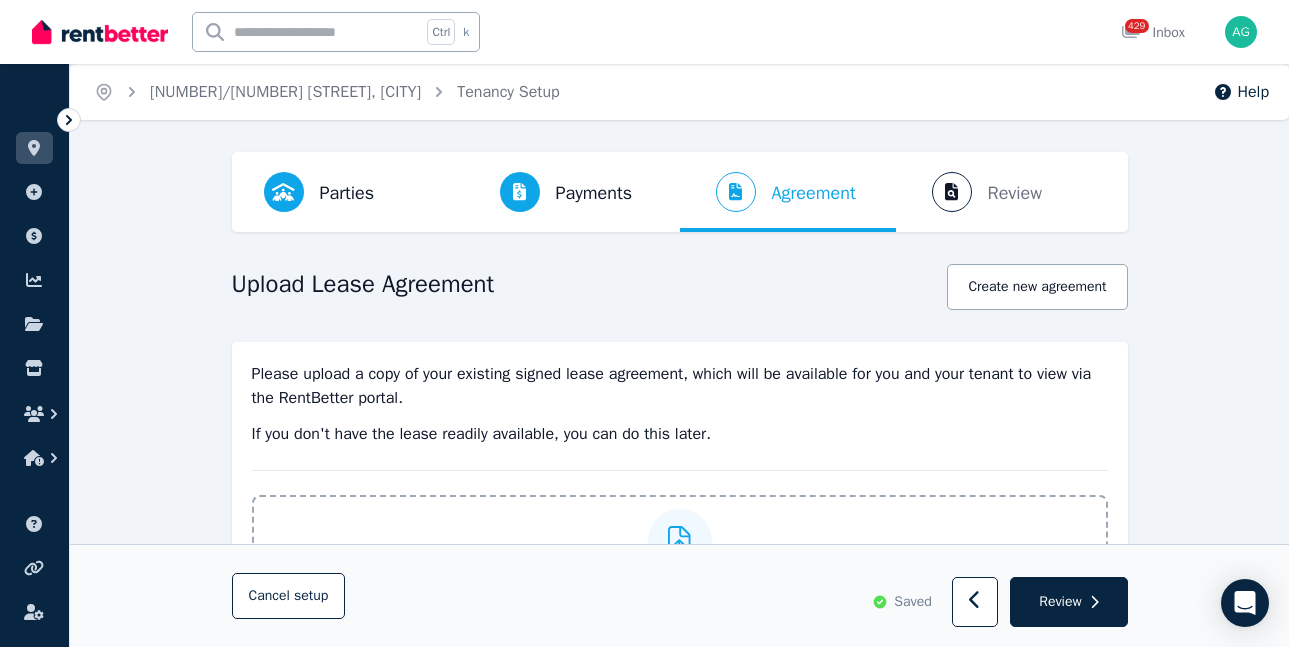 scroll, scrollTop: 200, scrollLeft: 0, axis: vertical 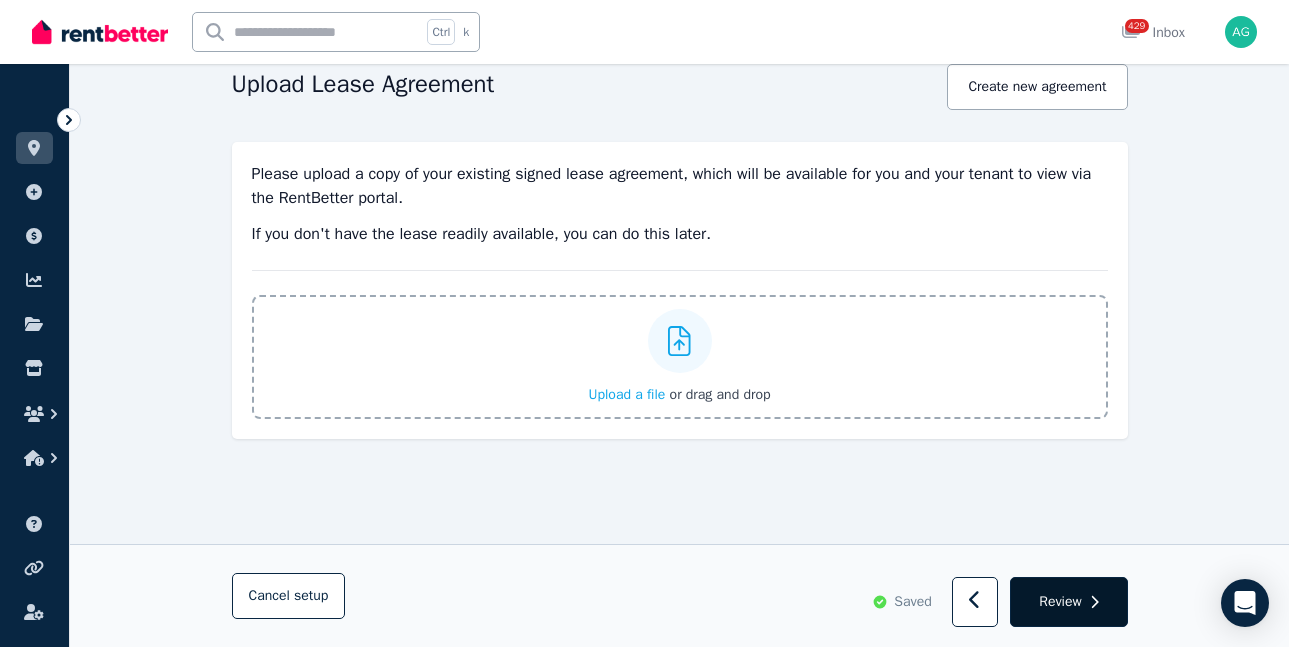 click on "Review" at bounding box center [1060, 602] 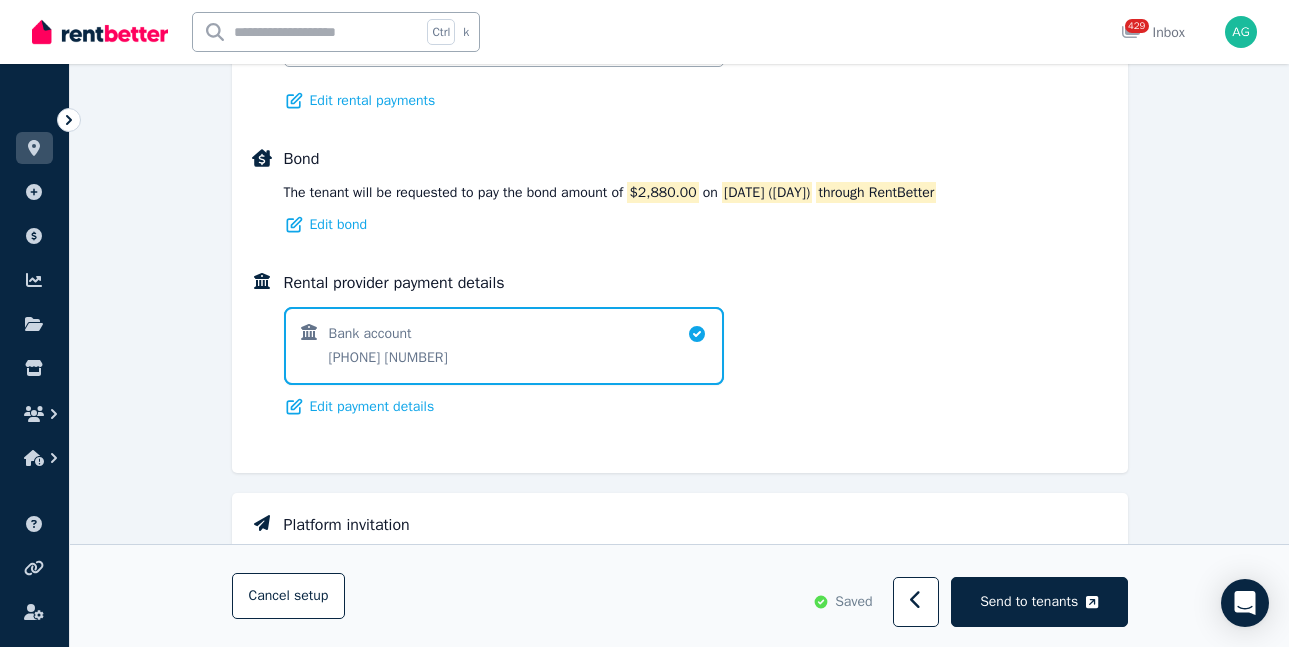 scroll, scrollTop: 1040, scrollLeft: 0, axis: vertical 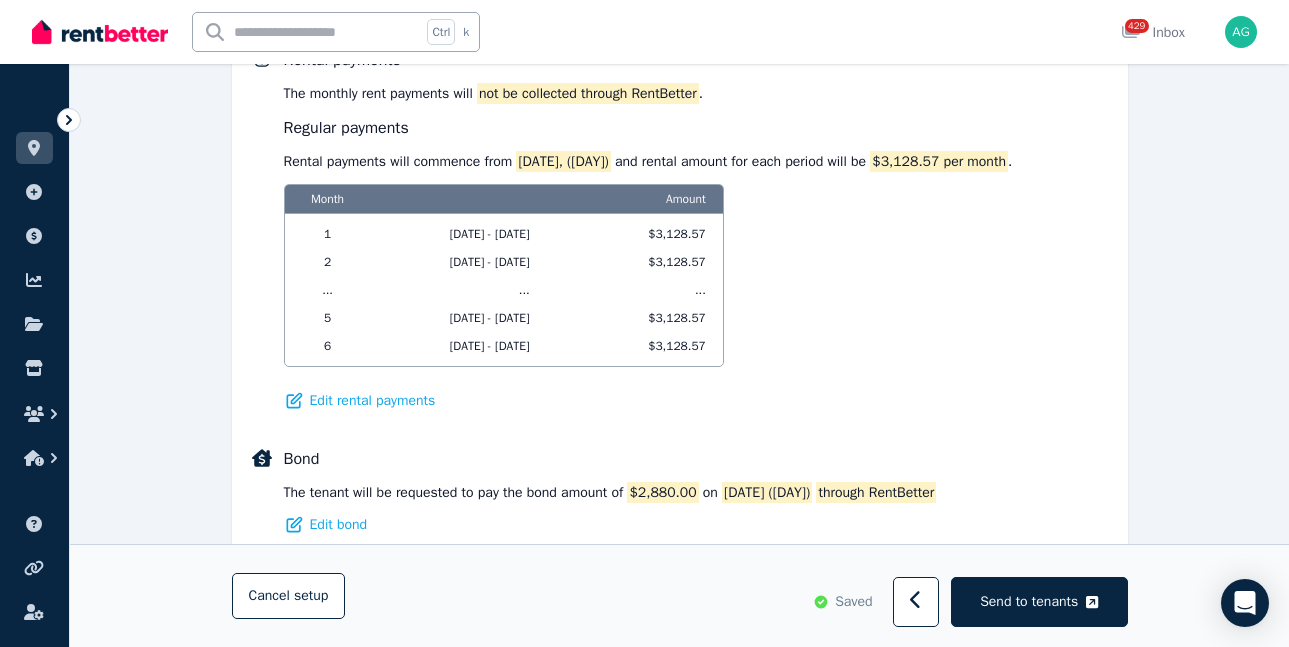 click on "Rental payments The   Monthly   rent payments will   not be collected through RentBetter . Regular payments Rental payments will commence from   [DATE], ([DAY])   and rental amount for each period will be   $[PRICE]   per month . Month Amount 1 [DATE] - [DATE] $[PRICE] 2 [DATE] - [DATE] $[PRICE] ... ... ... 5 [DATE] - [DATE] $[PRICE] 6 [DATE] - [DATE] $[PRICE] Edit rental payments" at bounding box center (696, 229) 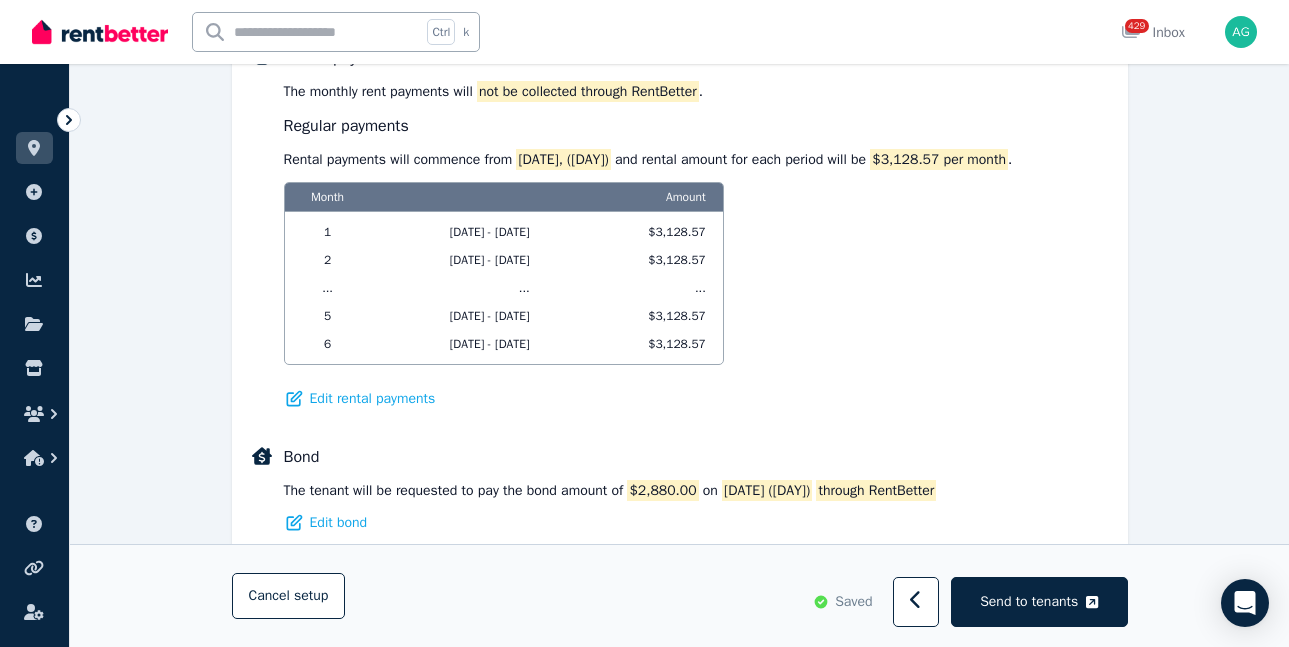 scroll, scrollTop: 1040, scrollLeft: 0, axis: vertical 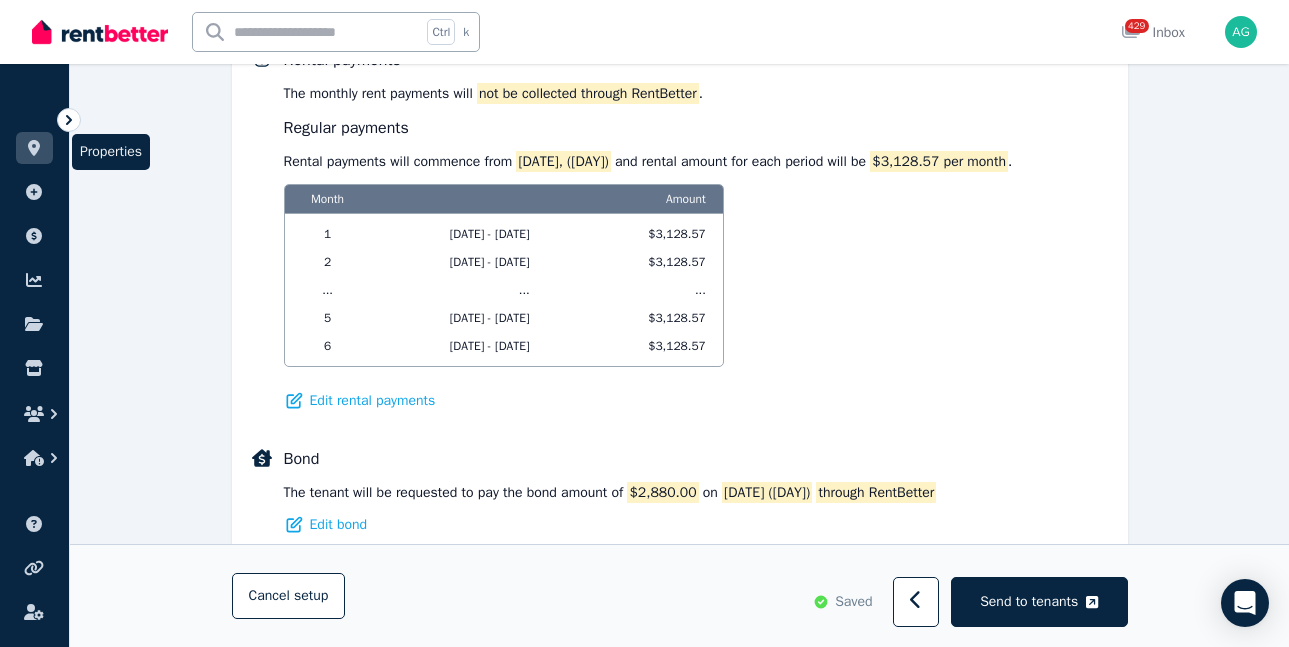 click at bounding box center (34, 148) 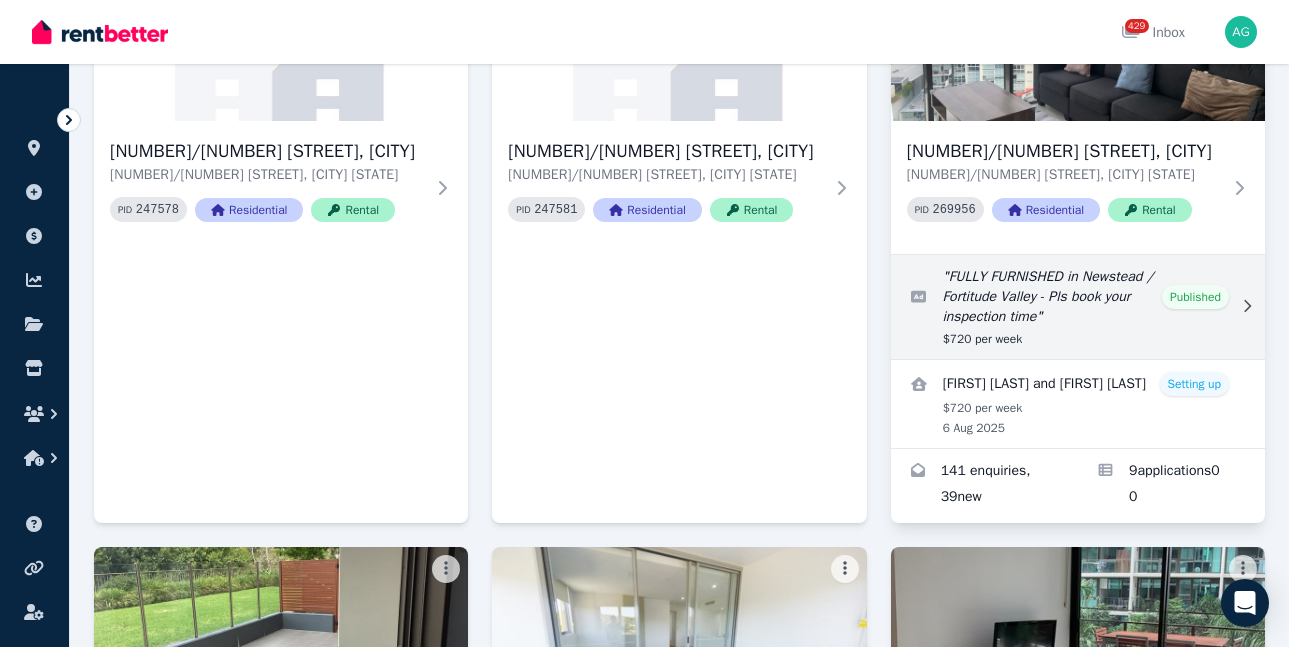 scroll, scrollTop: 1900, scrollLeft: 0, axis: vertical 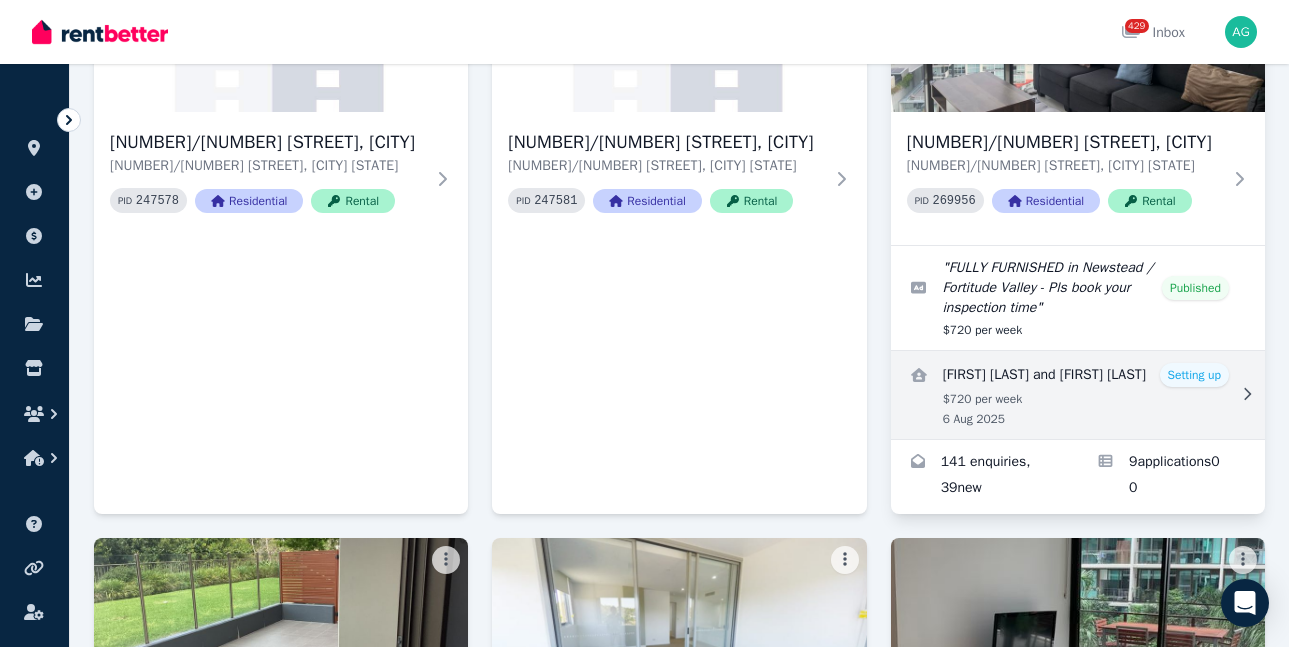 click at bounding box center [1078, 395] 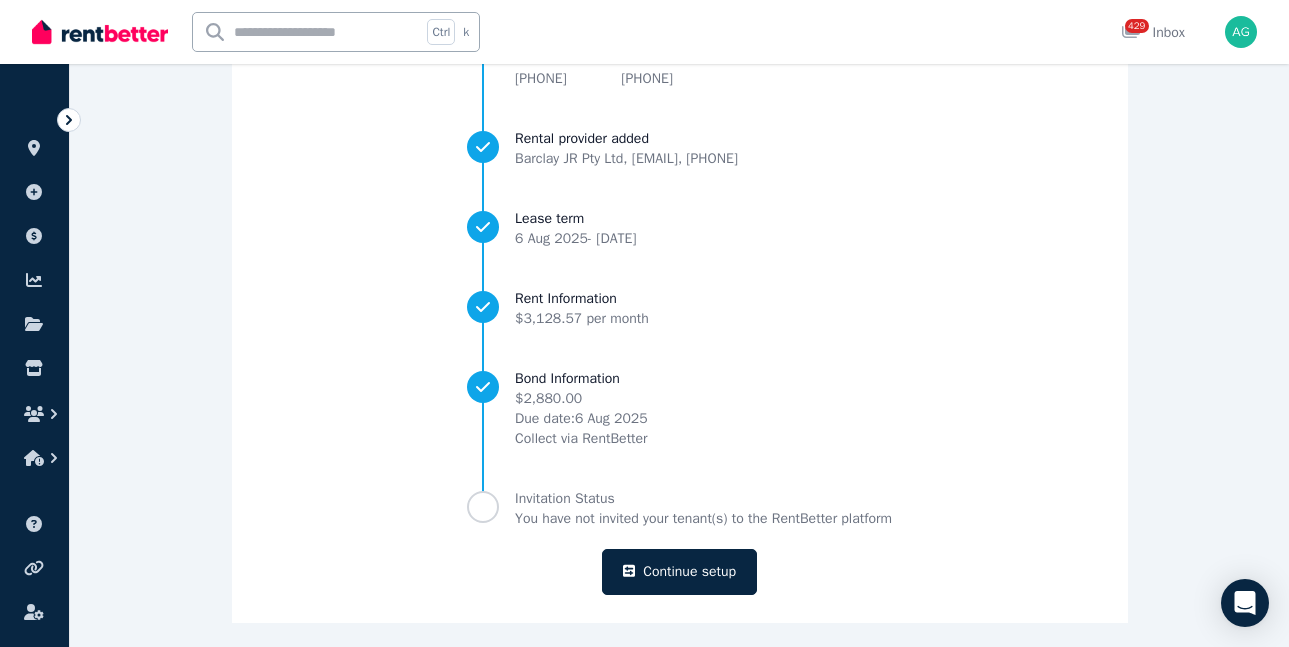 scroll, scrollTop: 293, scrollLeft: 0, axis: vertical 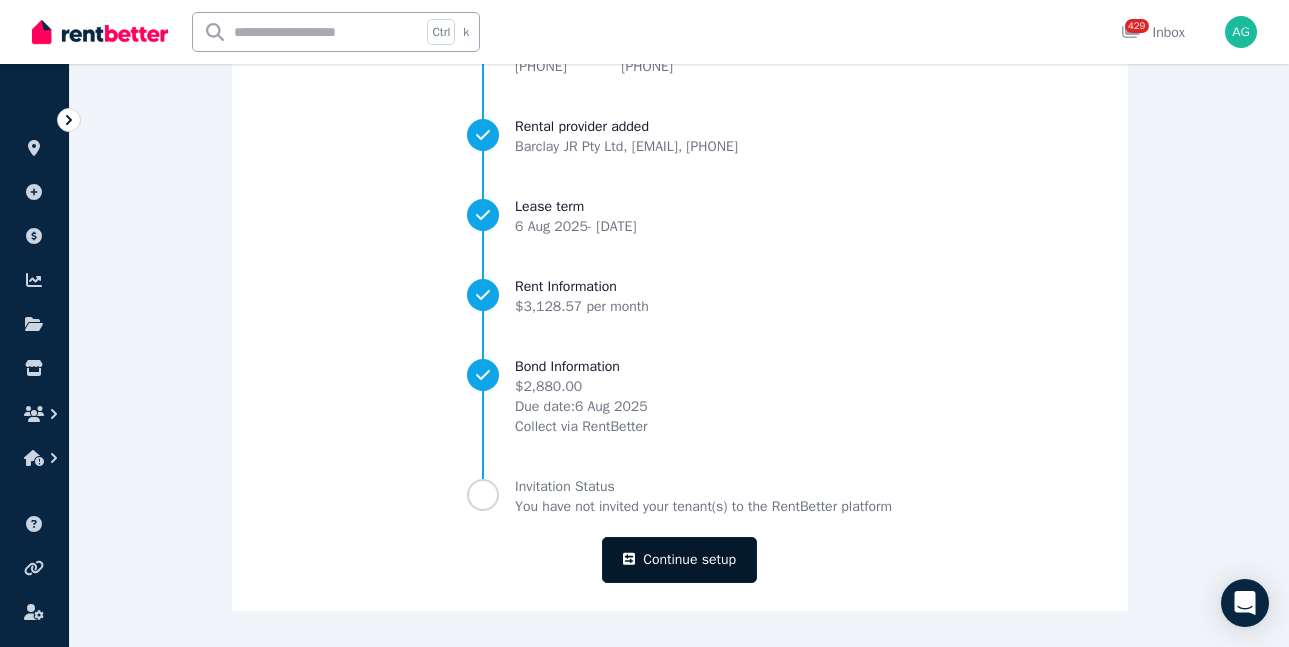 click on "Continue setup" at bounding box center [679, 560] 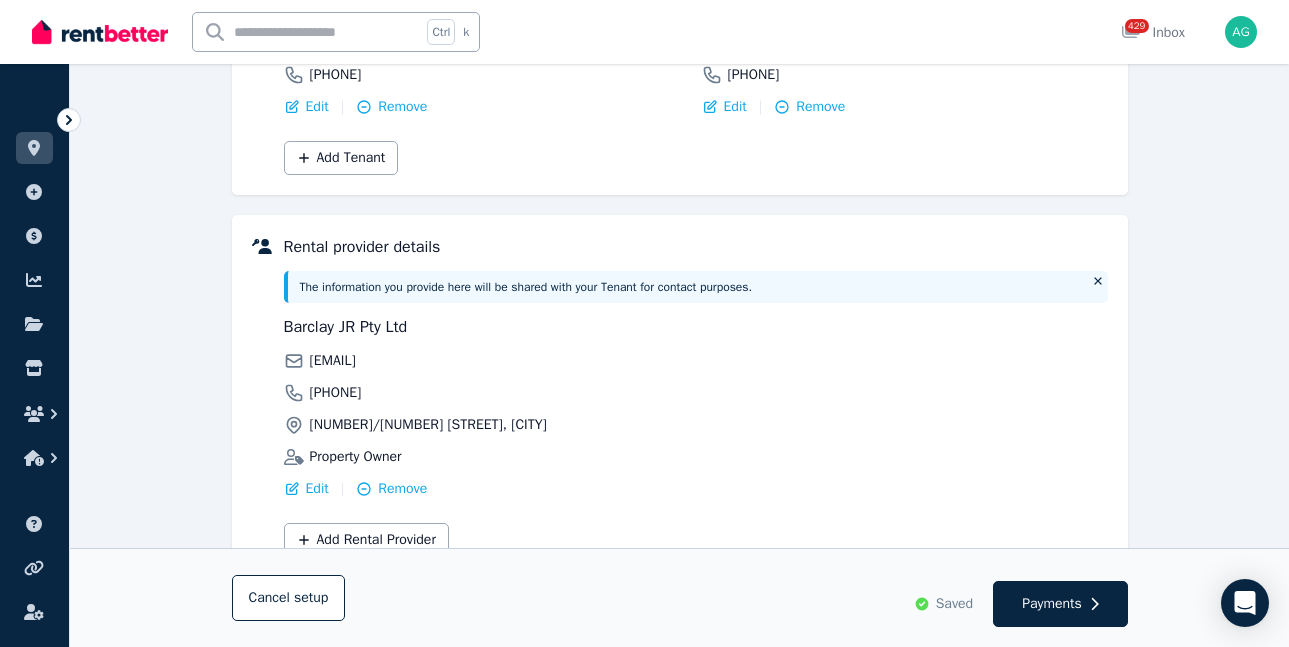 scroll, scrollTop: 460, scrollLeft: 0, axis: vertical 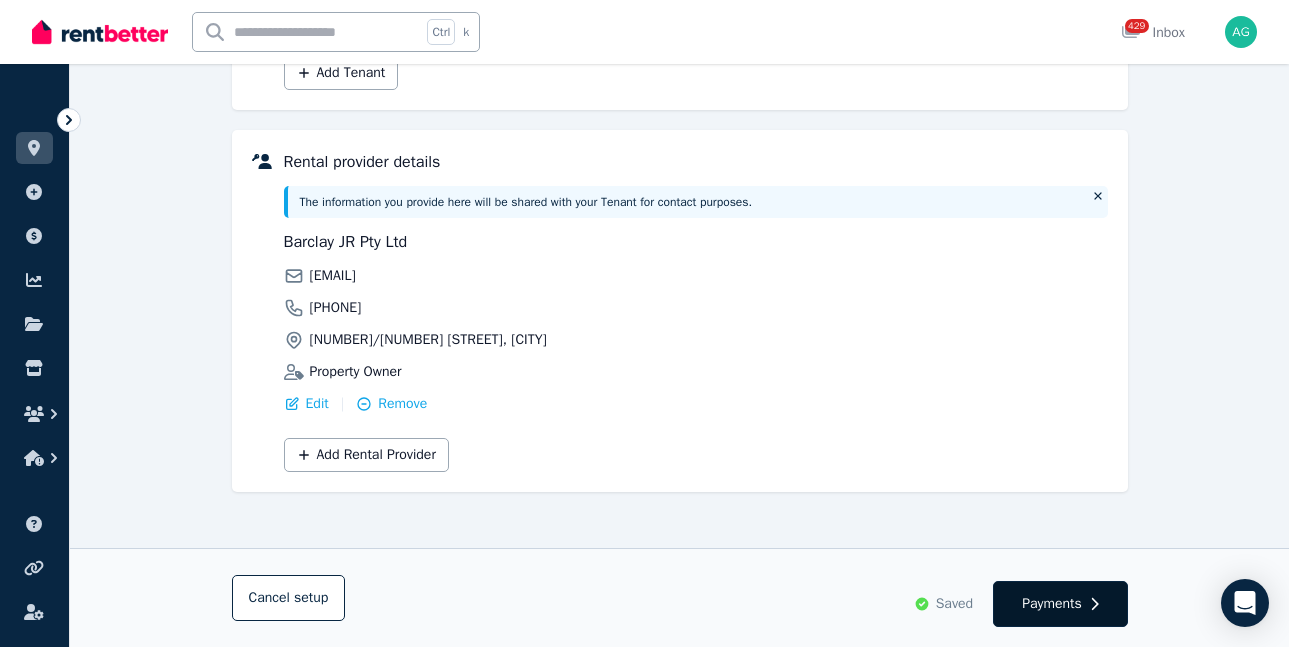 click on "Payments" at bounding box center (1052, 604) 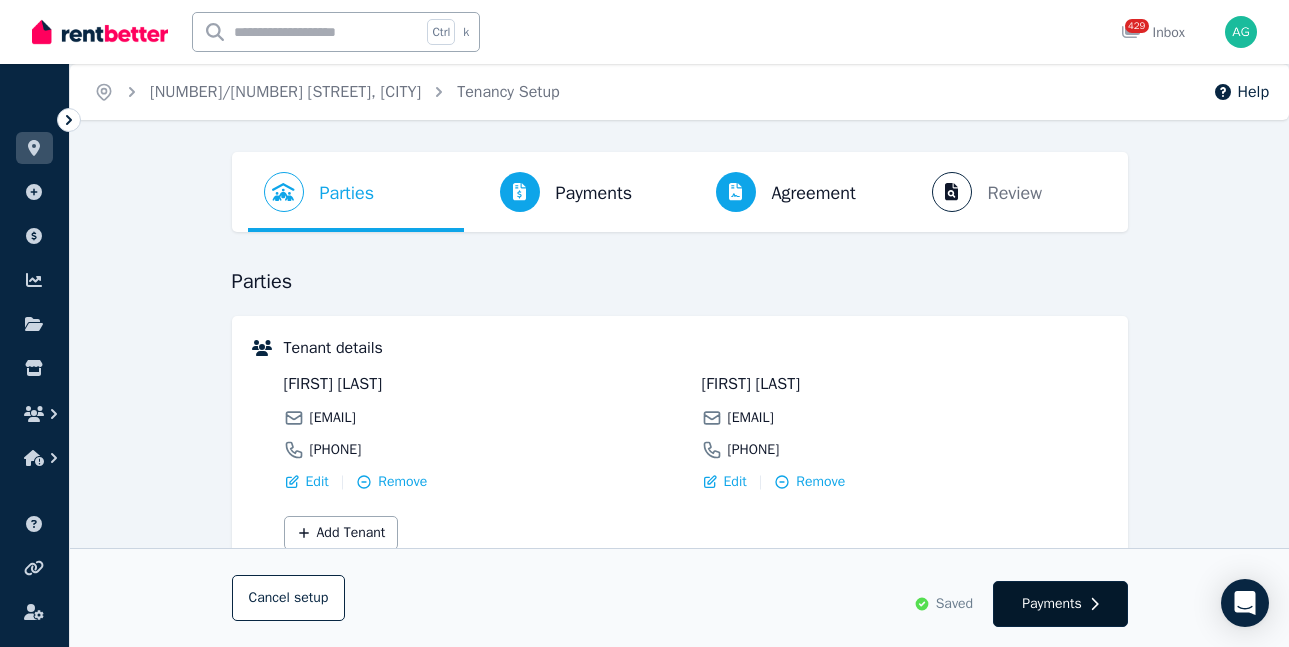 select on "*******" 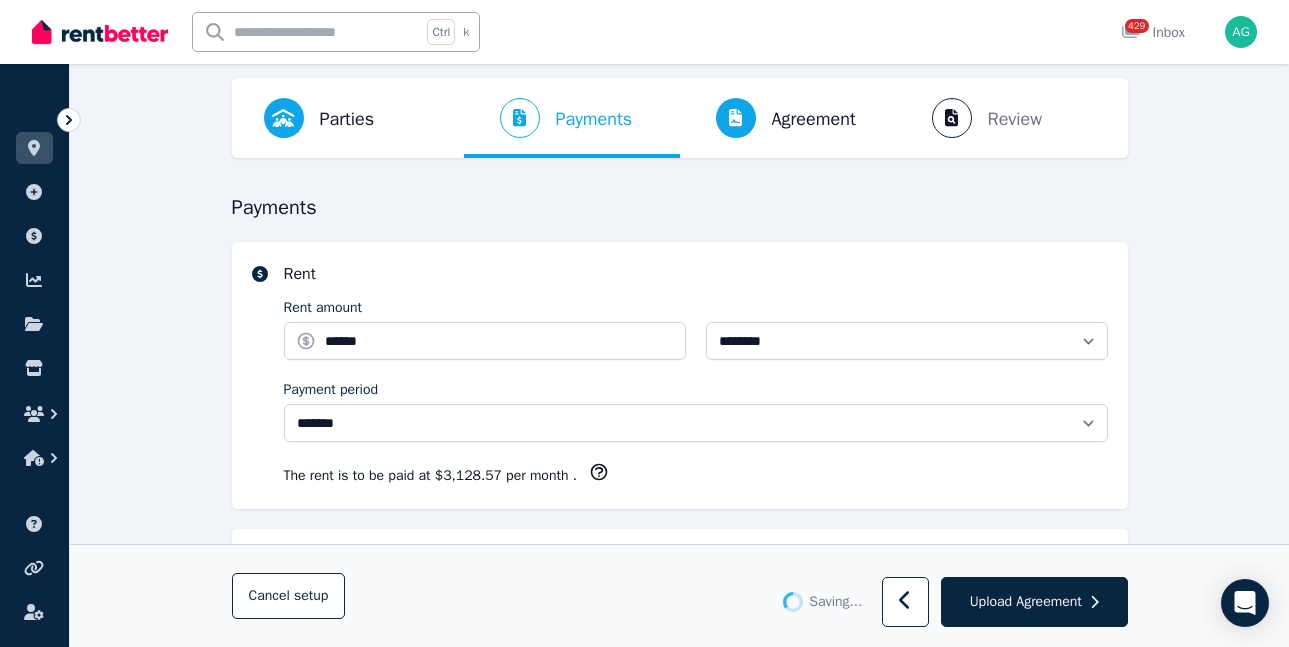 select on "**********" 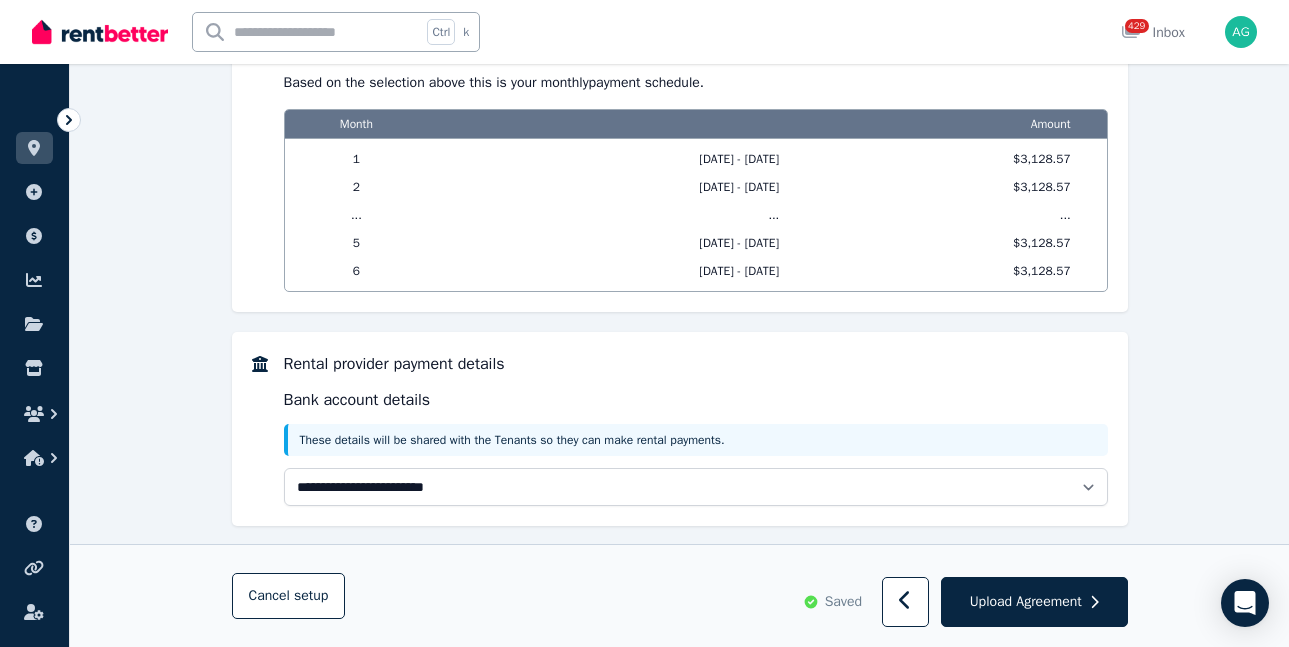 scroll, scrollTop: 1693, scrollLeft: 0, axis: vertical 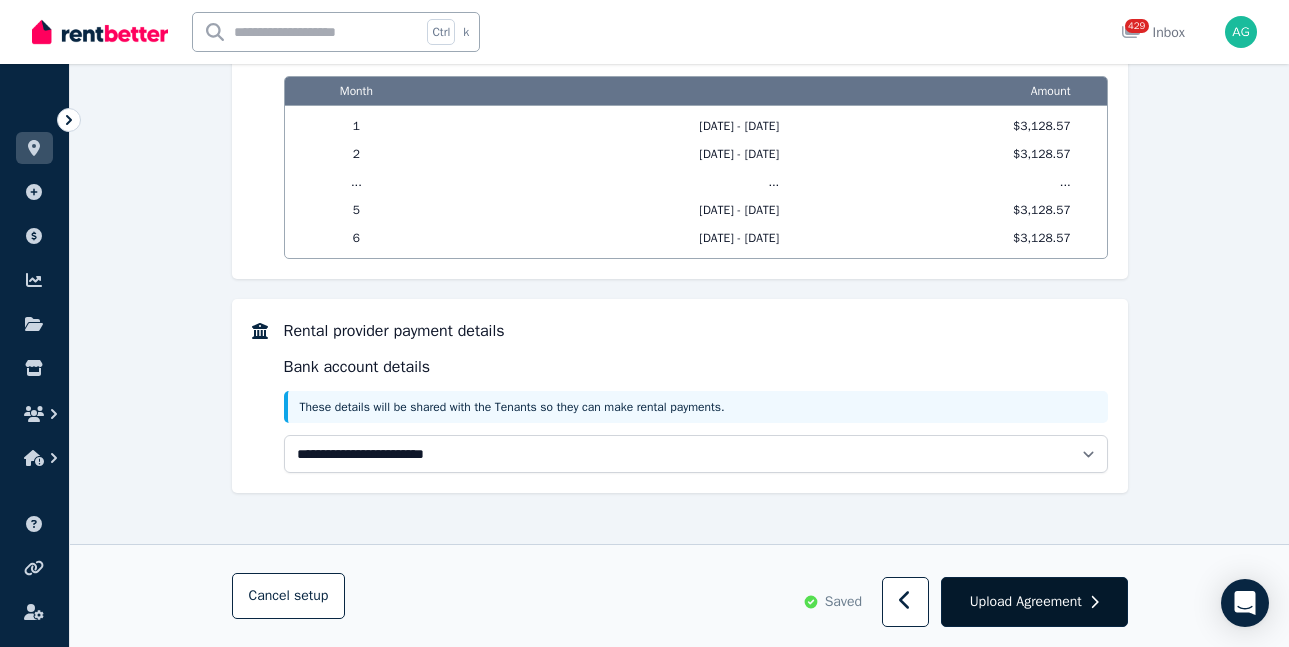 click on "Upload Agreement" at bounding box center [1026, 602] 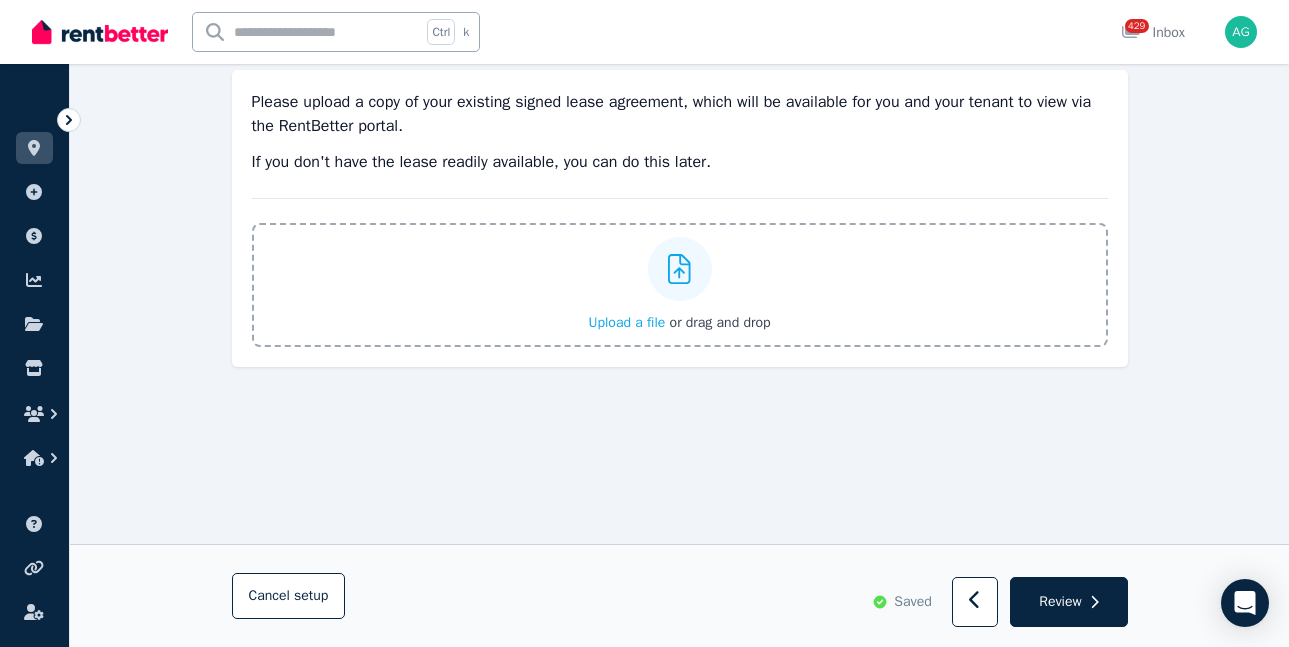 scroll, scrollTop: 300, scrollLeft: 0, axis: vertical 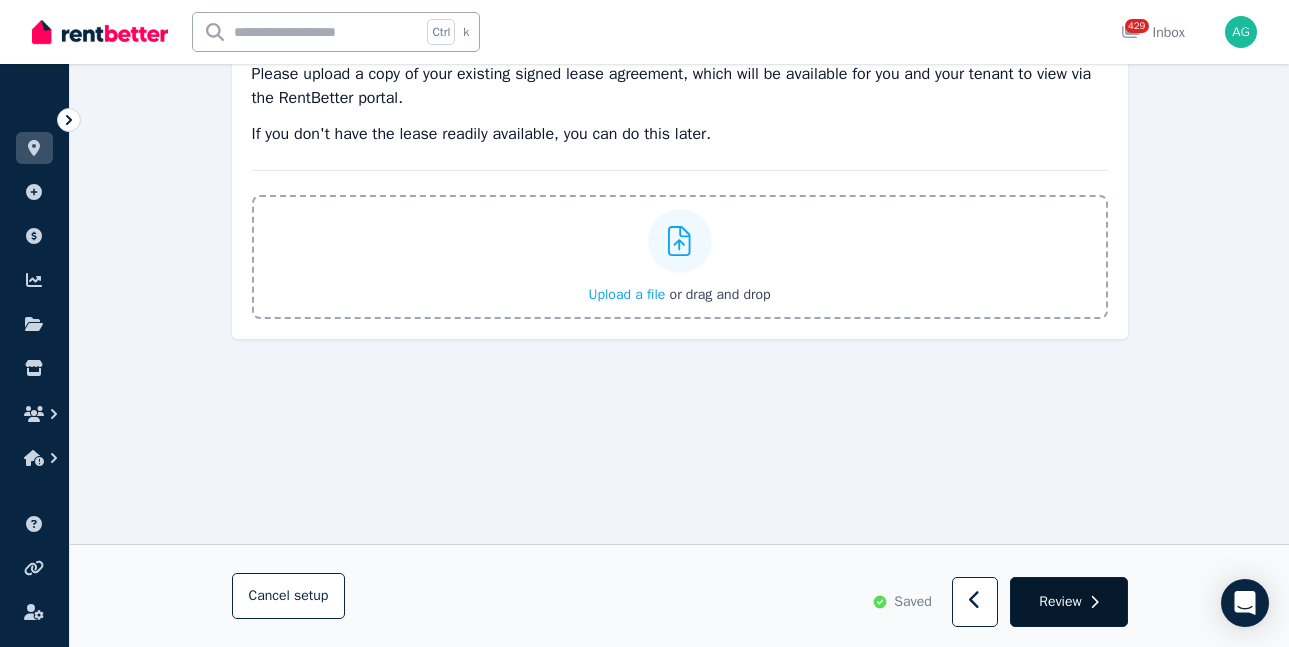 click on "Review" at bounding box center [1068, 603] 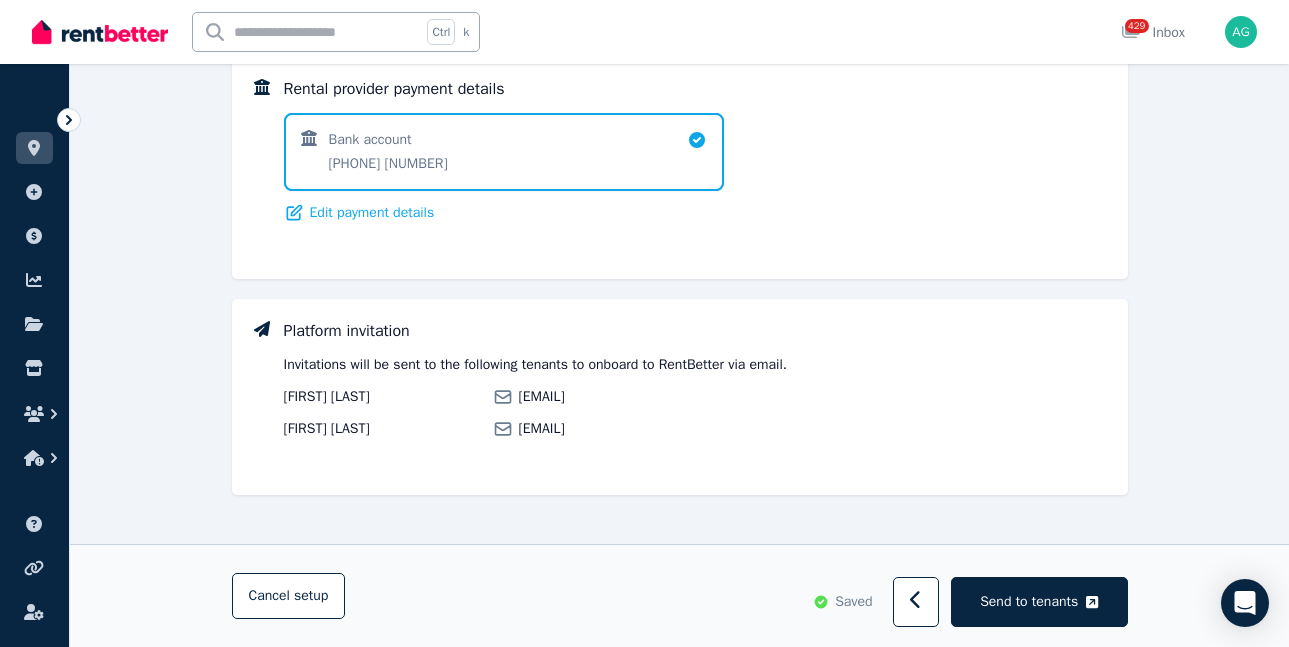 scroll, scrollTop: 1540, scrollLeft: 0, axis: vertical 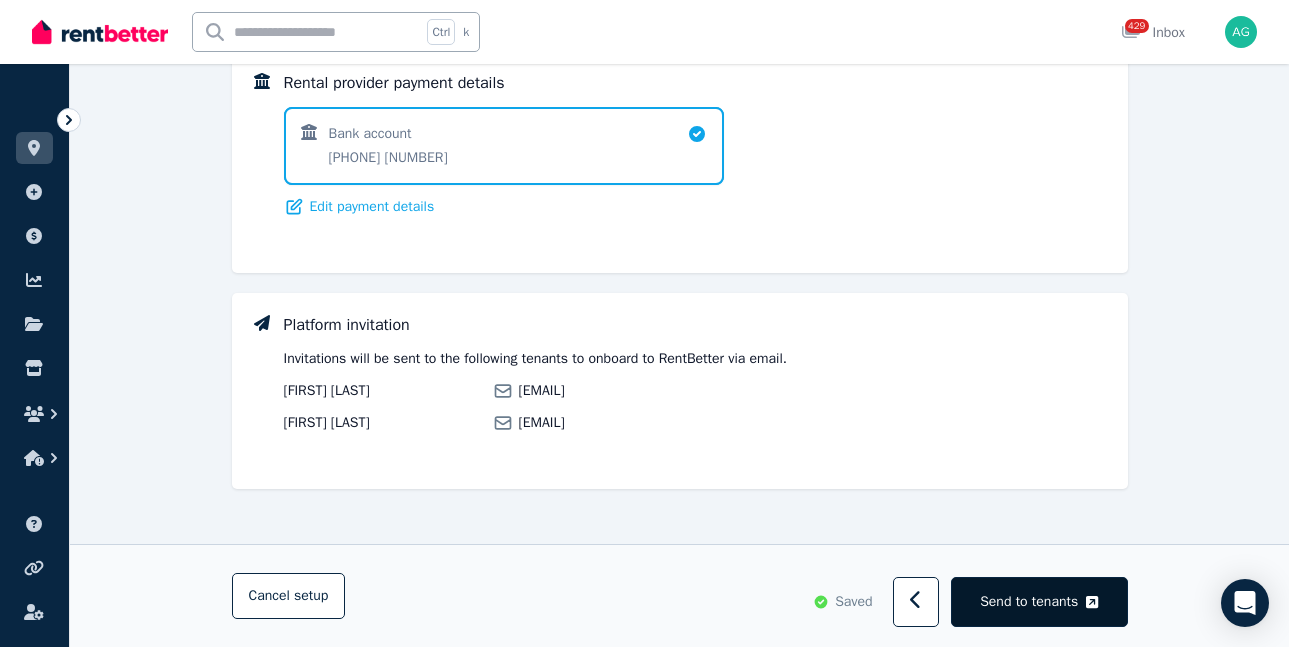 click on "Send to tenants" at bounding box center [1029, 602] 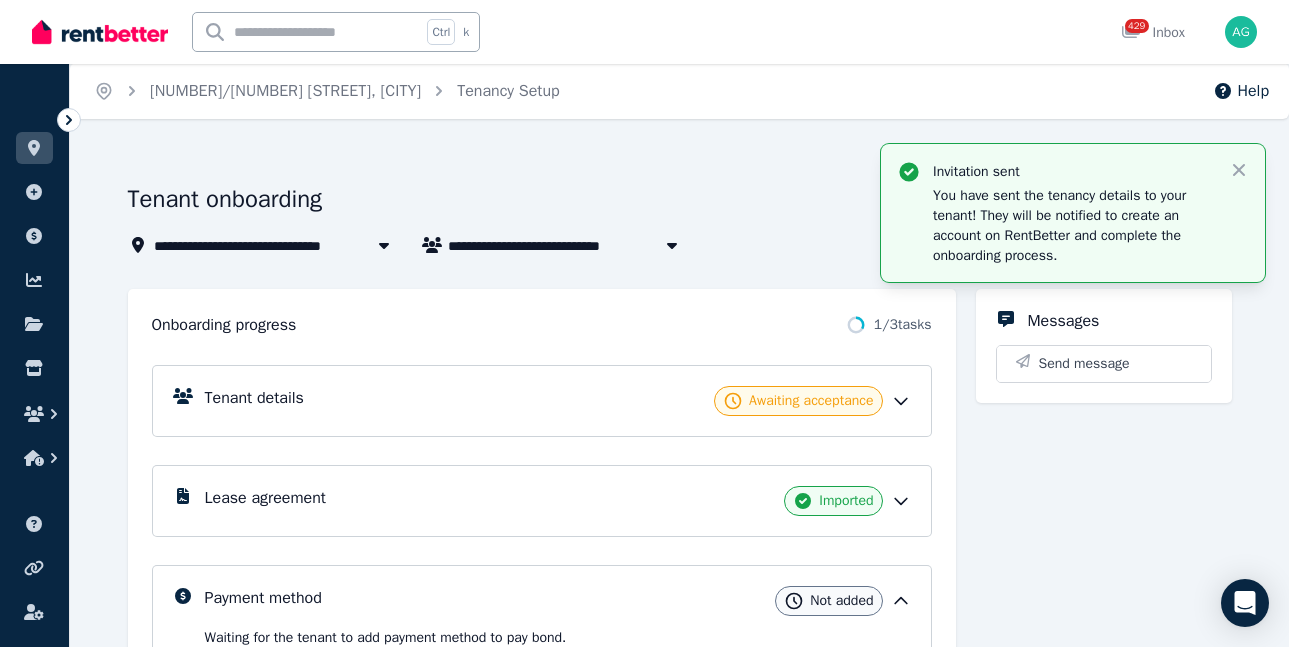 scroll, scrollTop: 0, scrollLeft: 0, axis: both 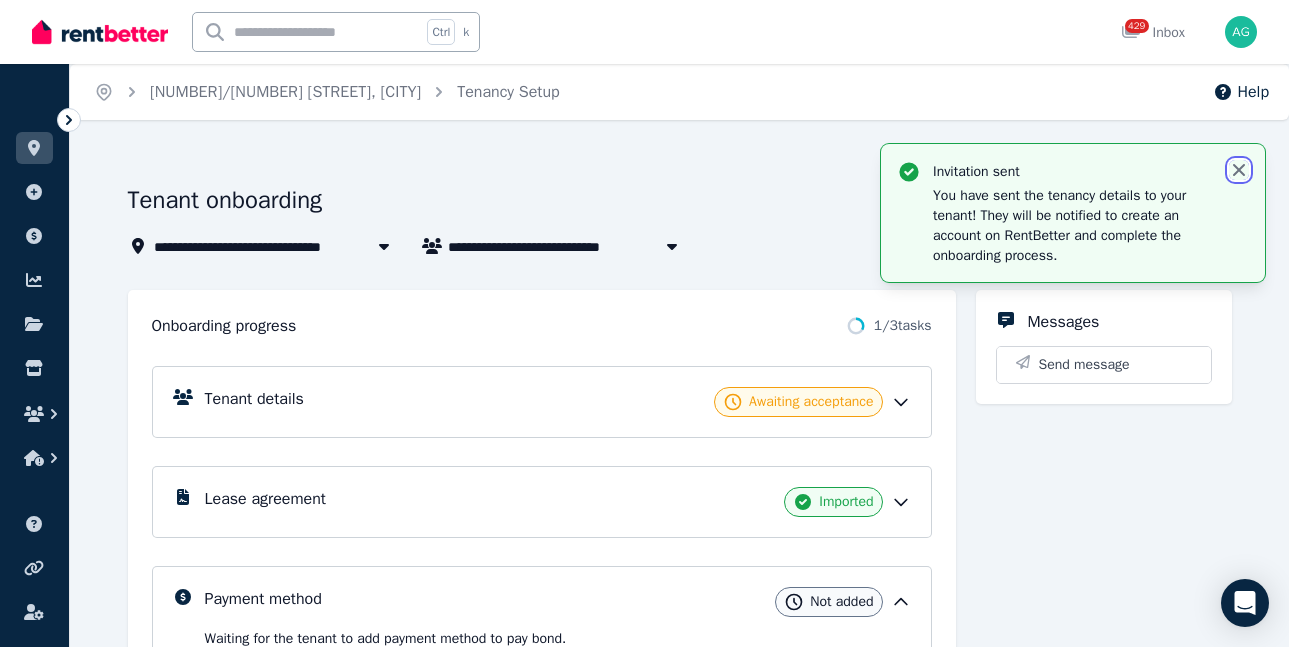 click 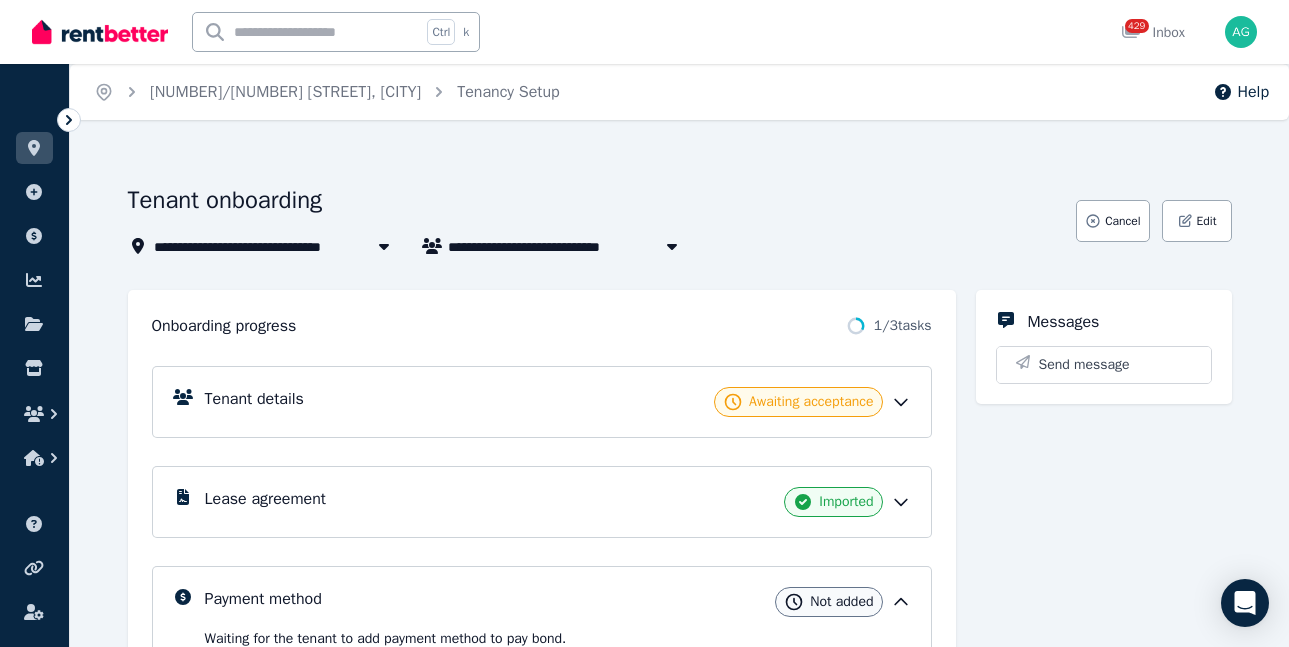 click on "[FIRST] [LAST] and [FIRST] [LAST]" at bounding box center [567, 246] 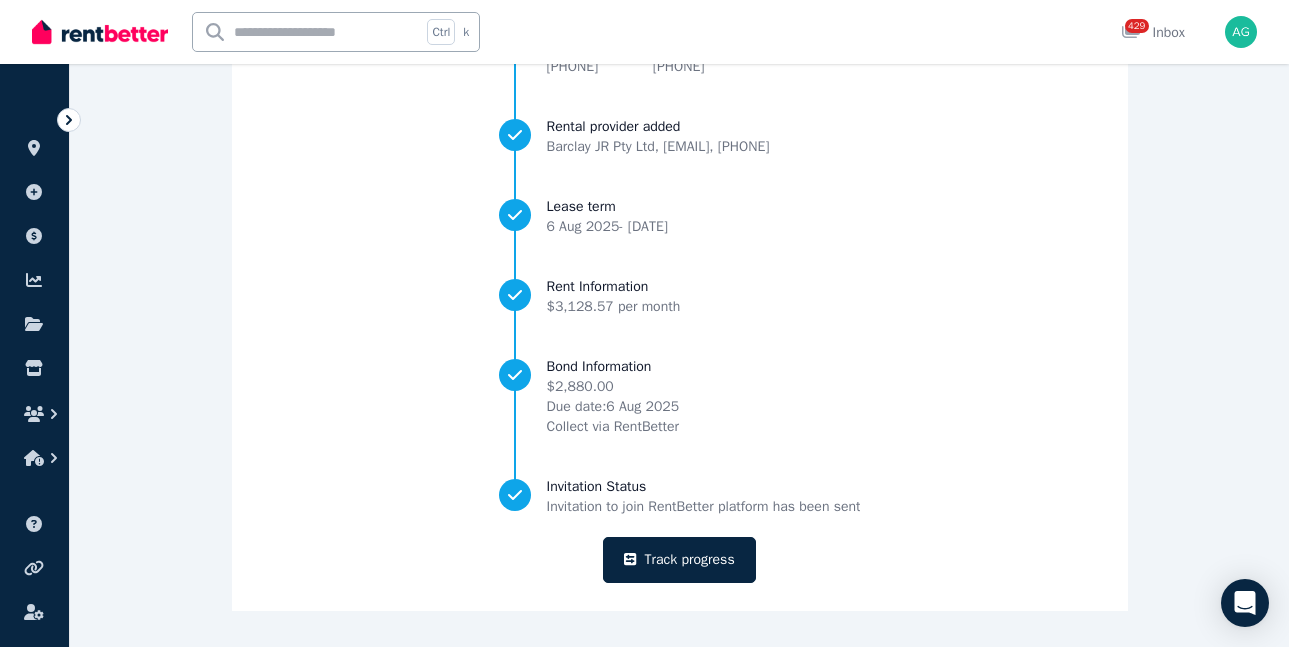 scroll, scrollTop: 0, scrollLeft: 0, axis: both 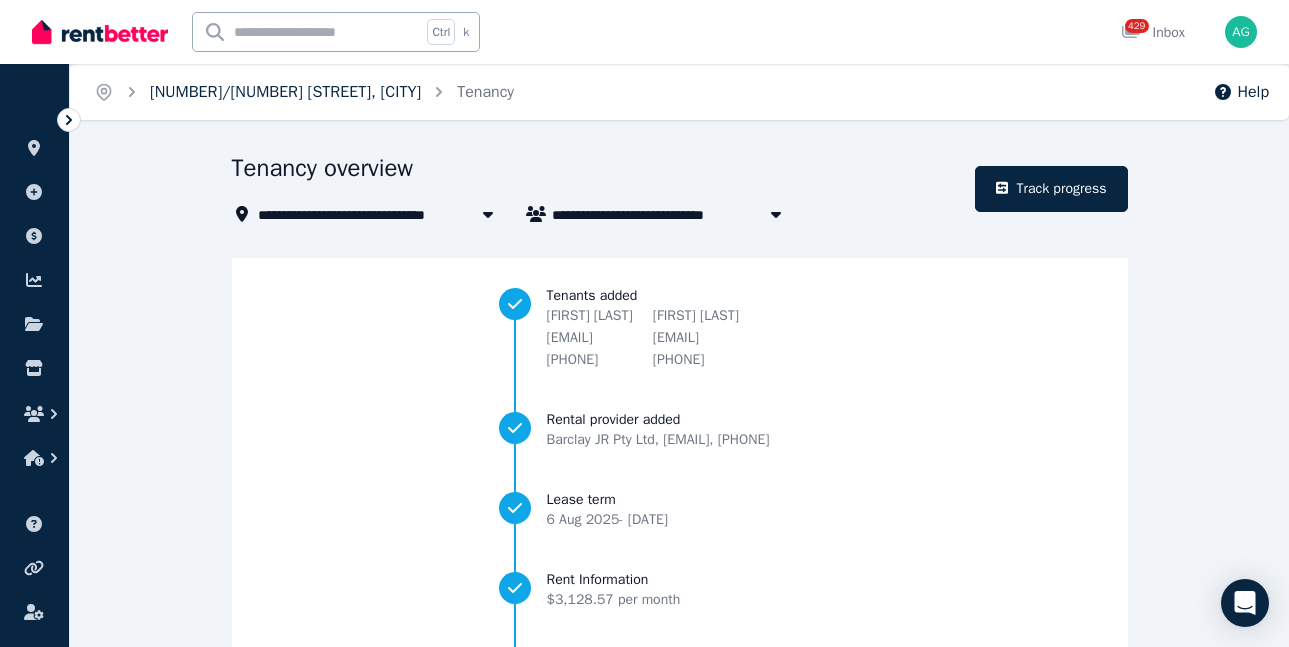 click on "[NUMBER]/[NUMBER] [STREET], [CITY]" at bounding box center [285, 92] 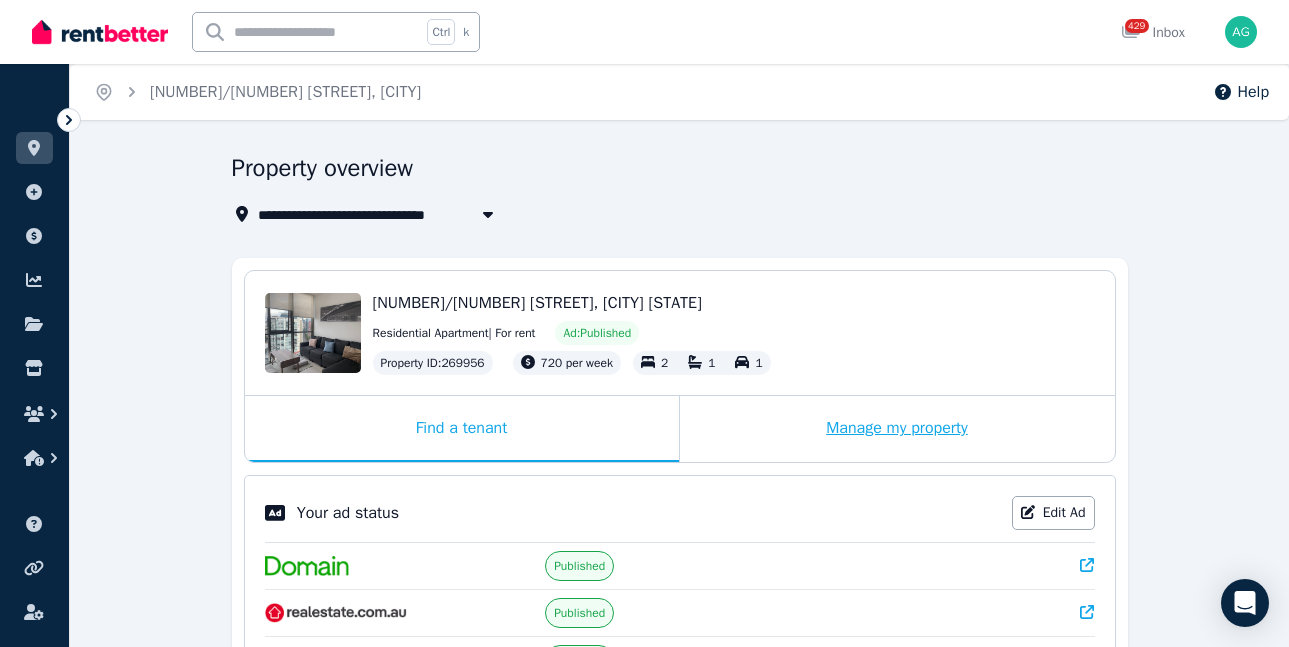 click on "Manage my property" at bounding box center [897, 429] 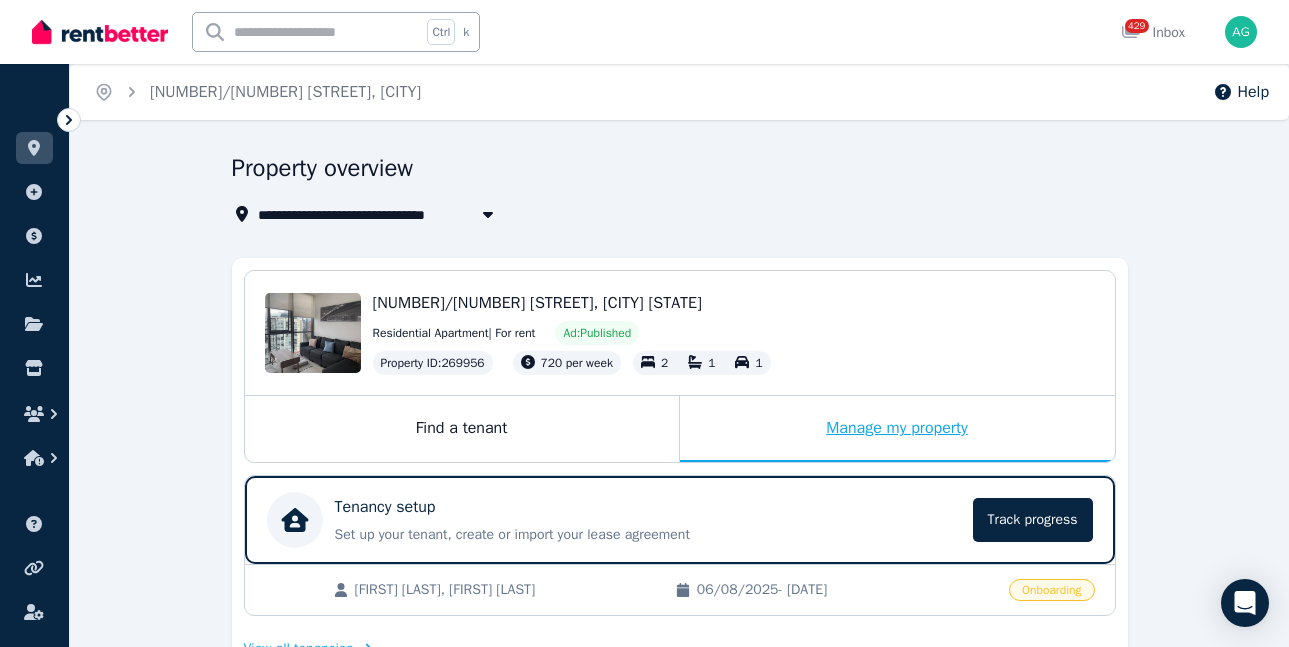 click on "Manage my property" at bounding box center [897, 429] 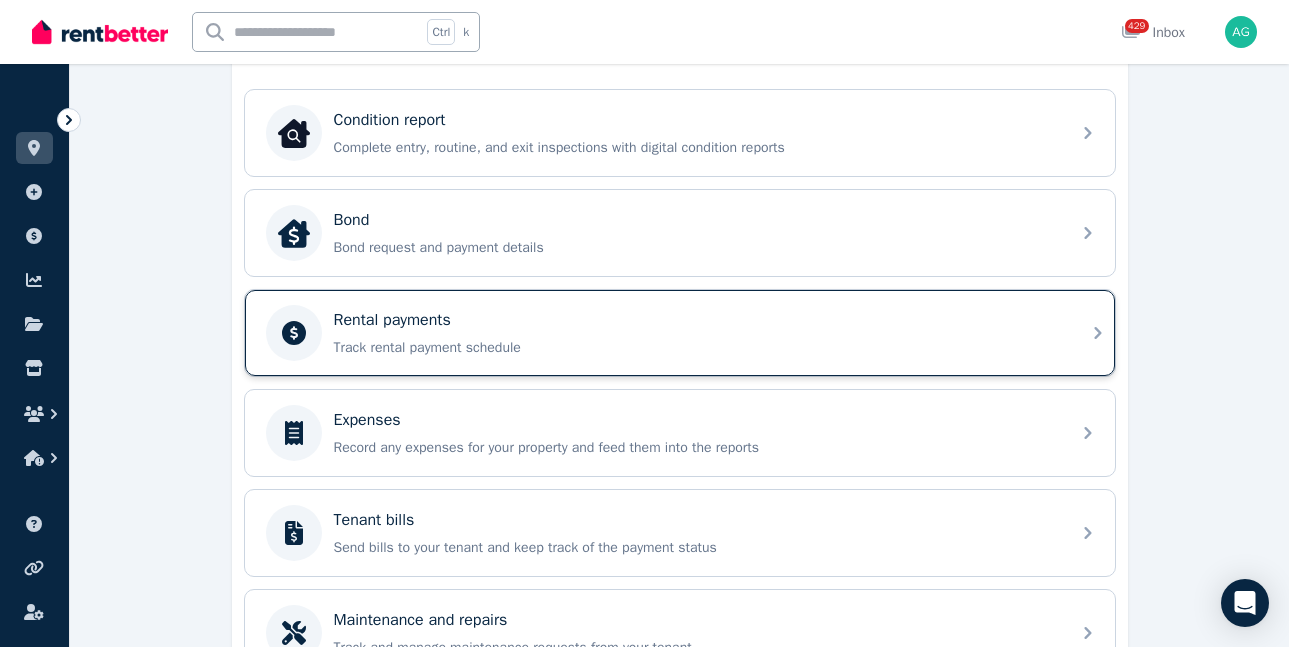 scroll, scrollTop: 700, scrollLeft: 0, axis: vertical 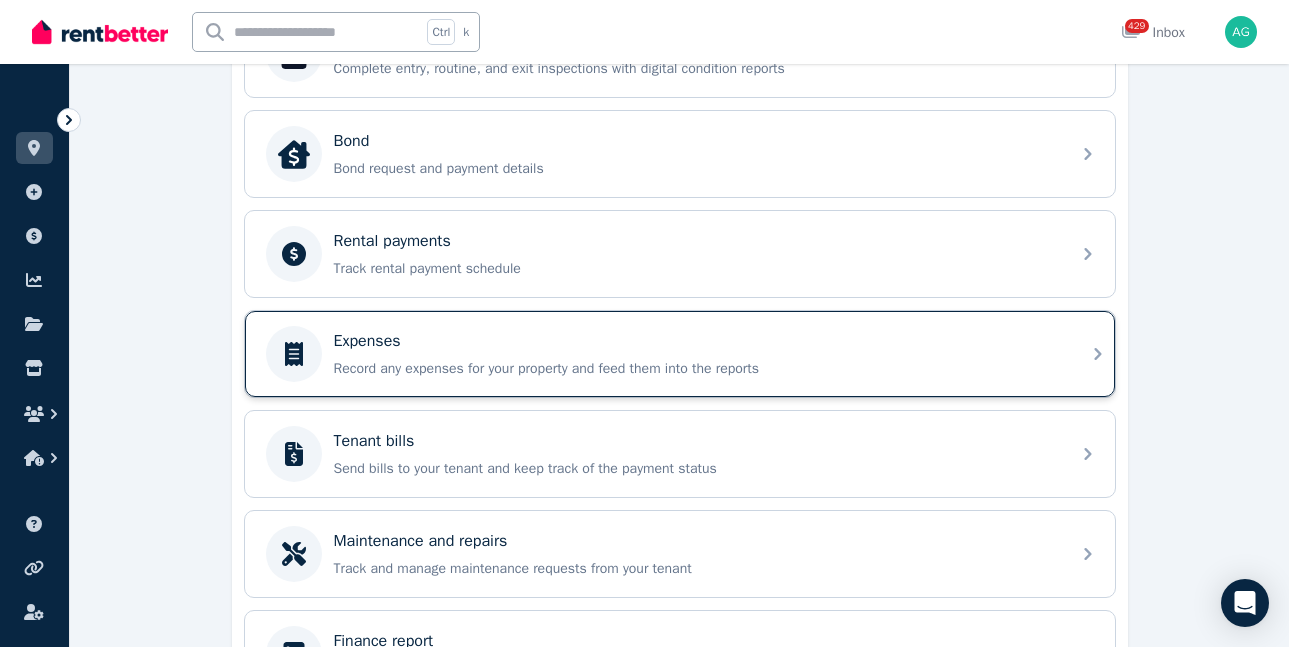 click on "Record any expenses for your property and feed them into the reports" at bounding box center (696, 369) 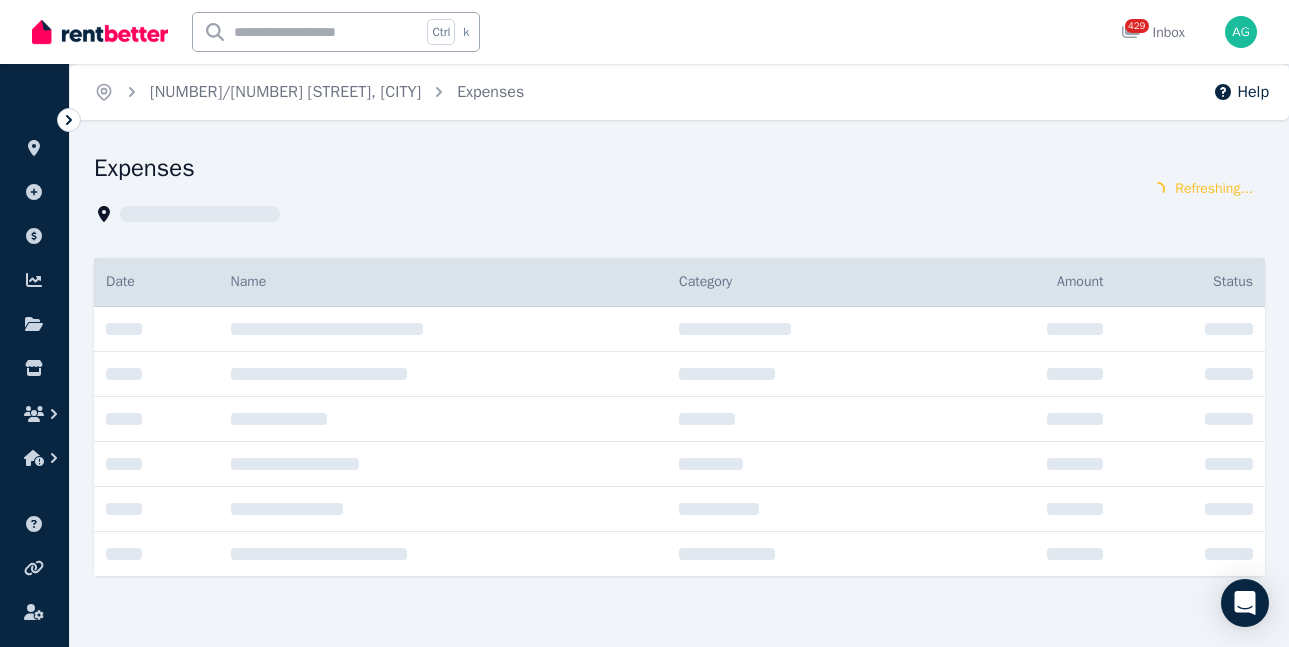 scroll, scrollTop: 0, scrollLeft: 0, axis: both 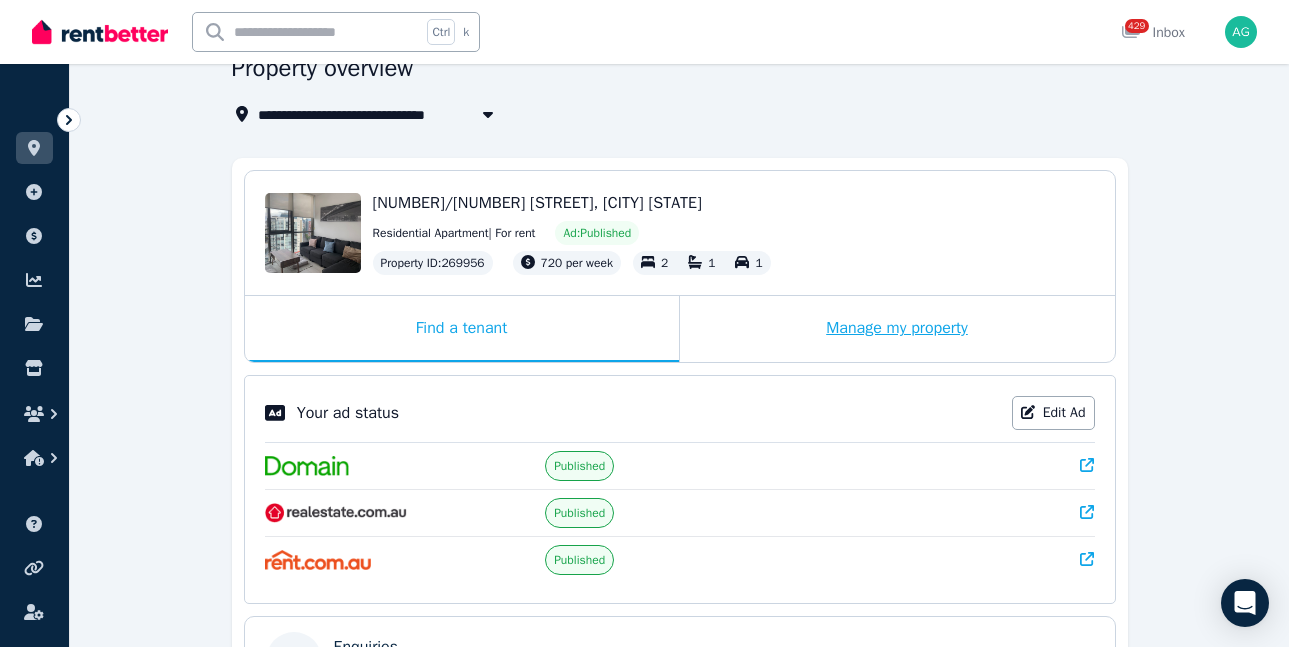 click on "Manage my property" at bounding box center [897, 329] 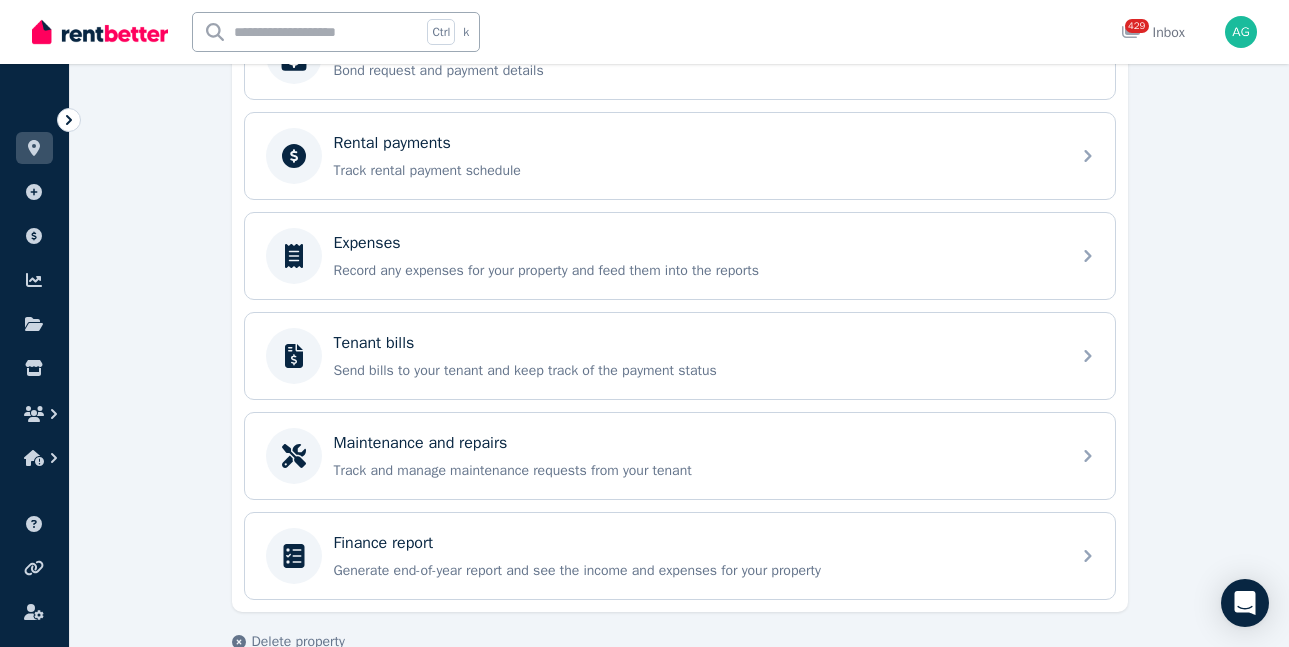 scroll, scrollTop: 800, scrollLeft: 0, axis: vertical 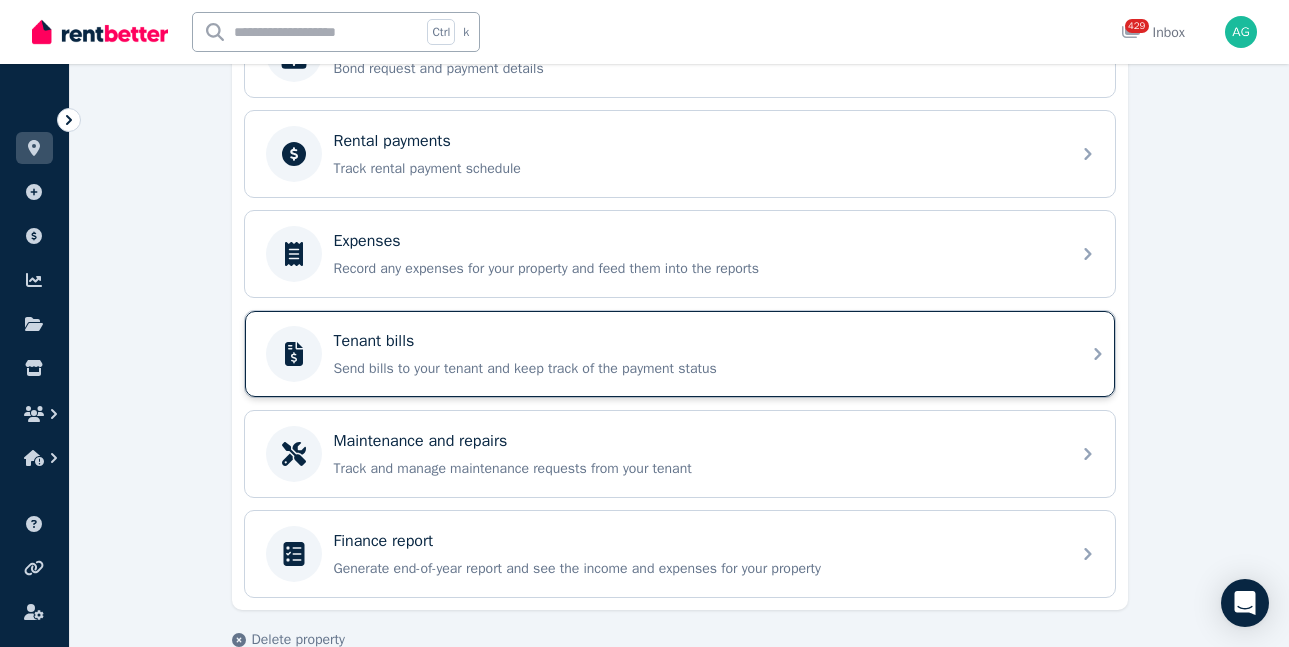 click on "Send bills to your tenant and keep track of the payment status" at bounding box center [696, 369] 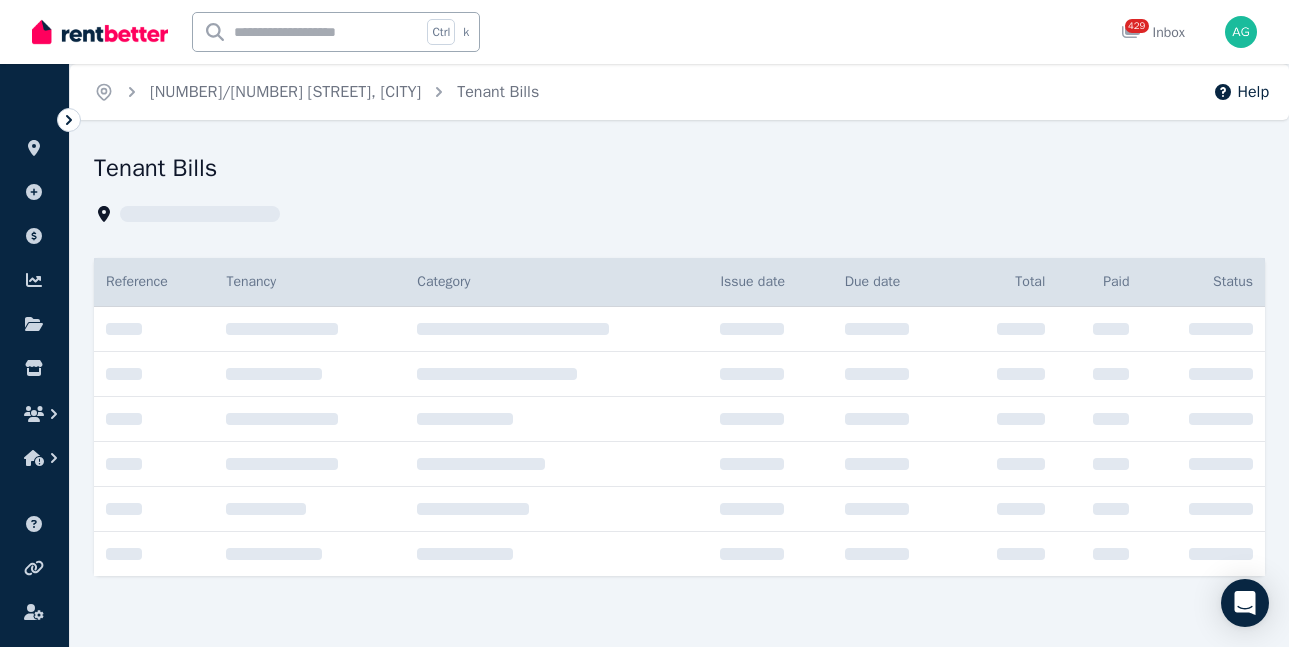 scroll, scrollTop: 0, scrollLeft: 0, axis: both 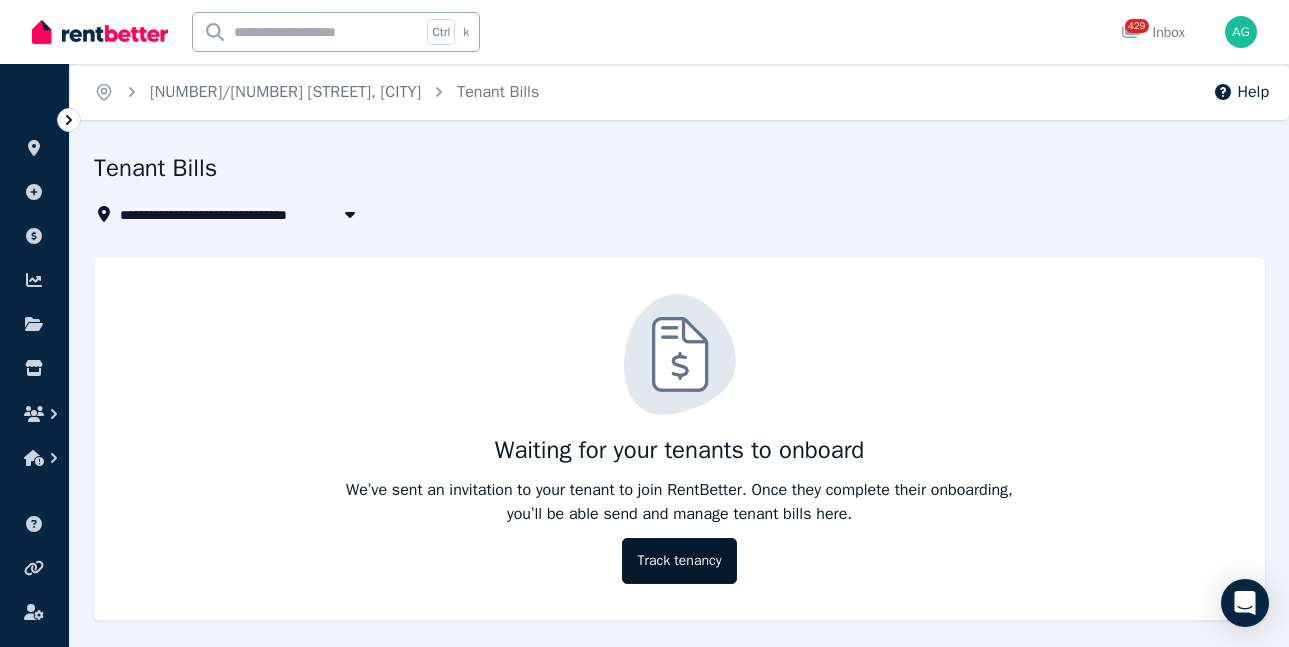 click on "Track tenancy" at bounding box center (679, 561) 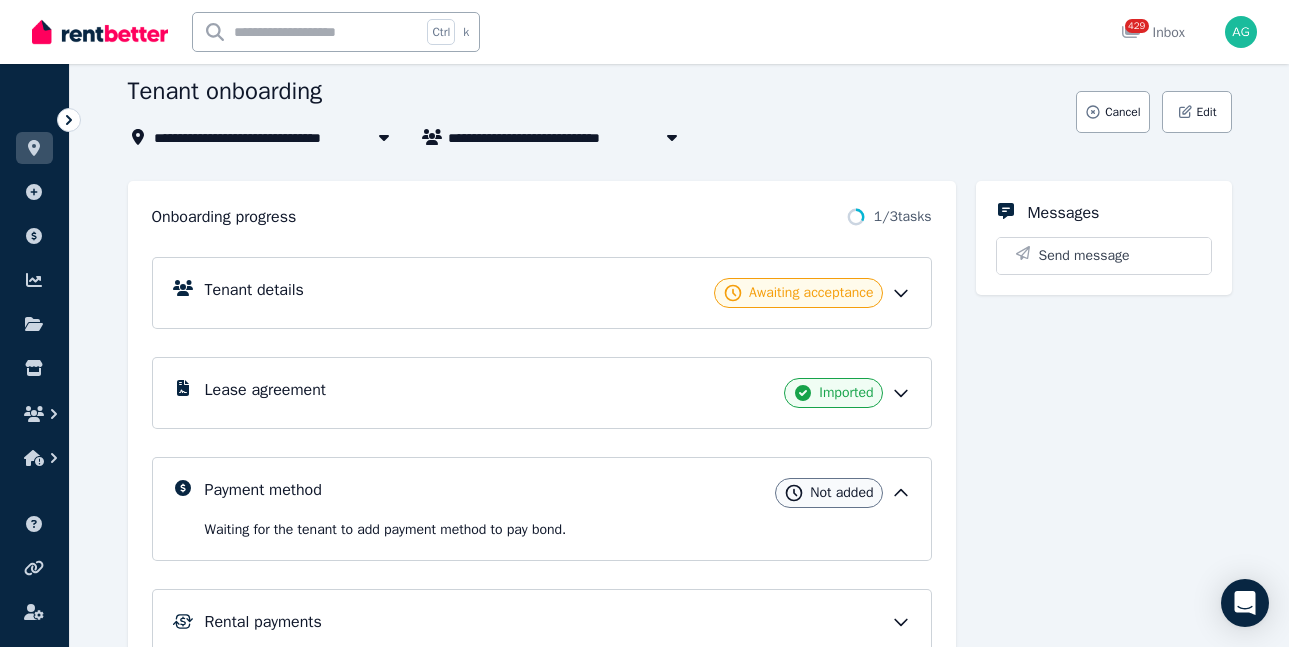 scroll, scrollTop: 300, scrollLeft: 0, axis: vertical 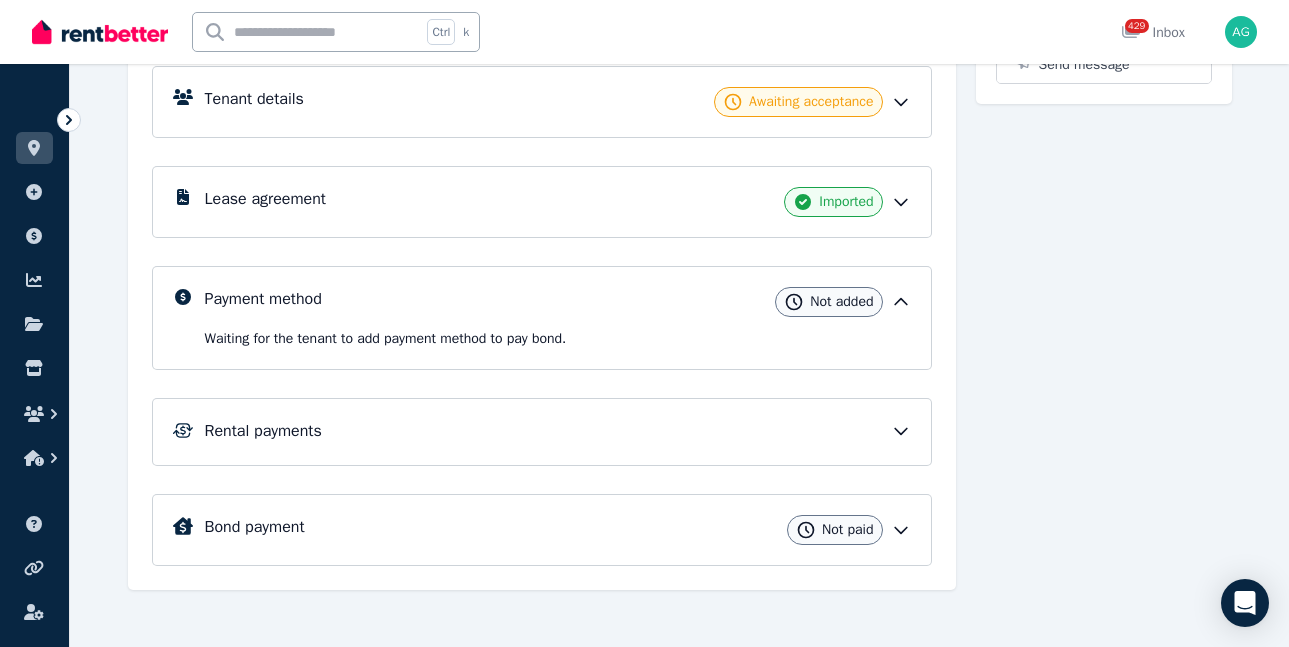 click on "Rental payments" at bounding box center (558, 431) 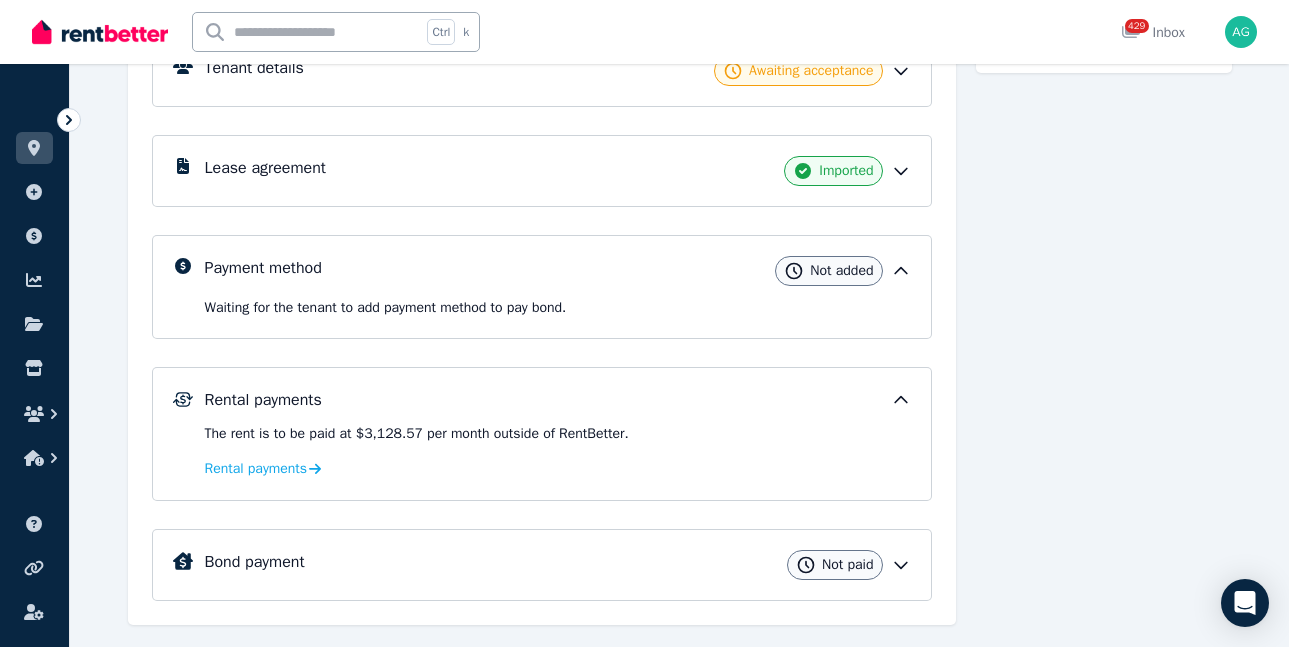 scroll, scrollTop: 377, scrollLeft: 0, axis: vertical 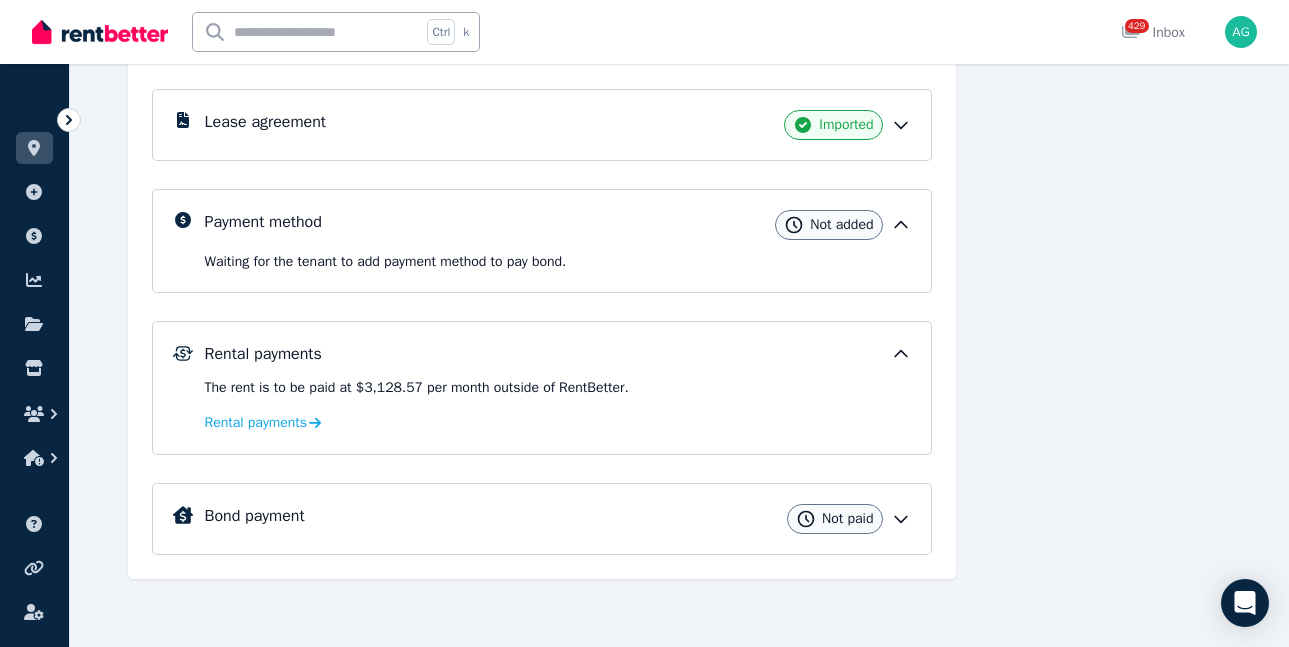 click 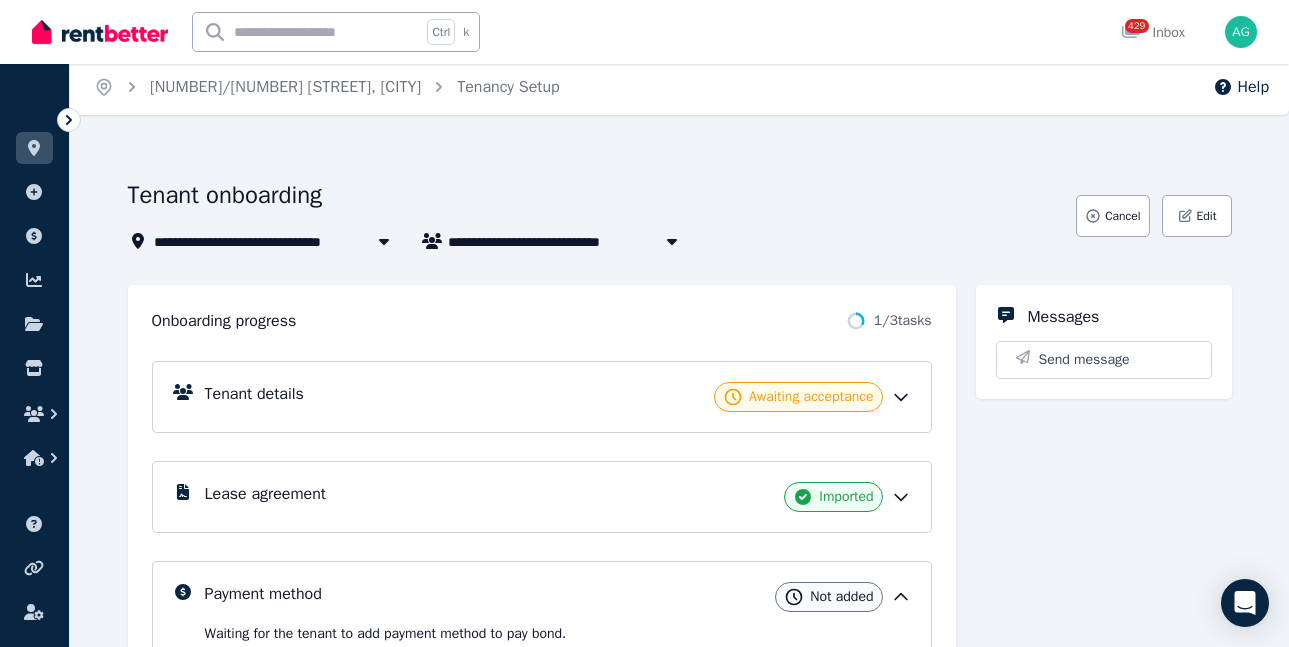 scroll, scrollTop: 0, scrollLeft: 0, axis: both 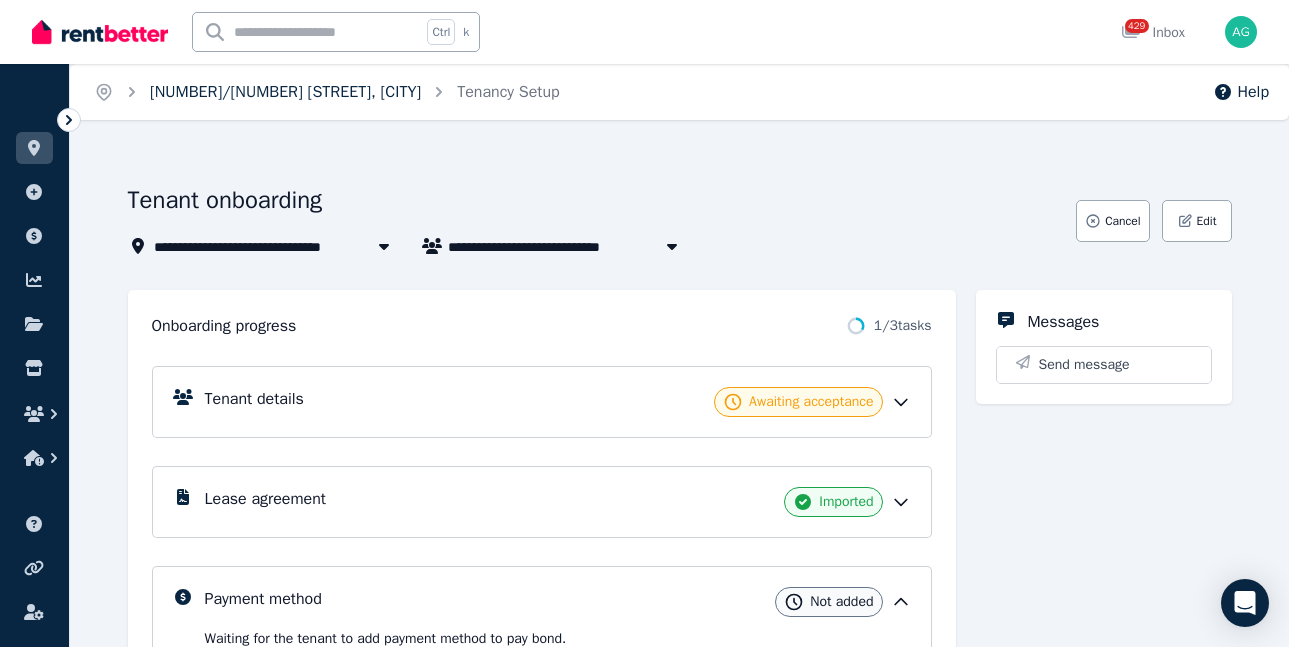 click on "[NUMBER]/[NUMBER] [STREET], [CITY]" at bounding box center (285, 92) 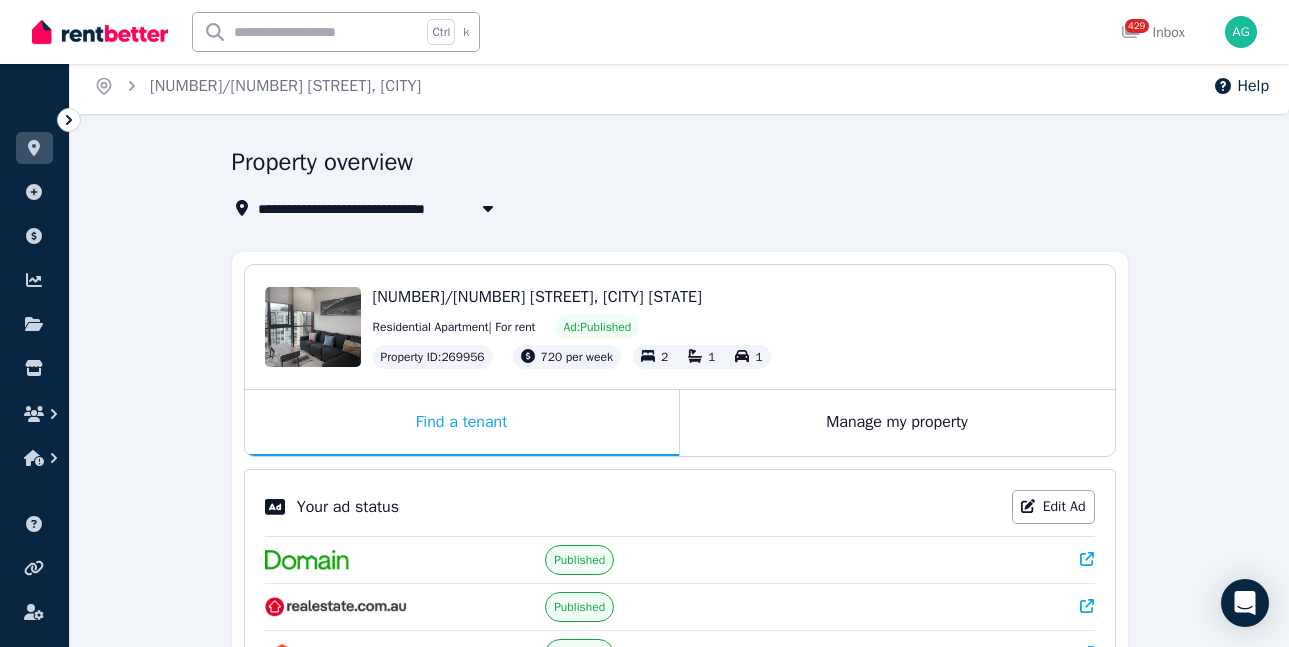 scroll, scrollTop: 0, scrollLeft: 0, axis: both 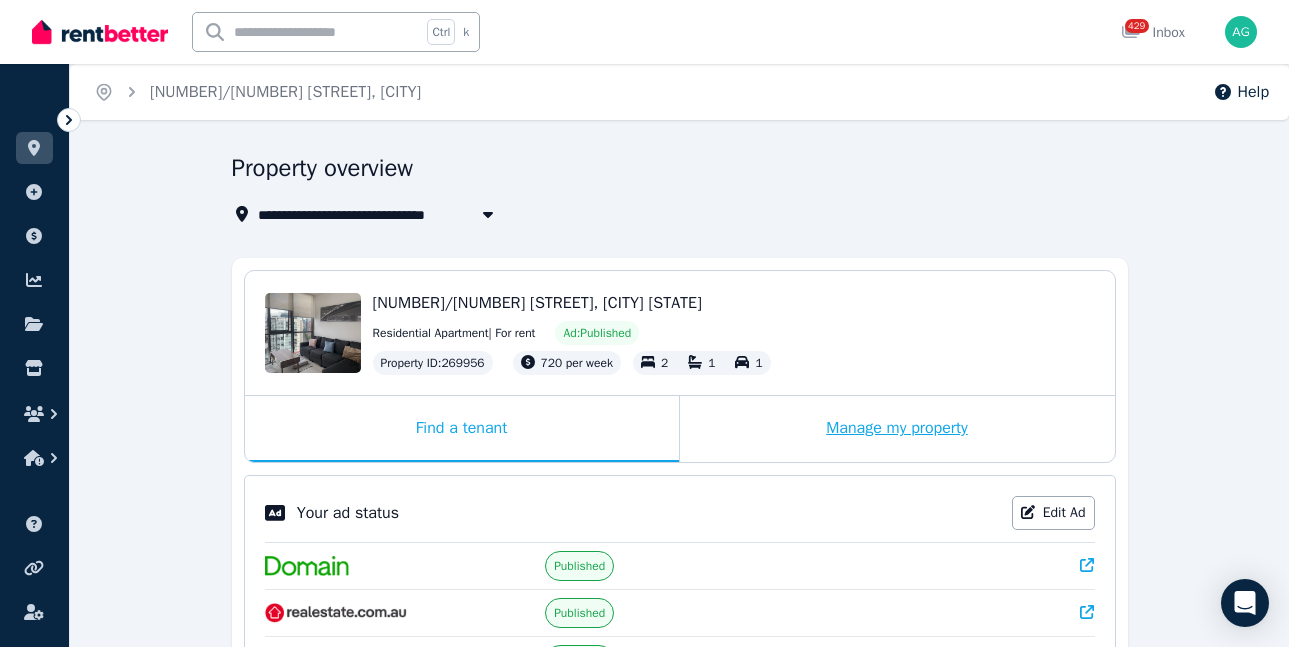 click on "Manage my property" at bounding box center (897, 429) 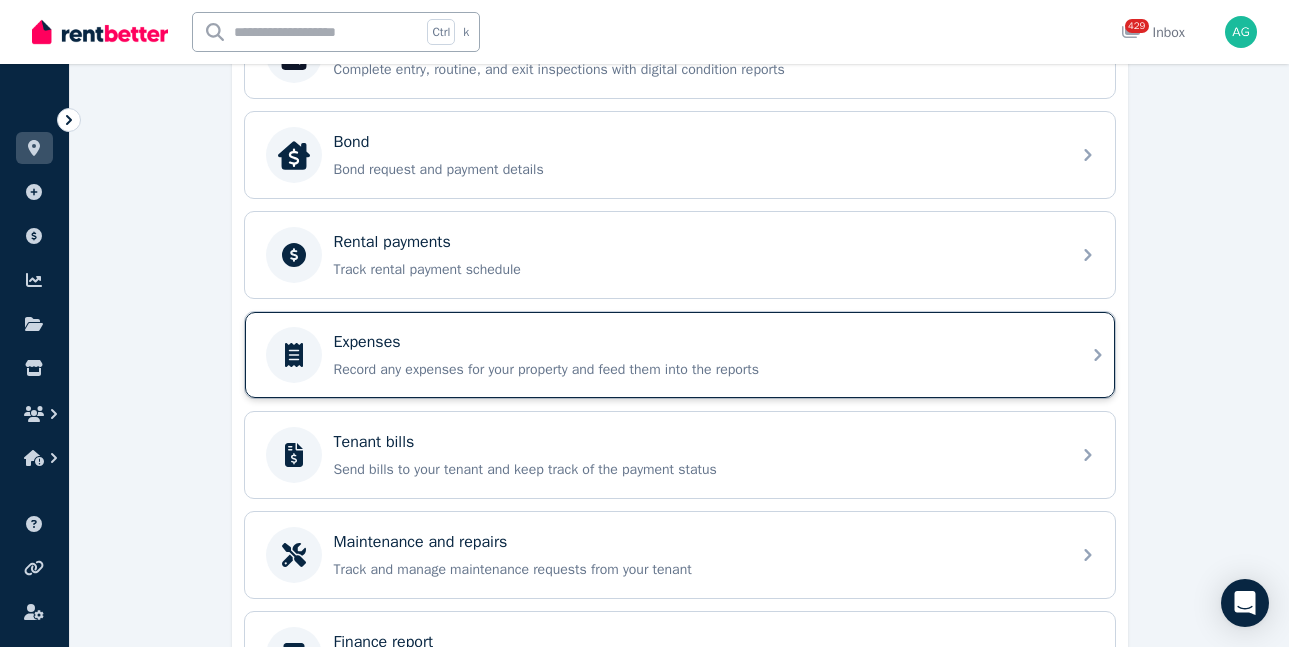 scroll, scrollTop: 839, scrollLeft: 0, axis: vertical 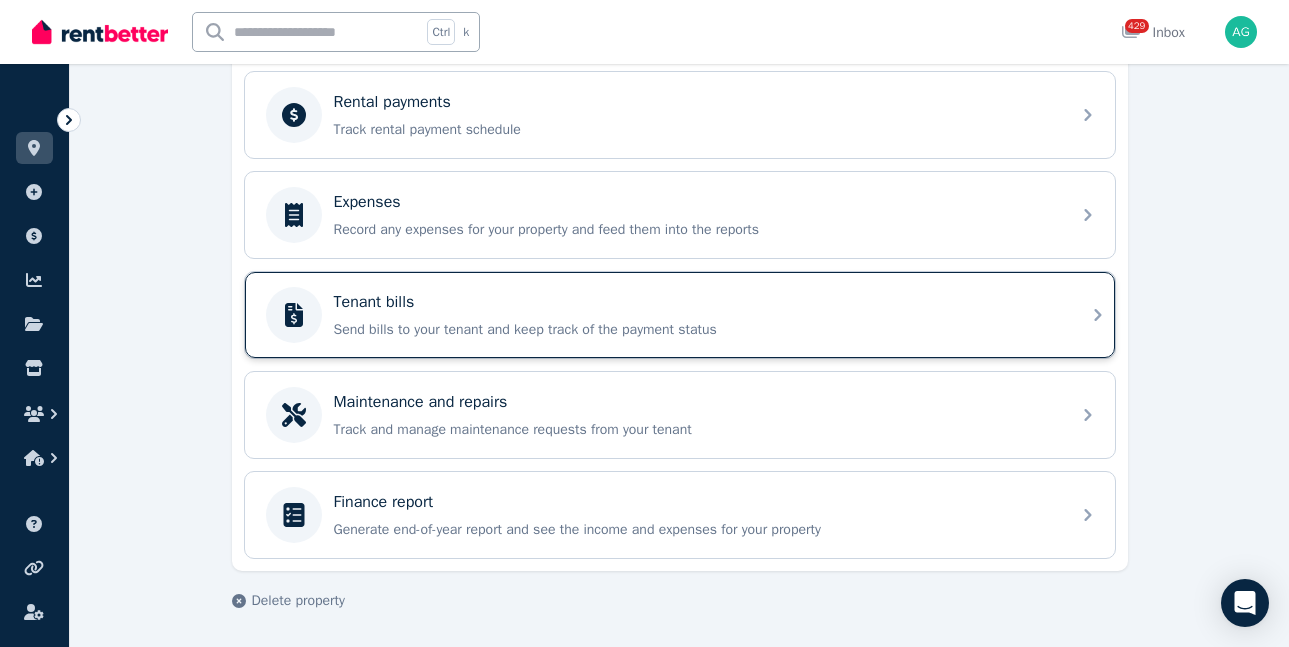 click on "Send bills to your tenant and keep track of the payment status" at bounding box center [696, 330] 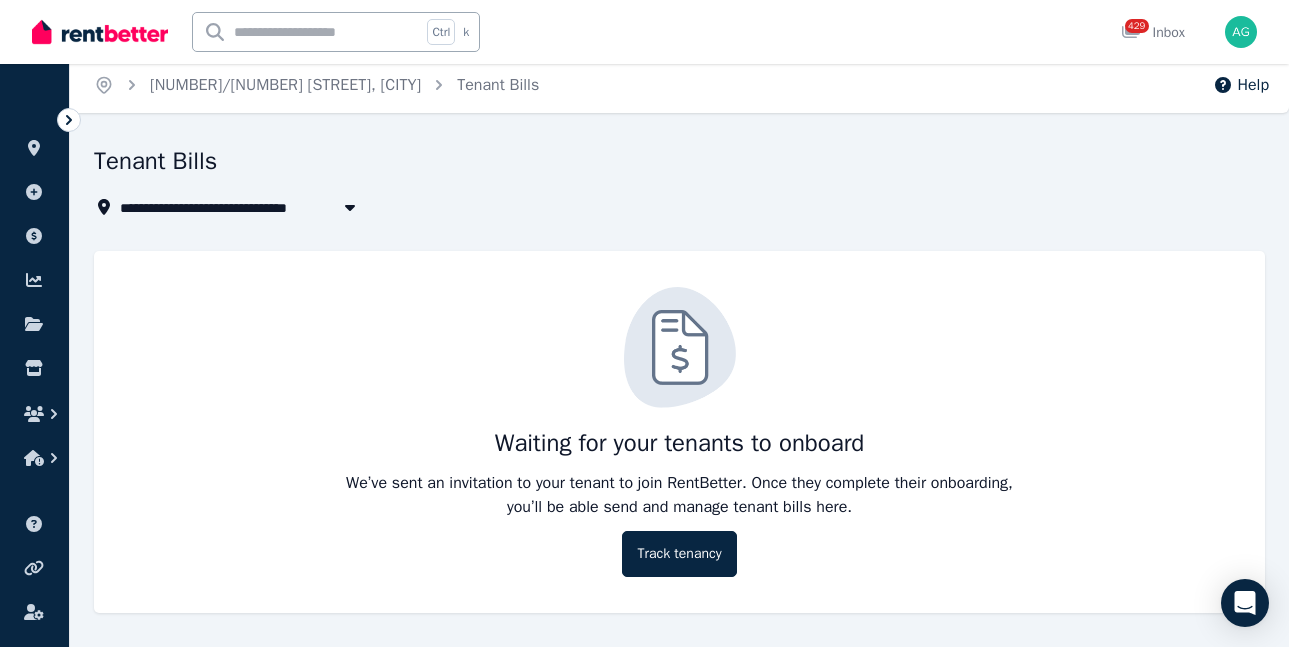 scroll, scrollTop: 8, scrollLeft: 0, axis: vertical 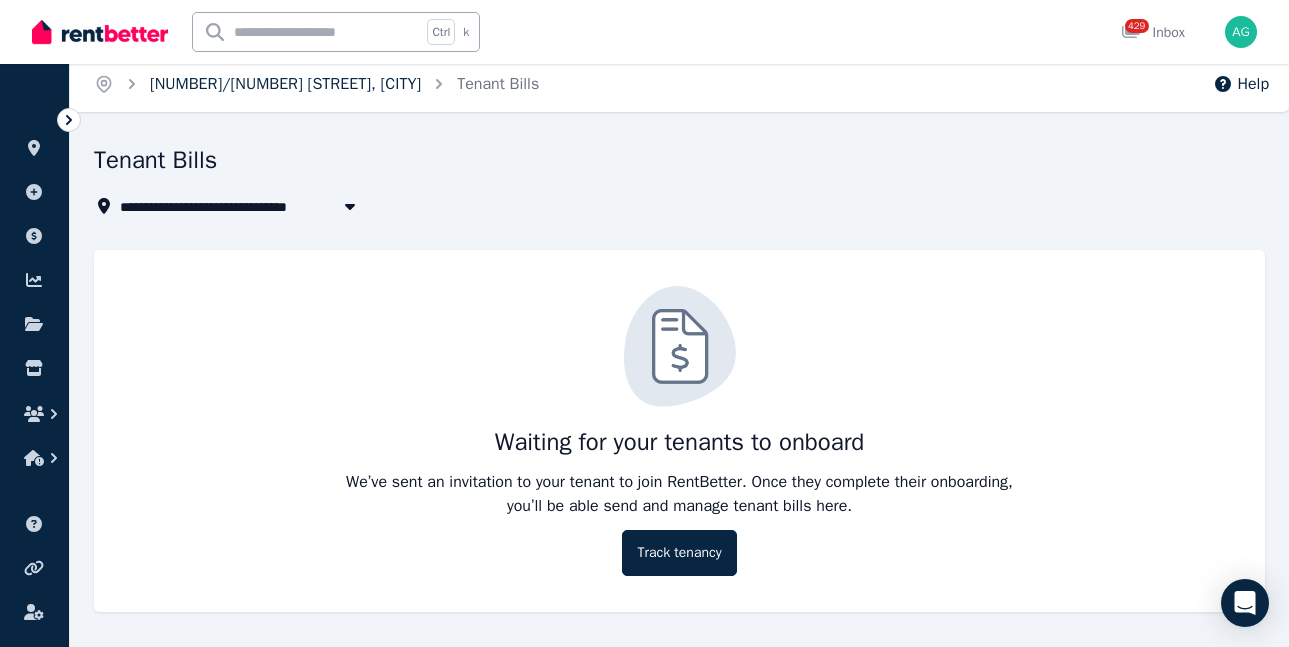 click on "[NUMBER]/[NUMBER] [STREET], [CITY]" at bounding box center [285, 84] 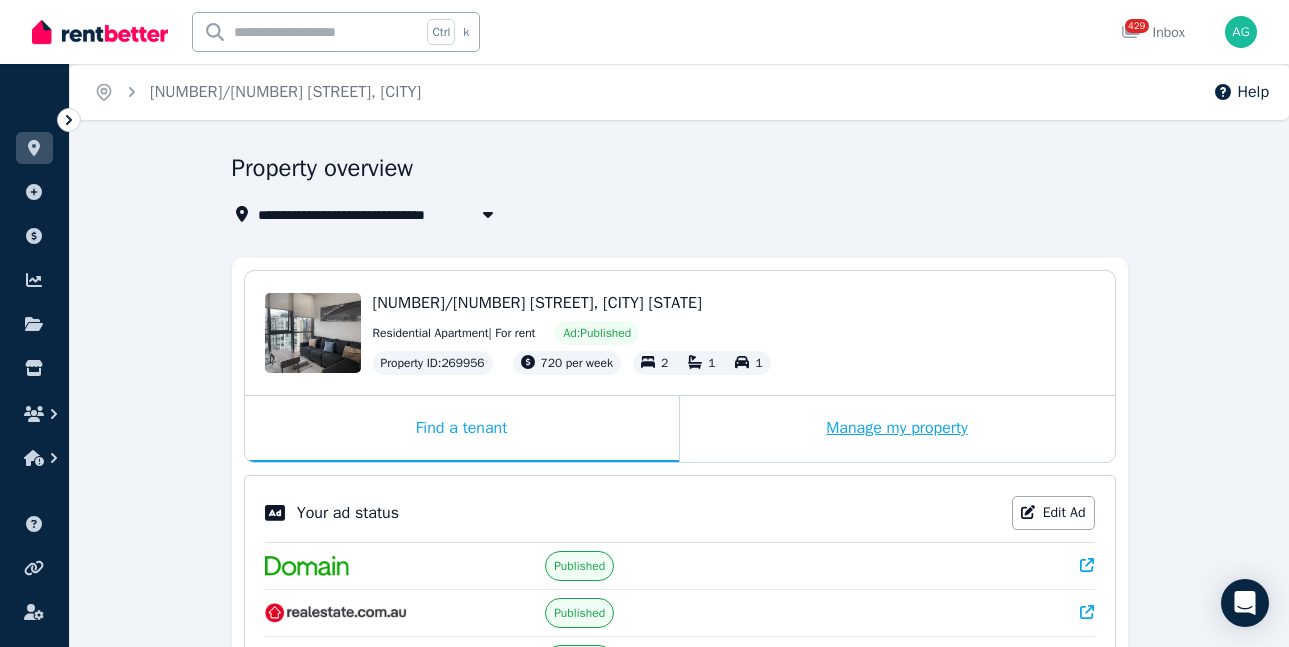 click on "Manage my property" at bounding box center (897, 429) 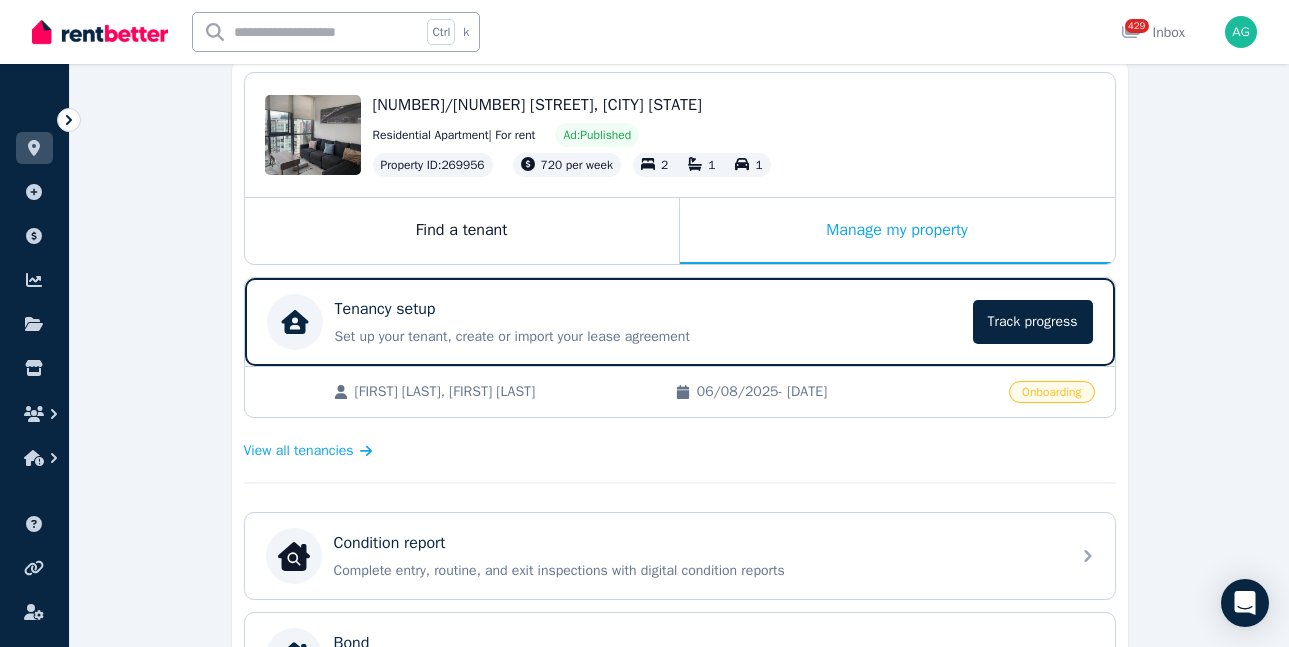 scroll, scrollTop: 200, scrollLeft: 0, axis: vertical 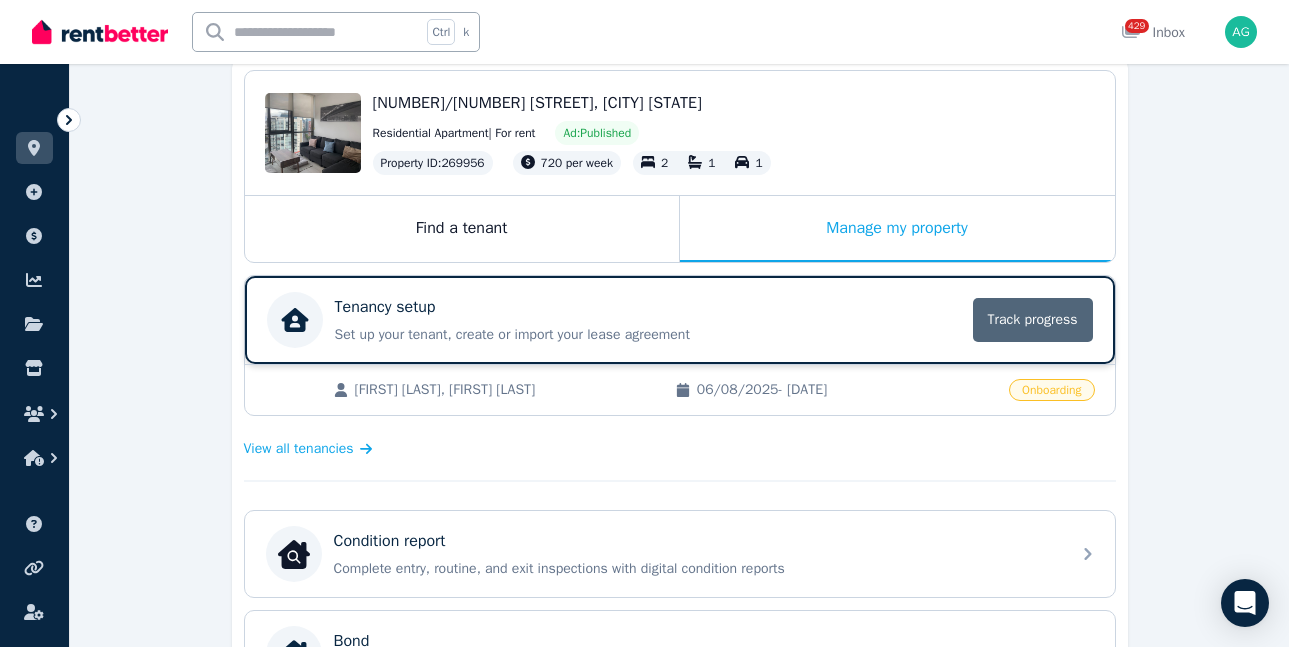 click on "Track progress" at bounding box center (1033, 320) 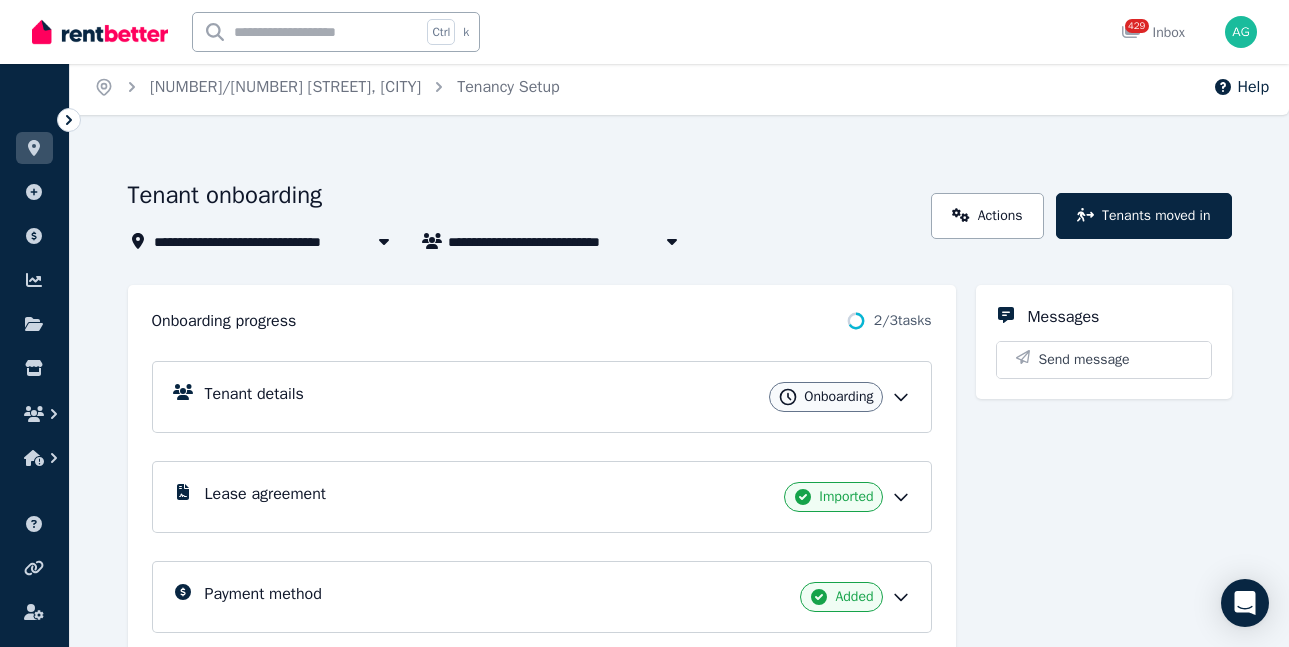 scroll, scrollTop: 0, scrollLeft: 0, axis: both 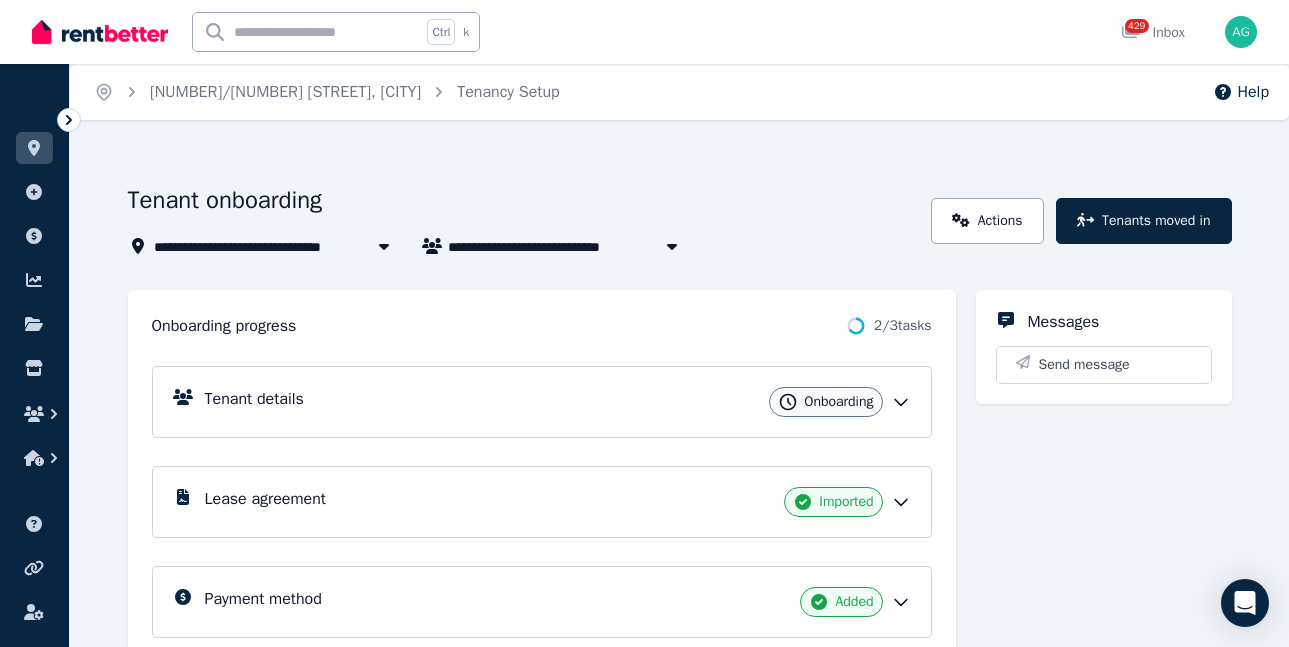 click 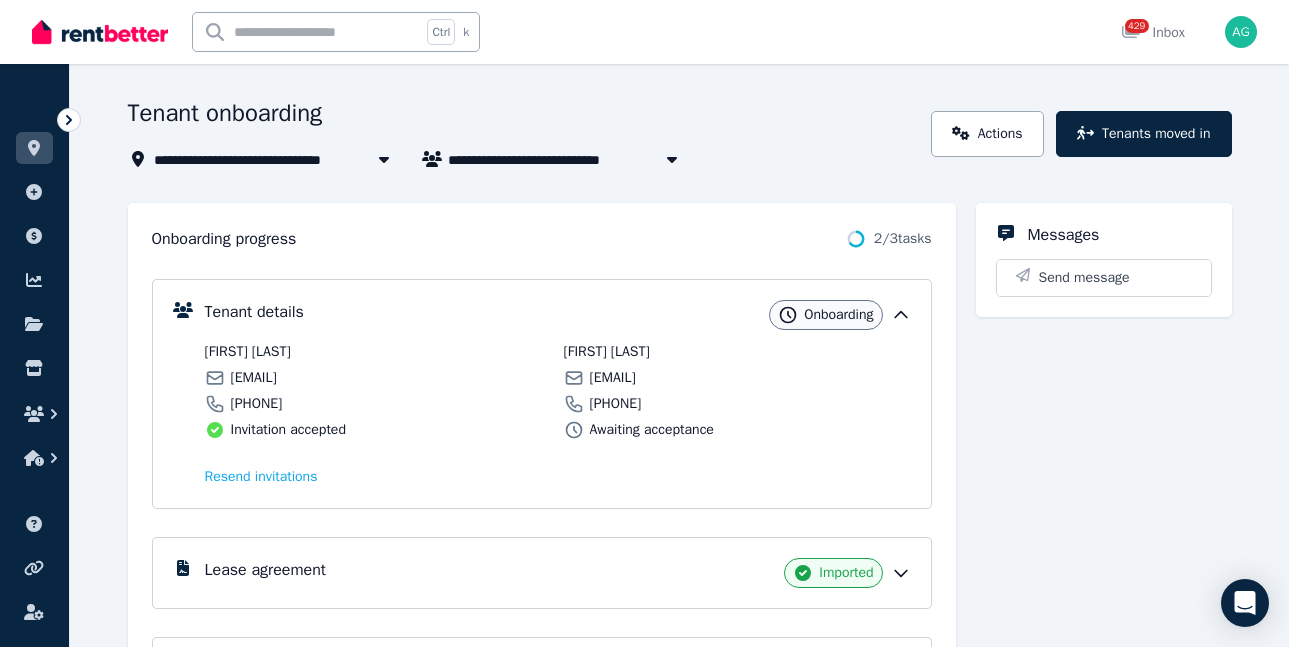 scroll, scrollTop: 0, scrollLeft: 0, axis: both 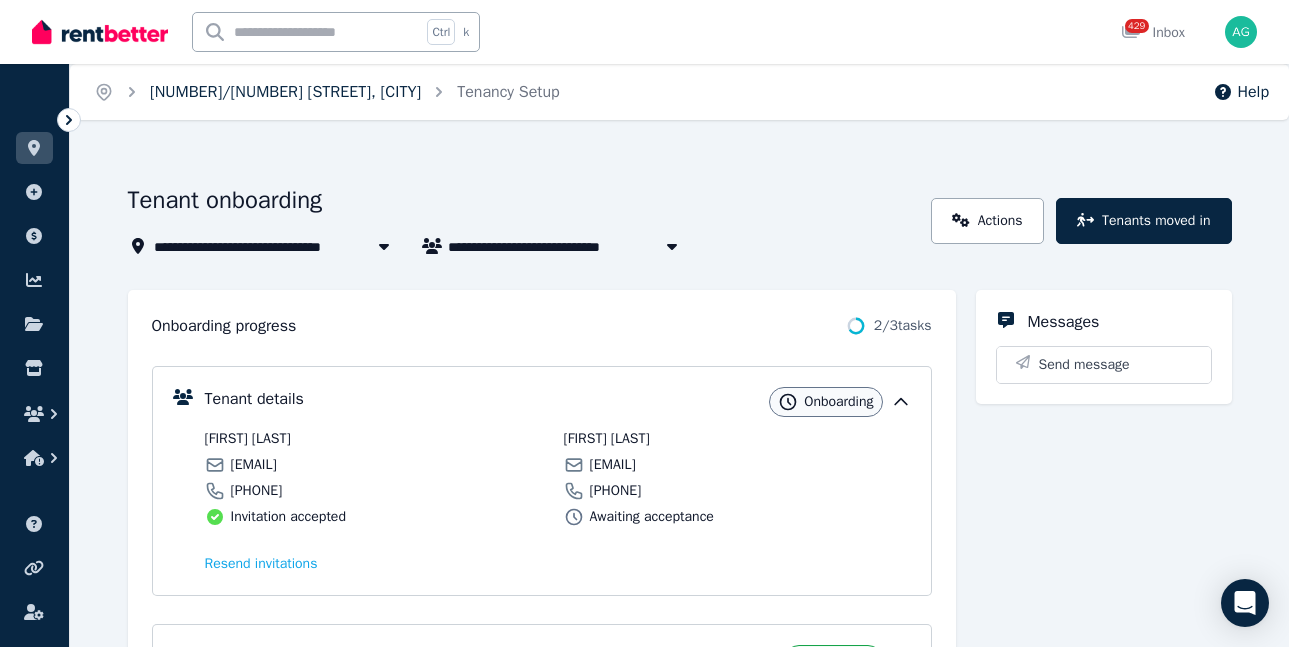 click on "[NUMBER]/[NUMBER] [STREET], [CITY]" at bounding box center (285, 92) 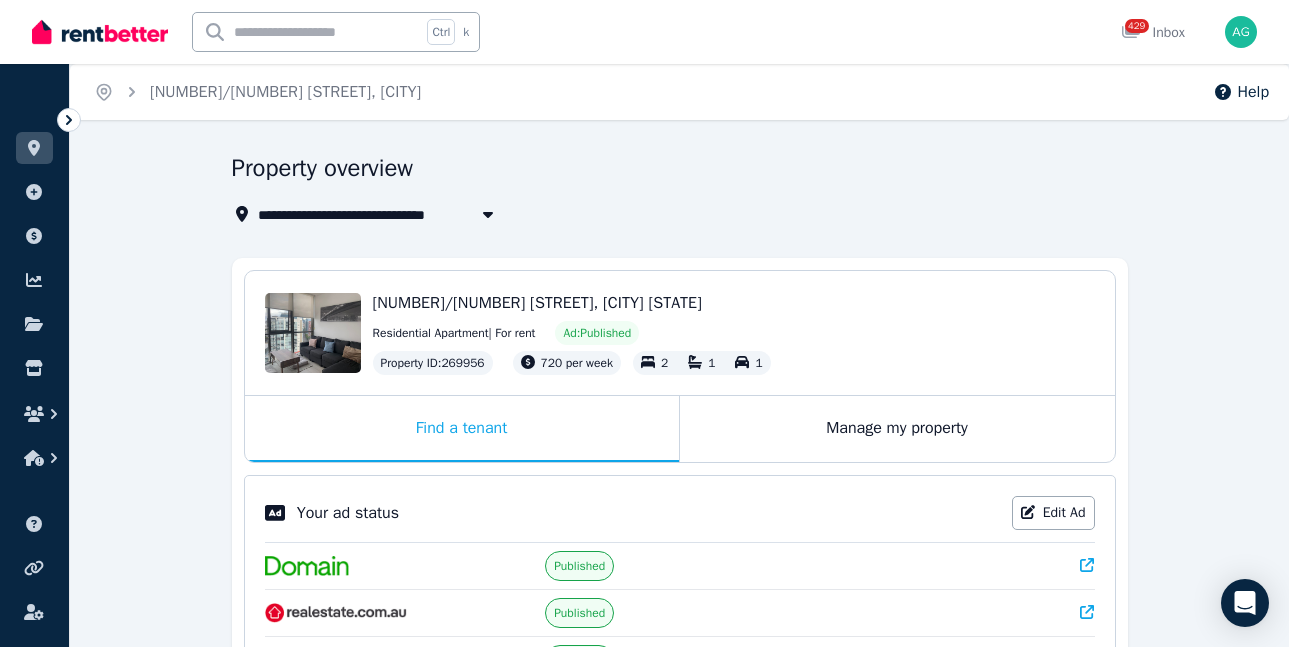 click on "Edit [NUMBER]/[NUMBER] [STREET], [CITY] [STATE] Residential   Apartment  | For rent Ad:  Published Property ID :  [PROPERTY_ID] [PRICE] per week 2 1 1" at bounding box center (680, 333) 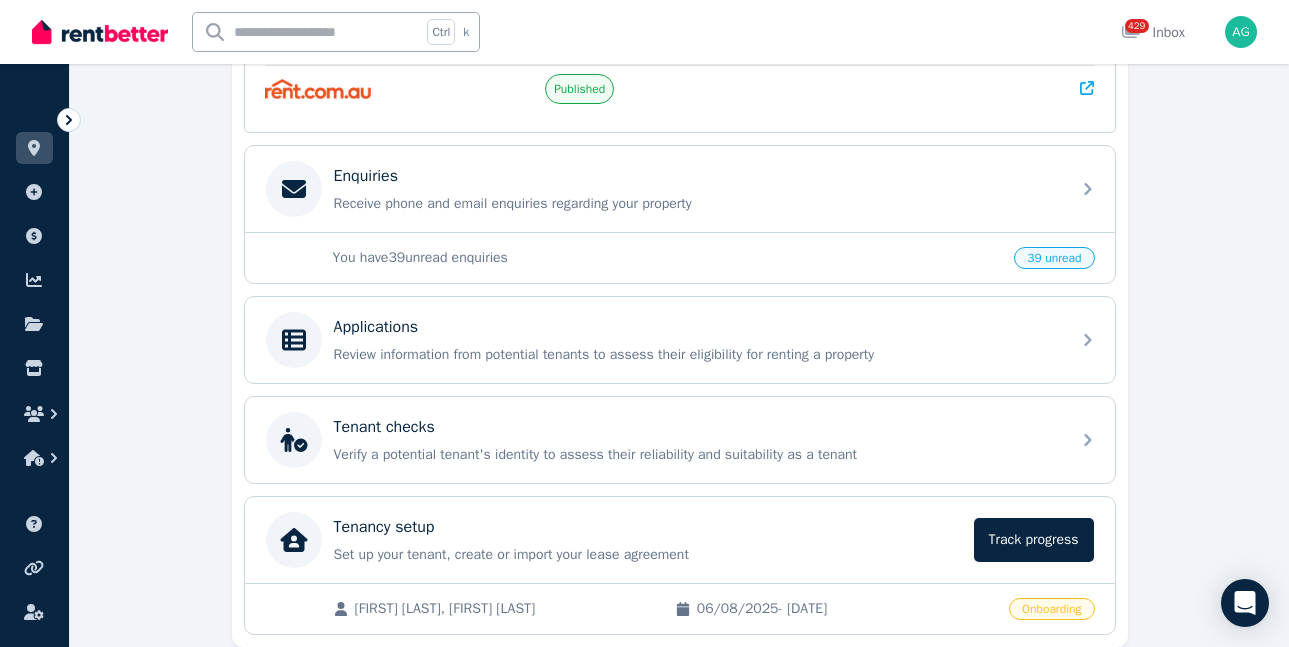 scroll, scrollTop: 600, scrollLeft: 0, axis: vertical 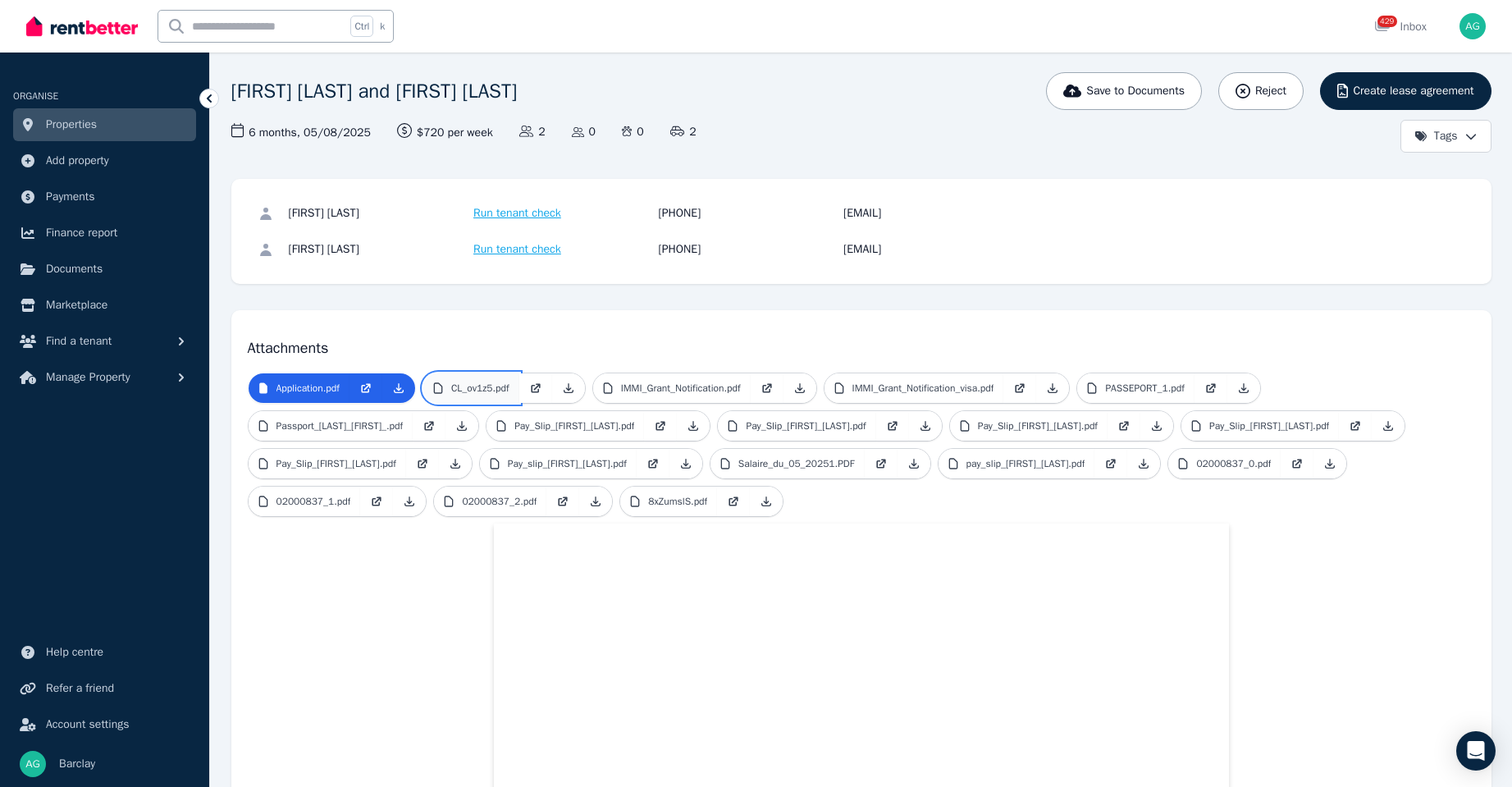 click on "CL_ov1z5.pdf" at bounding box center [480, 388] 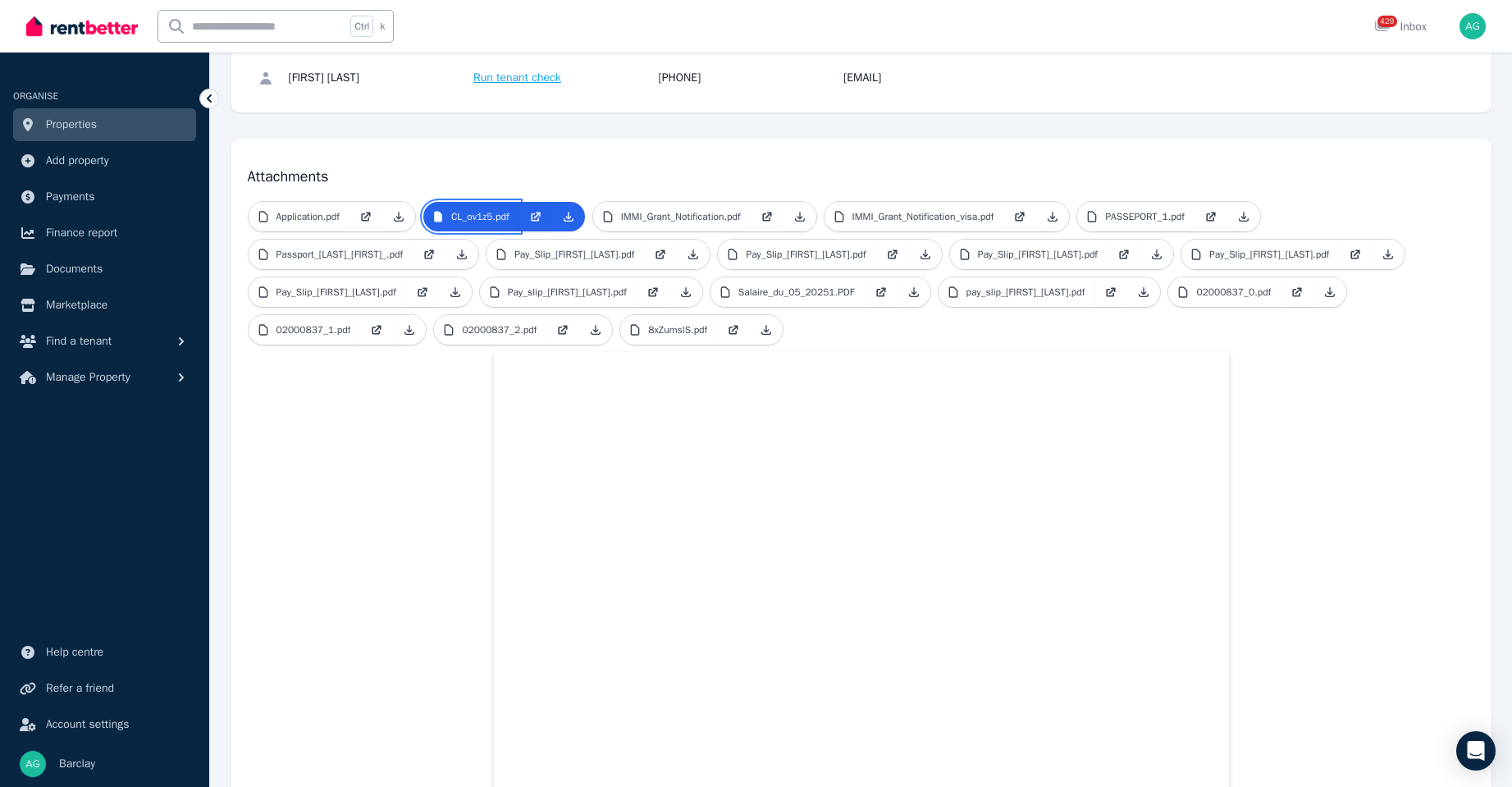 scroll, scrollTop: 269, scrollLeft: 0, axis: vertical 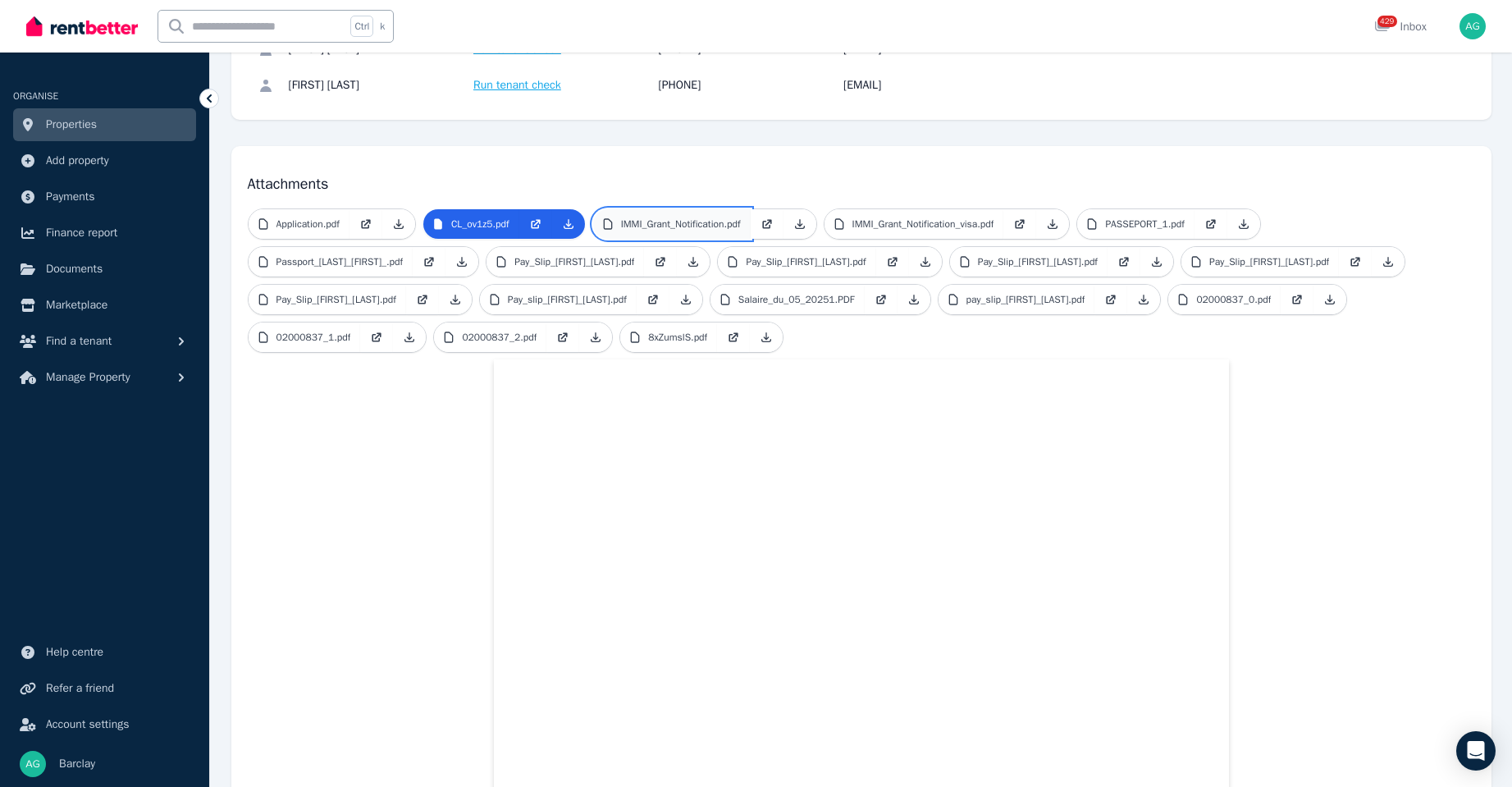 click on "IMMI_Grant_Notification.pdf" at bounding box center (672, 224) 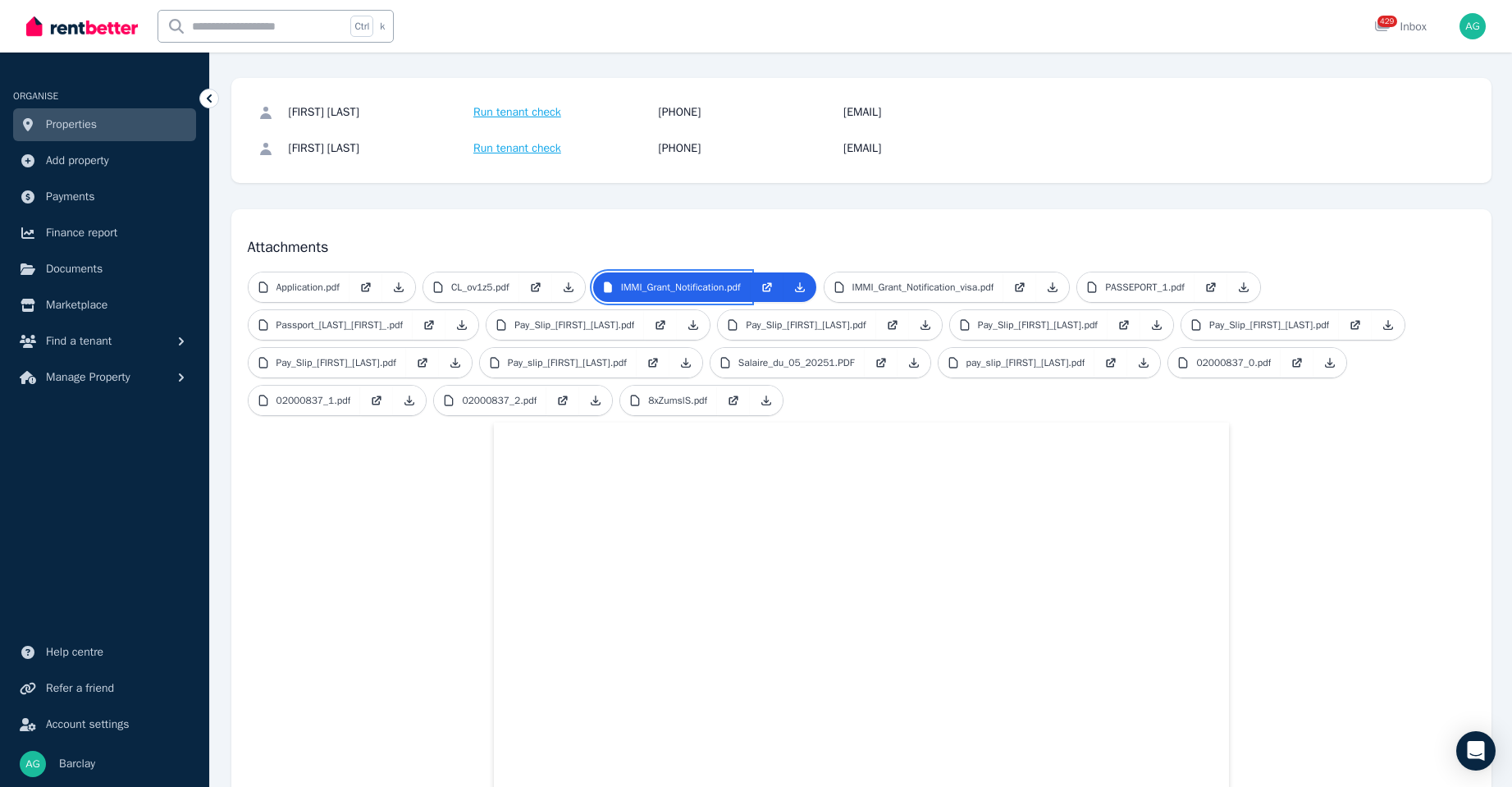 scroll, scrollTop: 68, scrollLeft: 0, axis: vertical 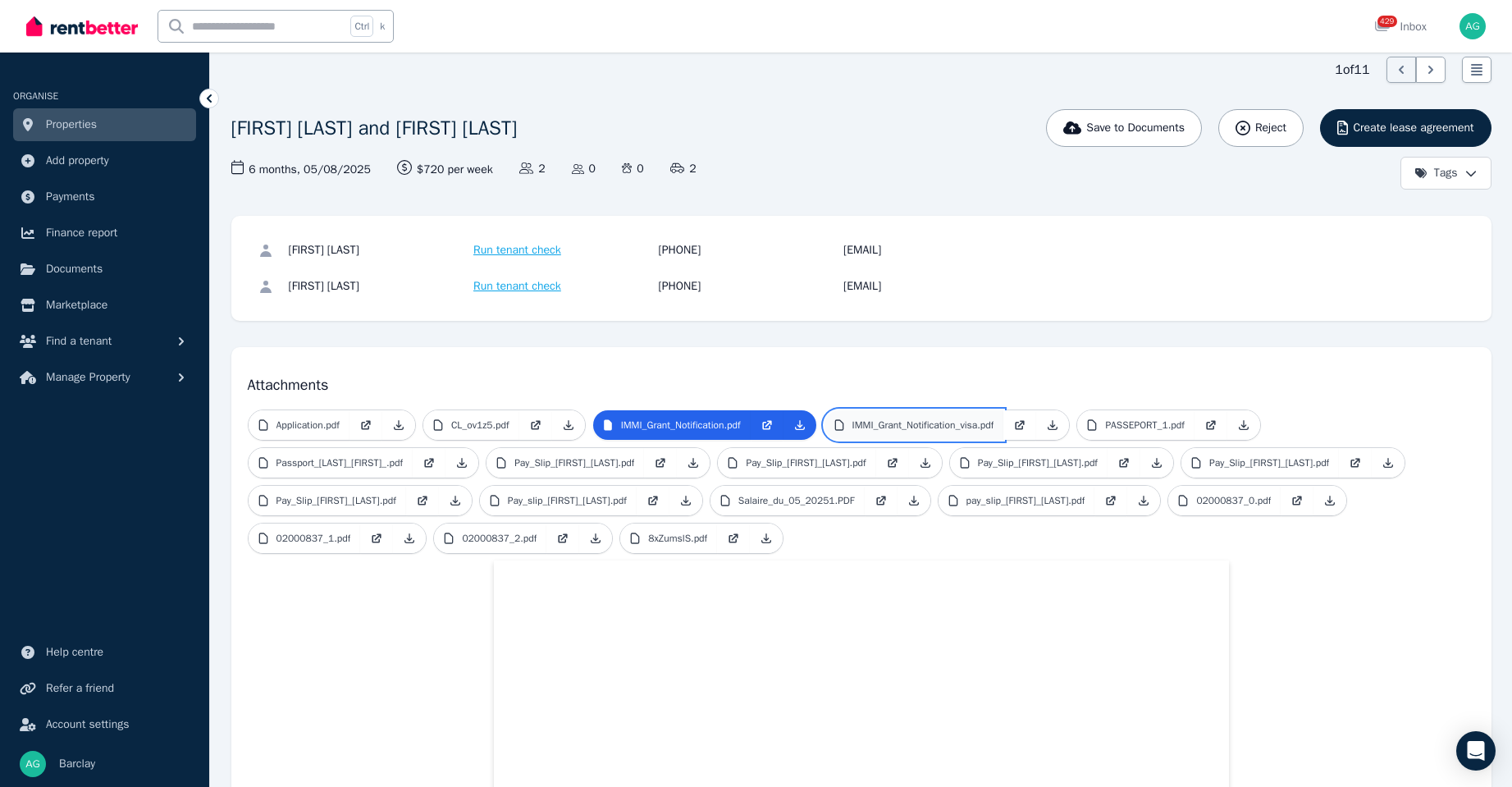 click on "IMMI_Grant_Notification_visa.pdf" at bounding box center (923, 425) 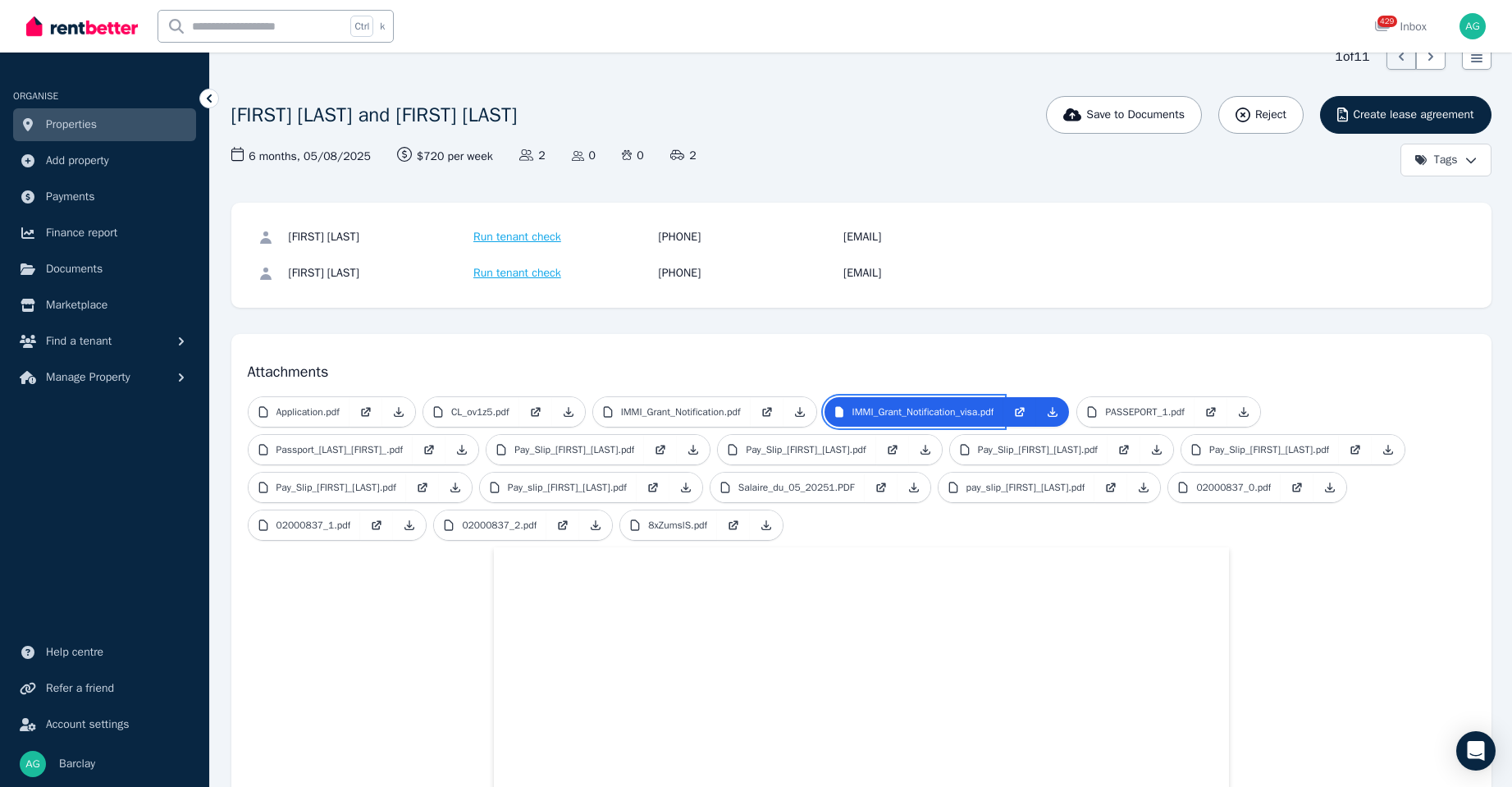 scroll, scrollTop: 0, scrollLeft: 0, axis: both 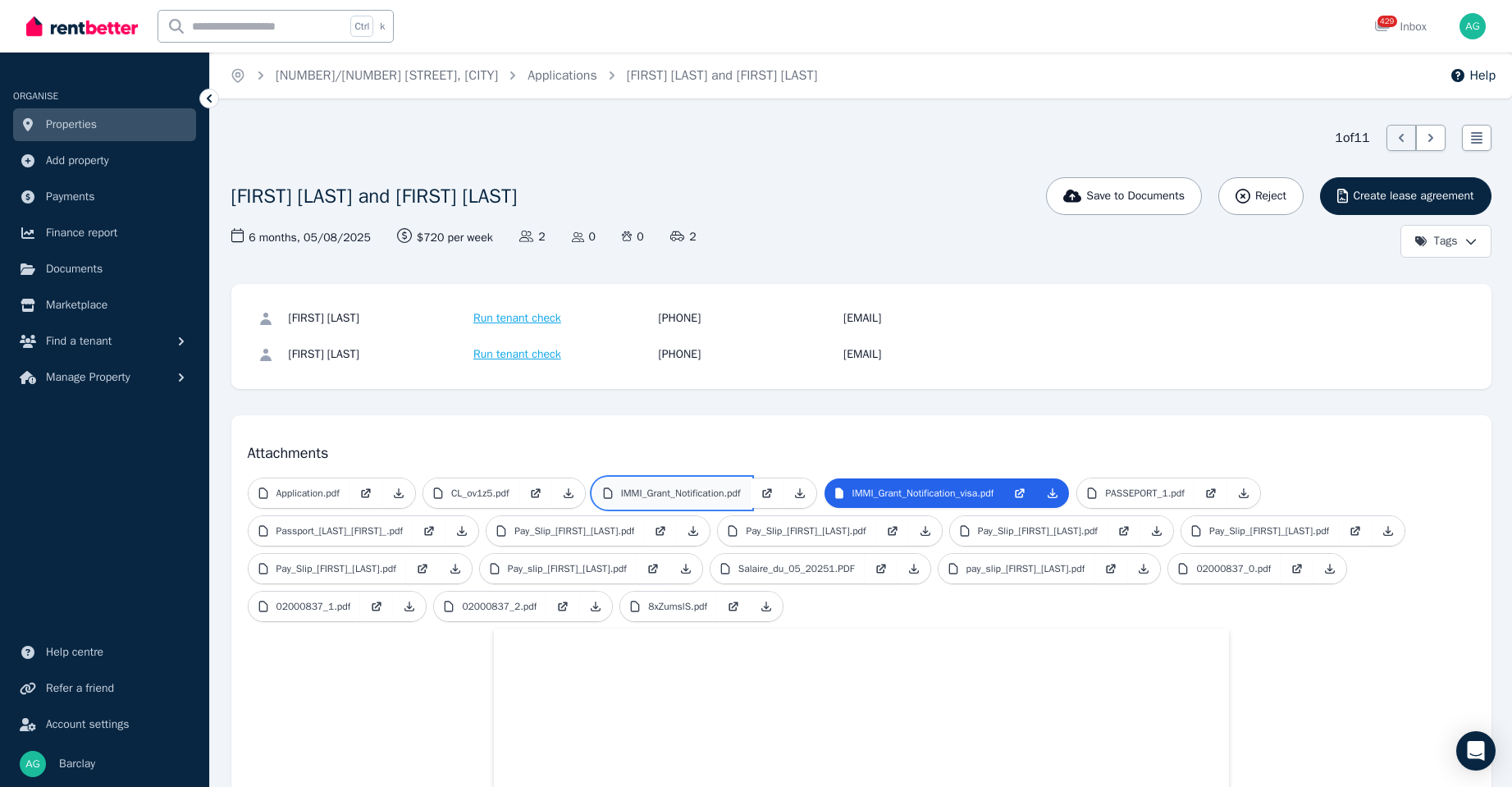 click on "IMMI_Grant_Notification.pdf" at bounding box center (672, 493) 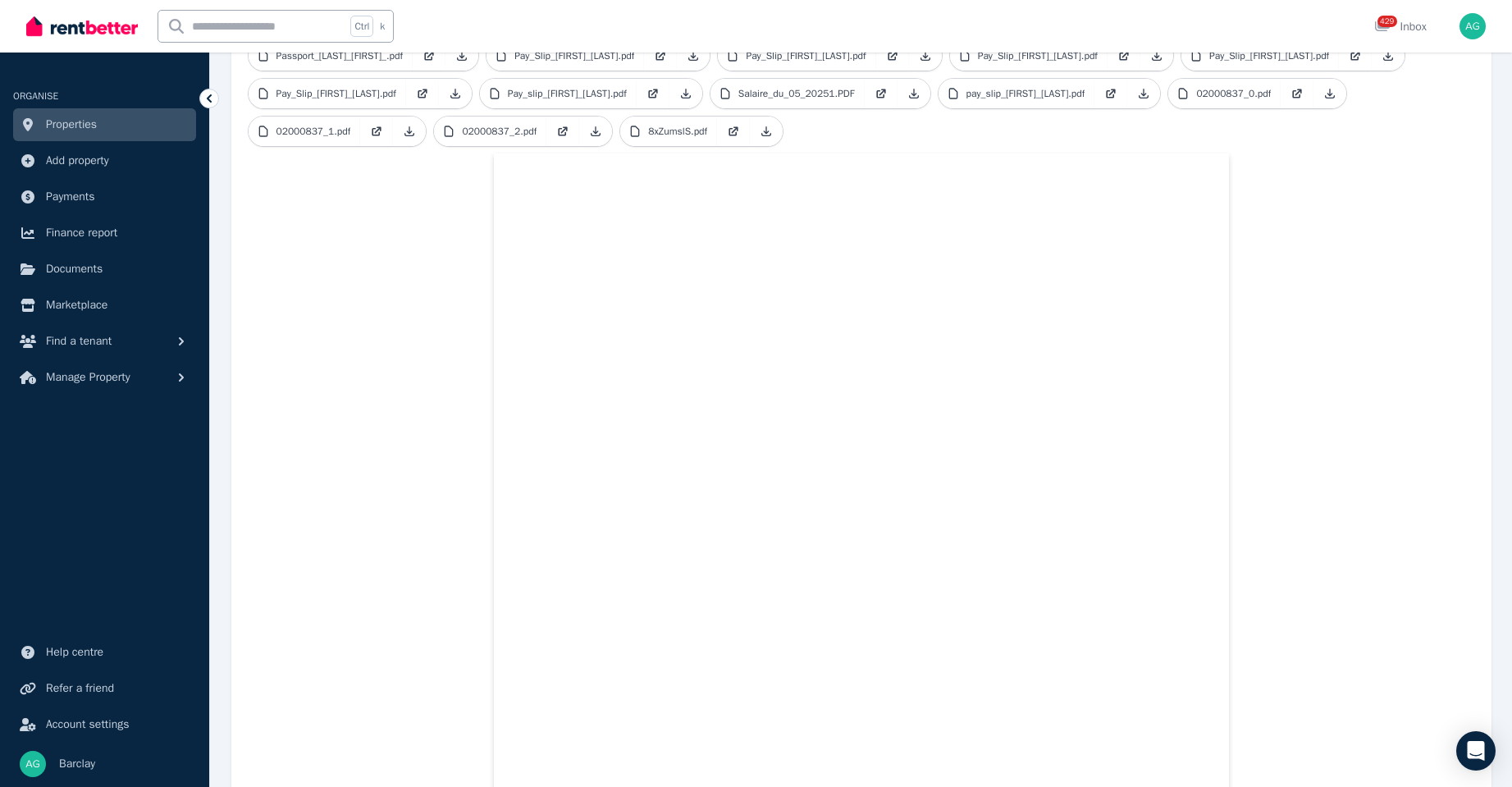scroll, scrollTop: 370, scrollLeft: 0, axis: vertical 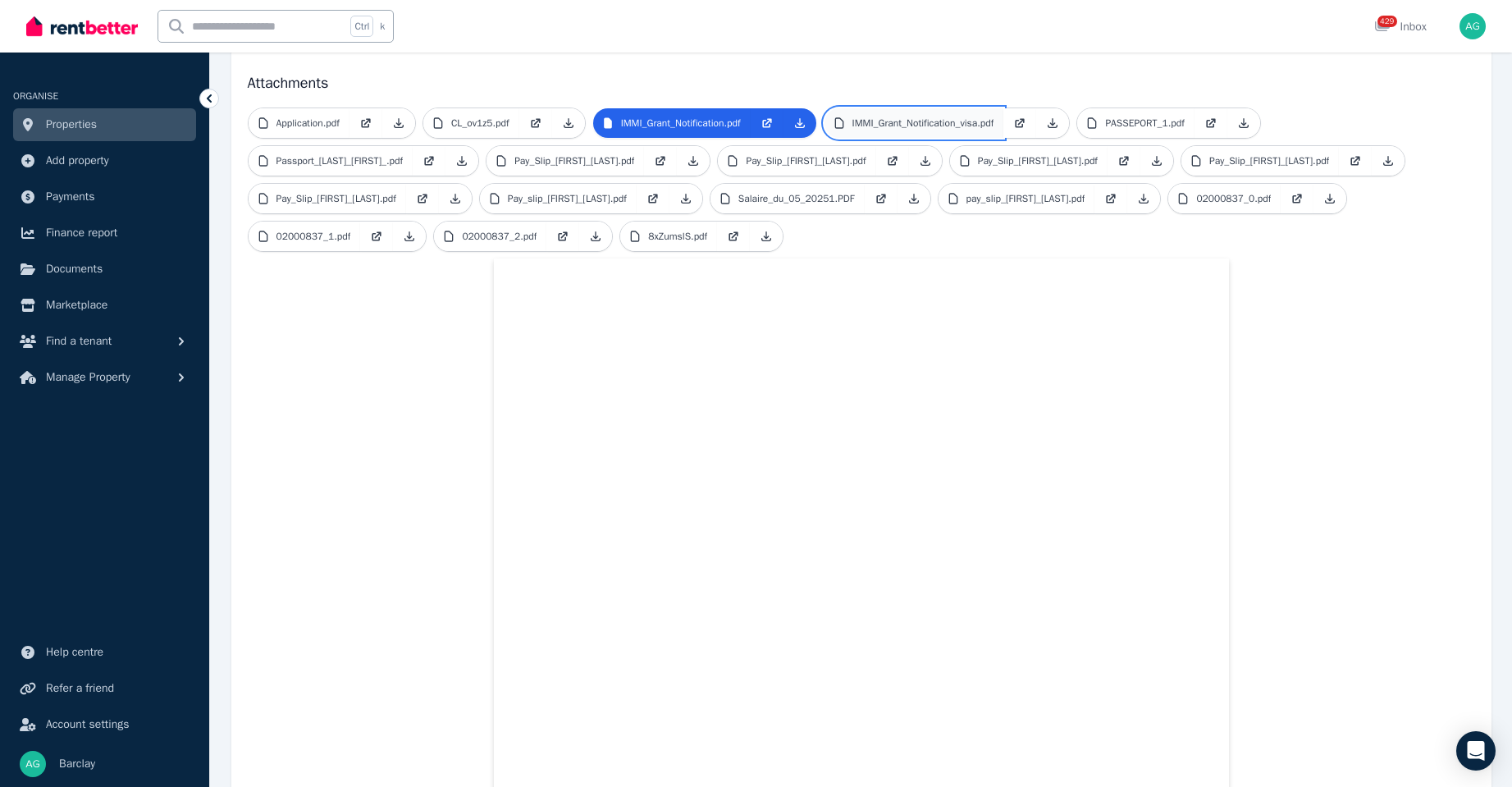 click on "IMMI_Grant_Notification_visa.pdf" at bounding box center [923, 123] 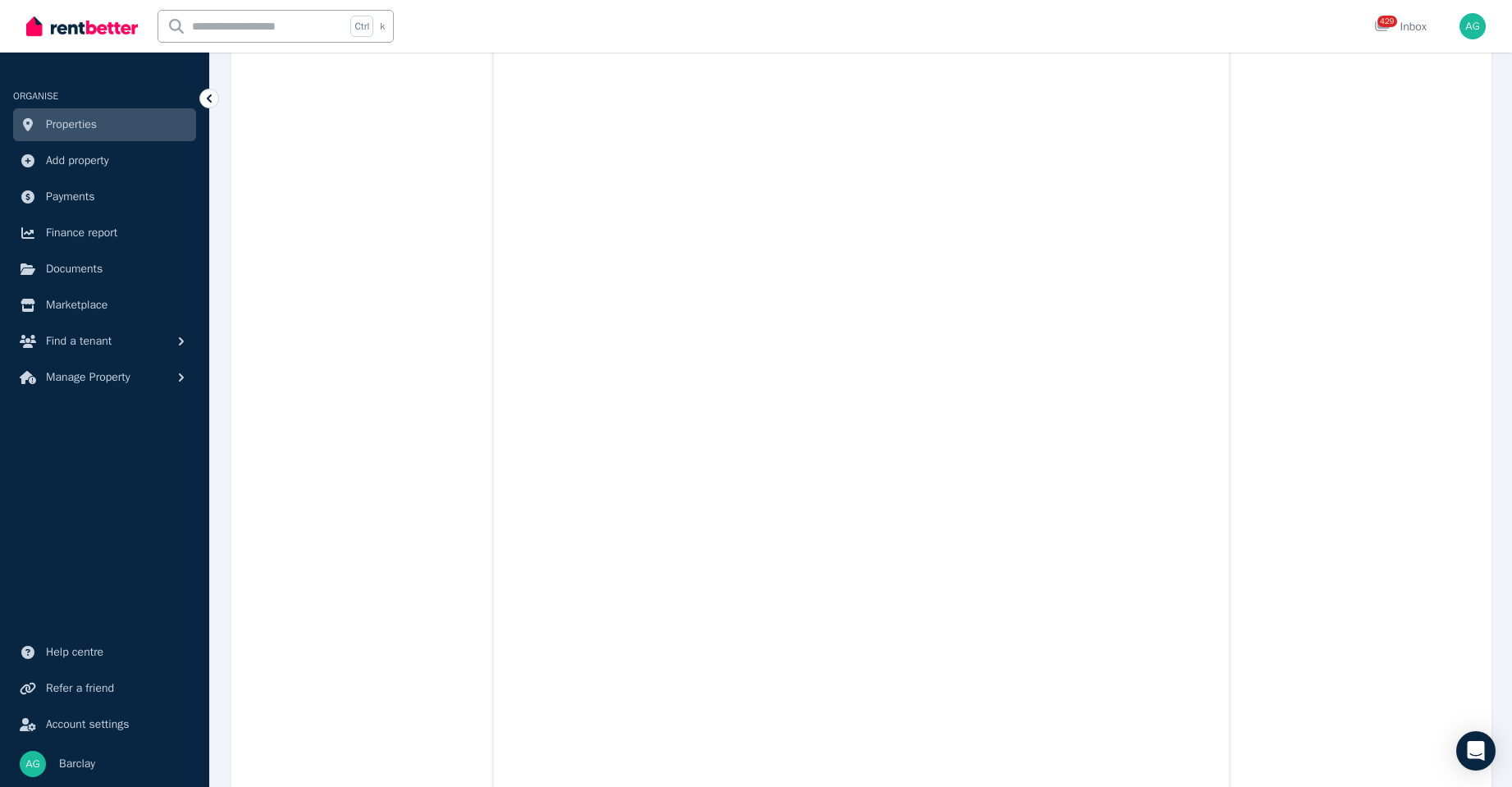 scroll, scrollTop: 370, scrollLeft: 0, axis: vertical 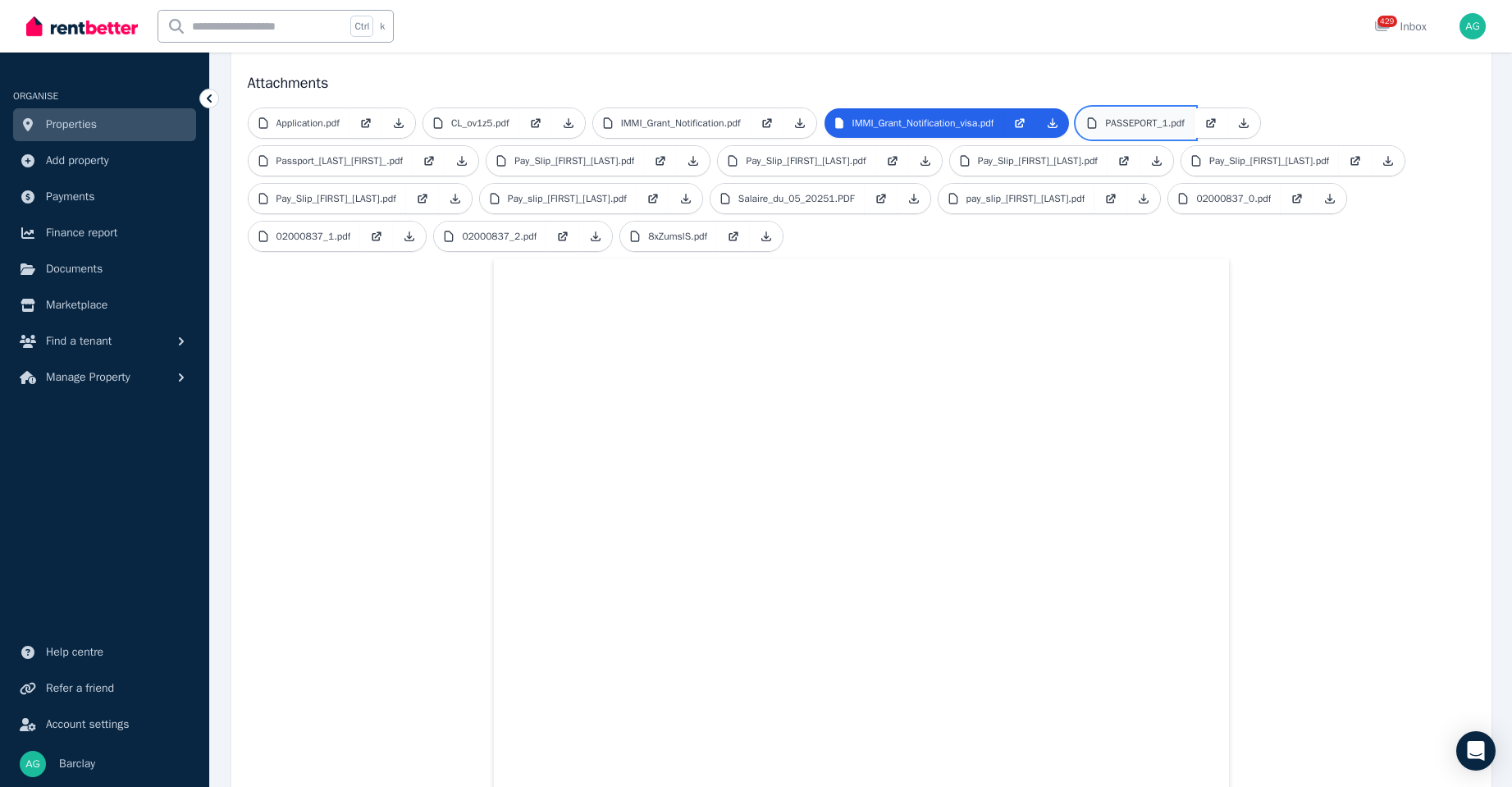 click on "PASSEPORT_1.pdf" at bounding box center (1144, 123) 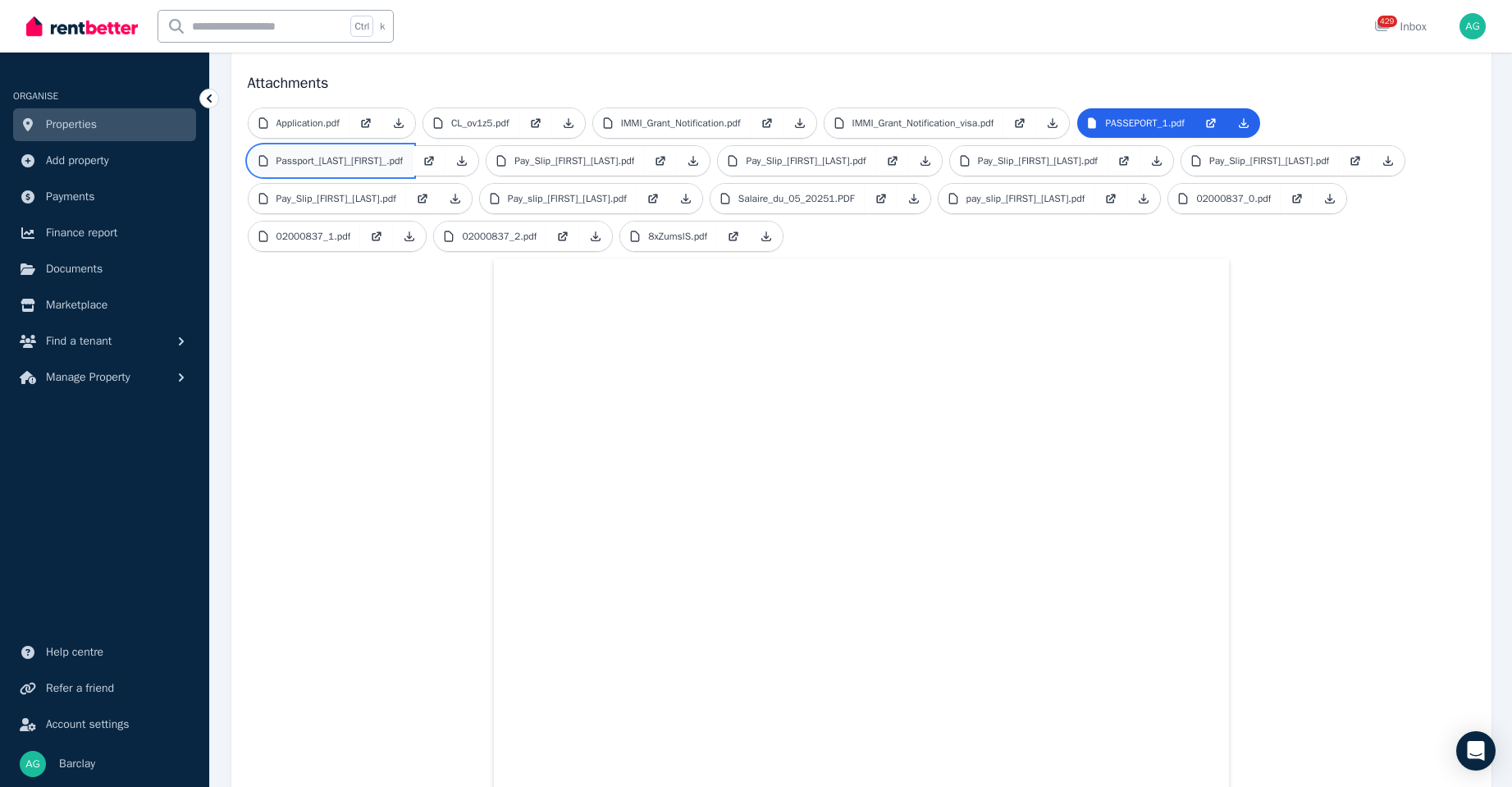 click on "Passport_Zhou_Chloe_.pdf" at bounding box center (331, 161) 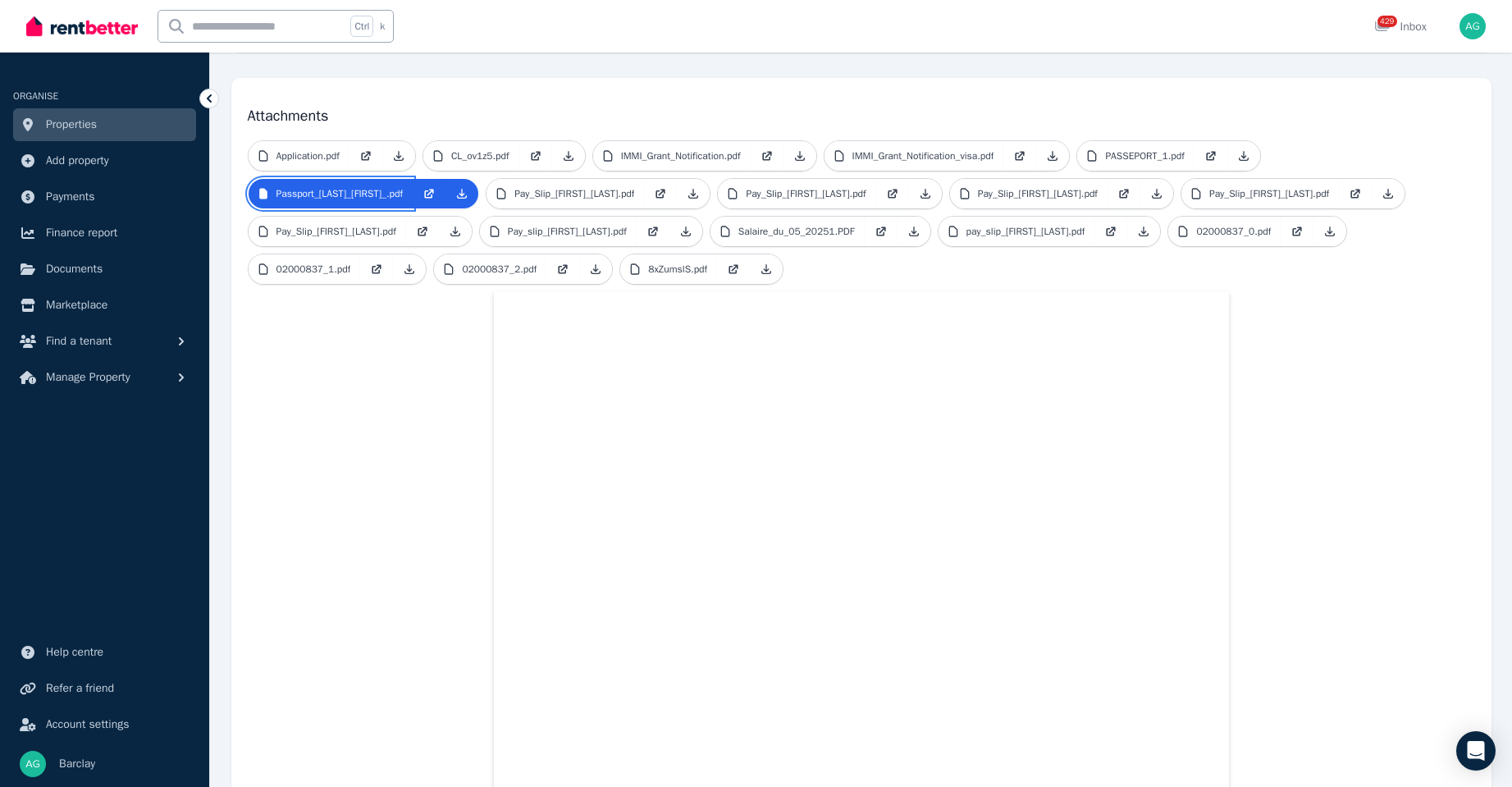 scroll, scrollTop: 206, scrollLeft: 0, axis: vertical 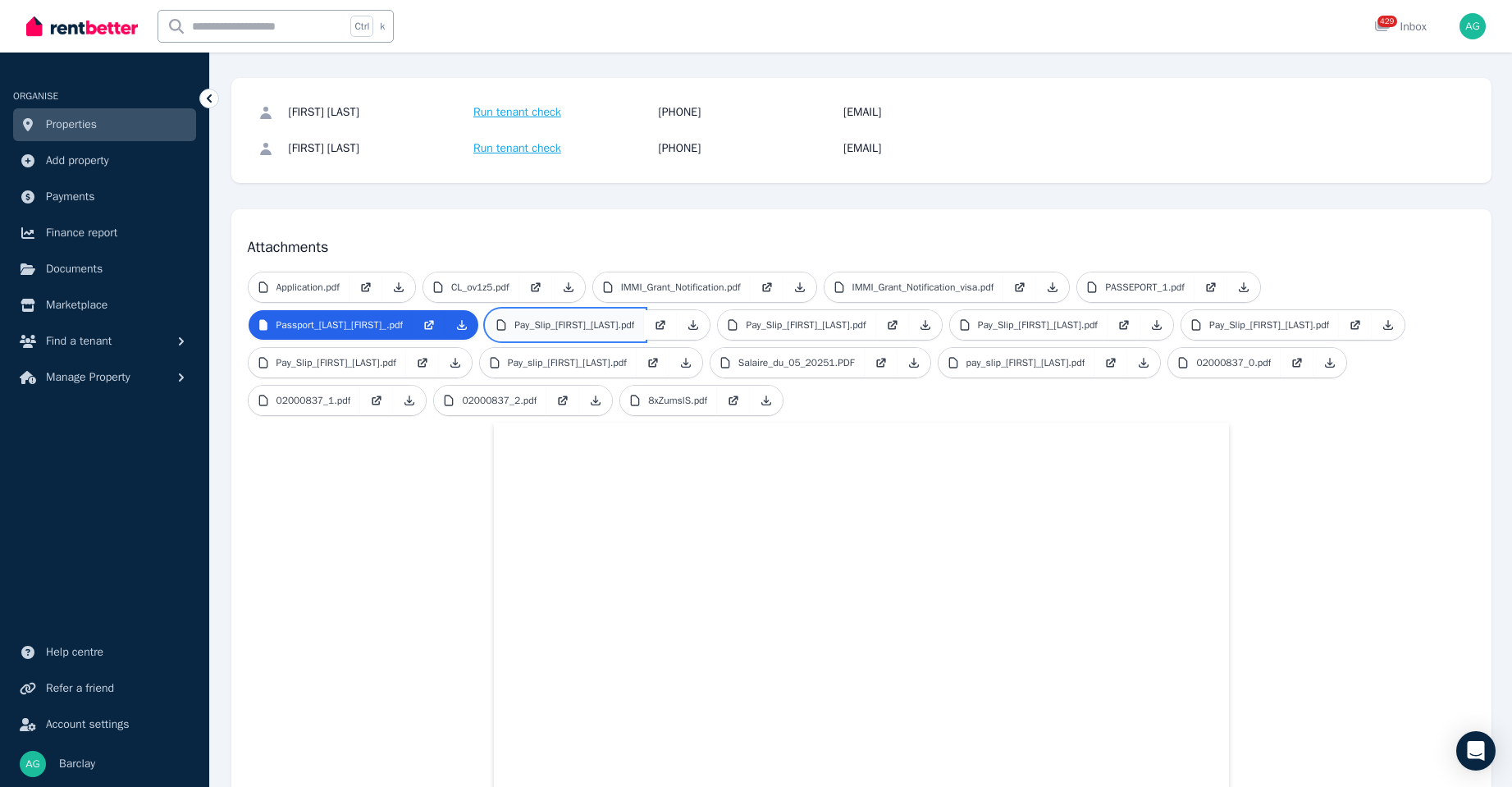 click on "Pay_Slip_Anthony_W1.pdf" at bounding box center (565, 325) 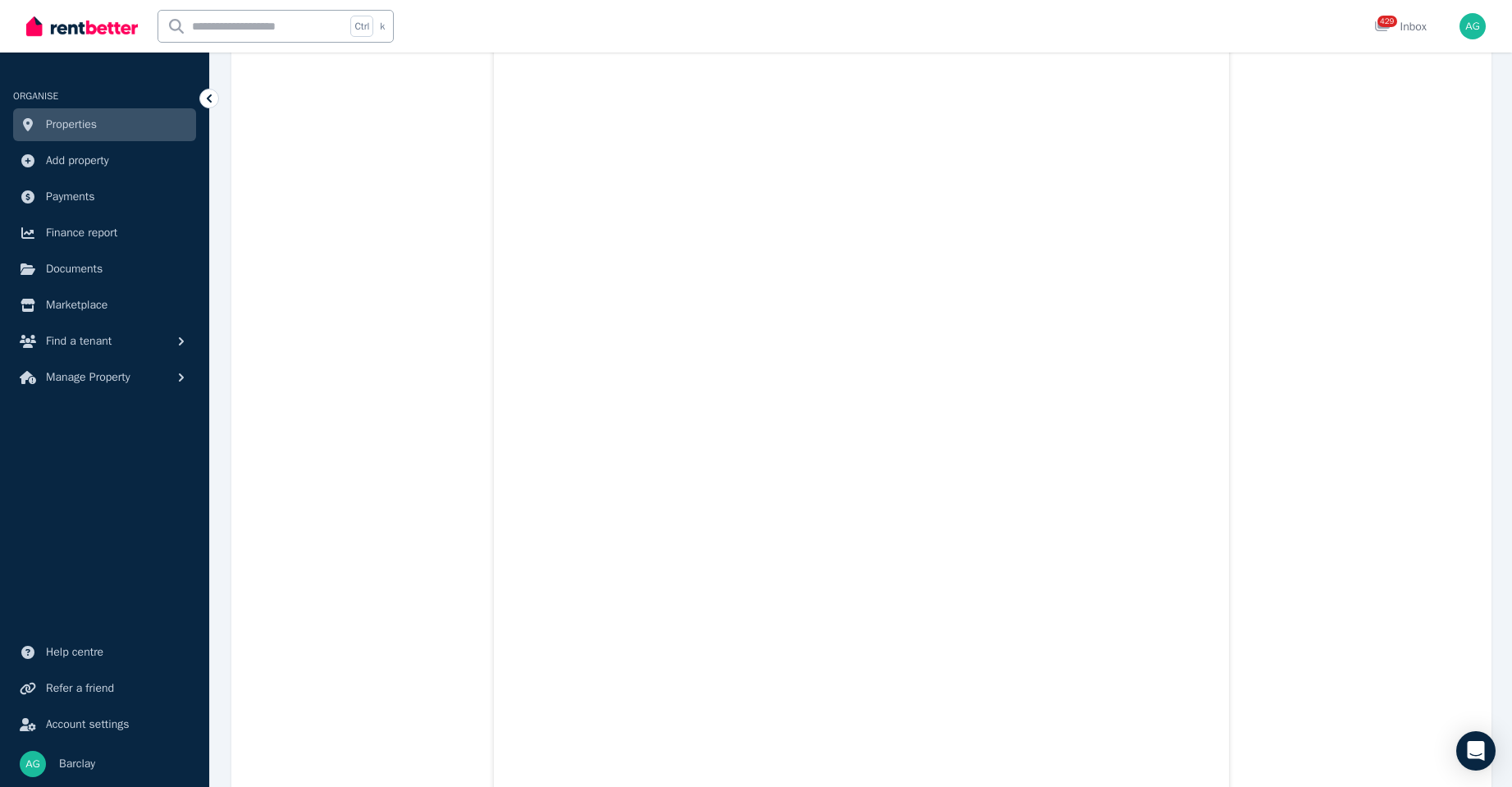 scroll, scrollTop: 356, scrollLeft: 0, axis: vertical 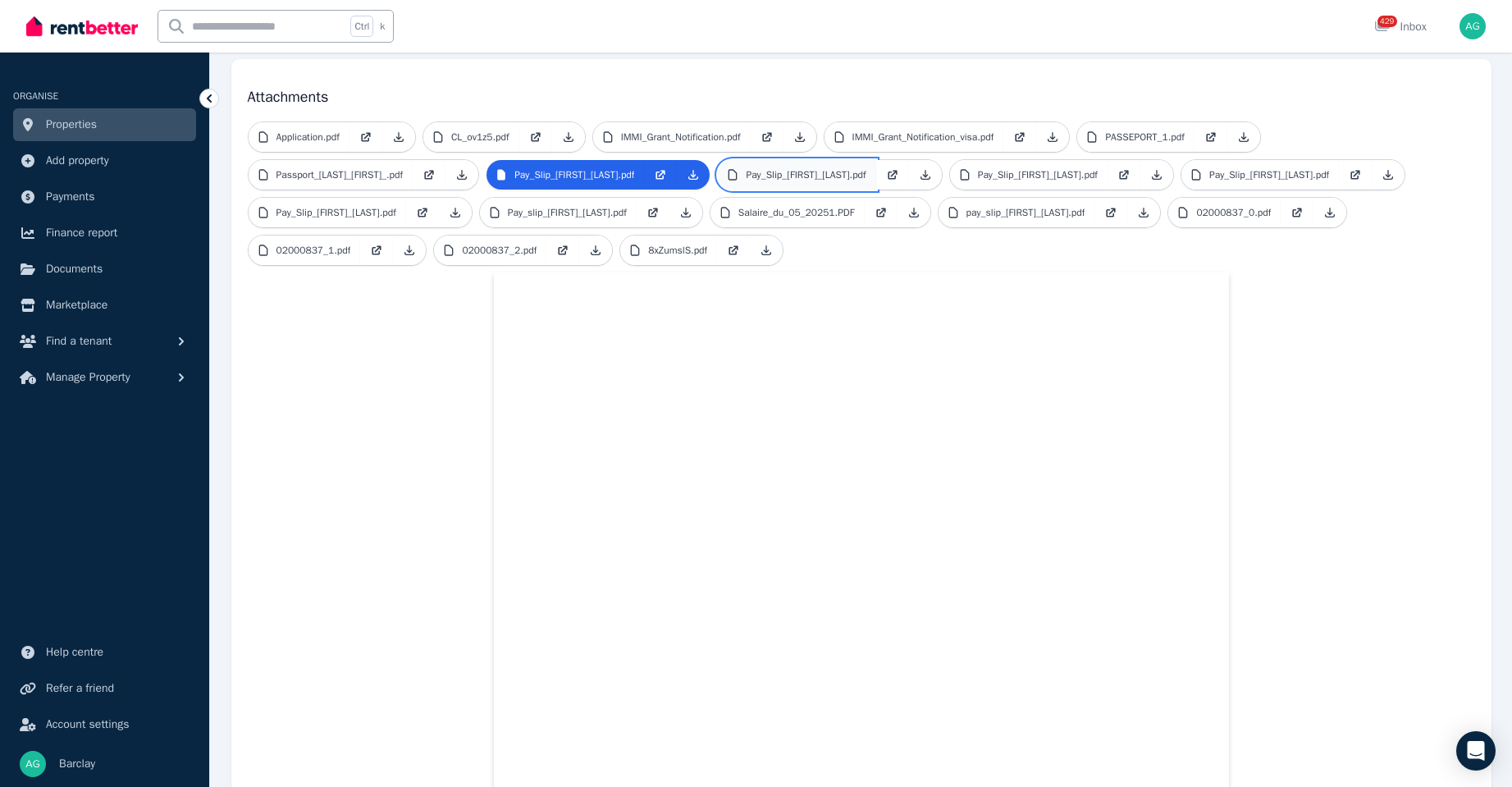 click on "Pay_Slip_Anthony_W2.pdf" at bounding box center (806, 175) 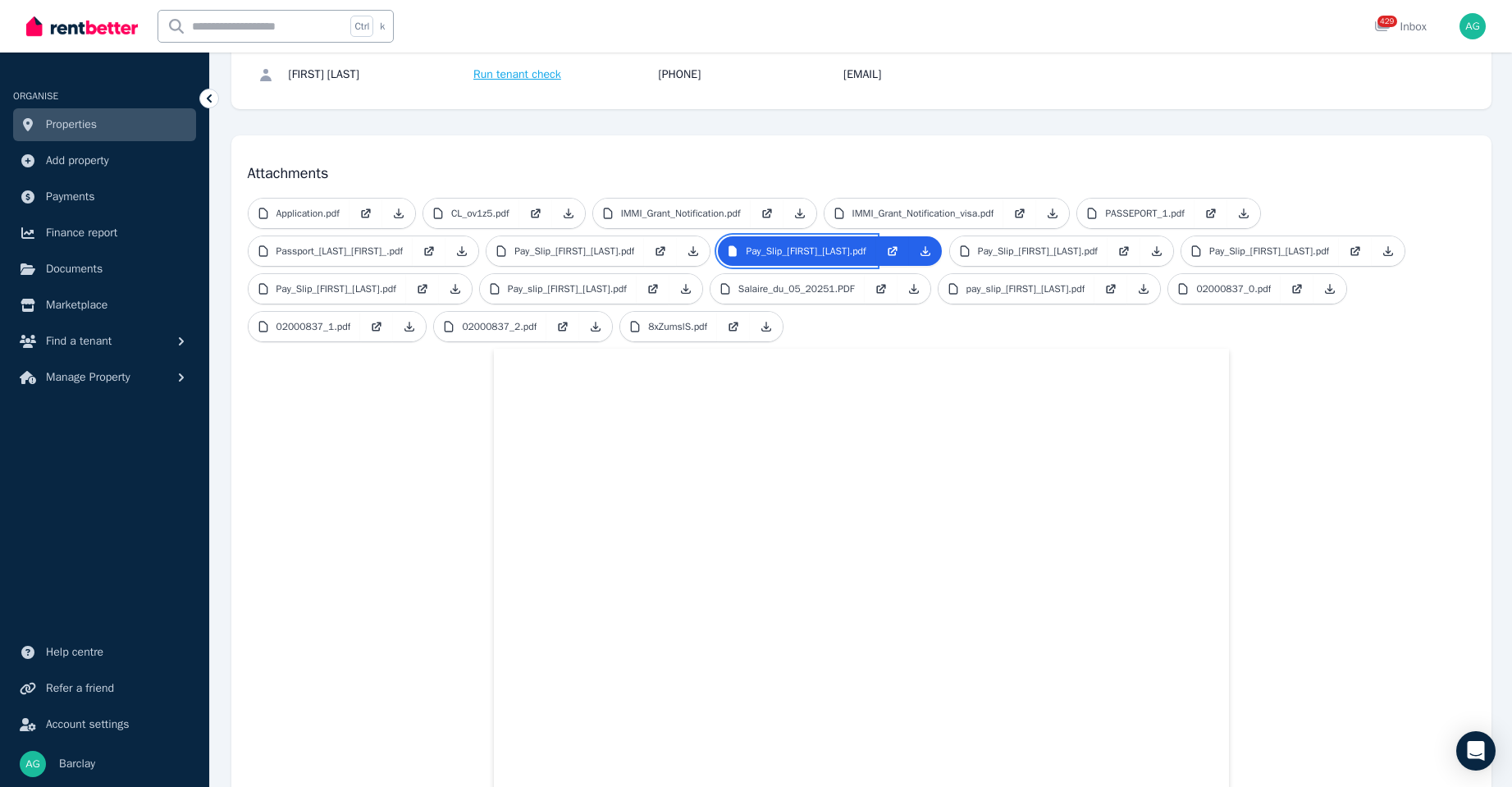 scroll, scrollTop: 274, scrollLeft: 0, axis: vertical 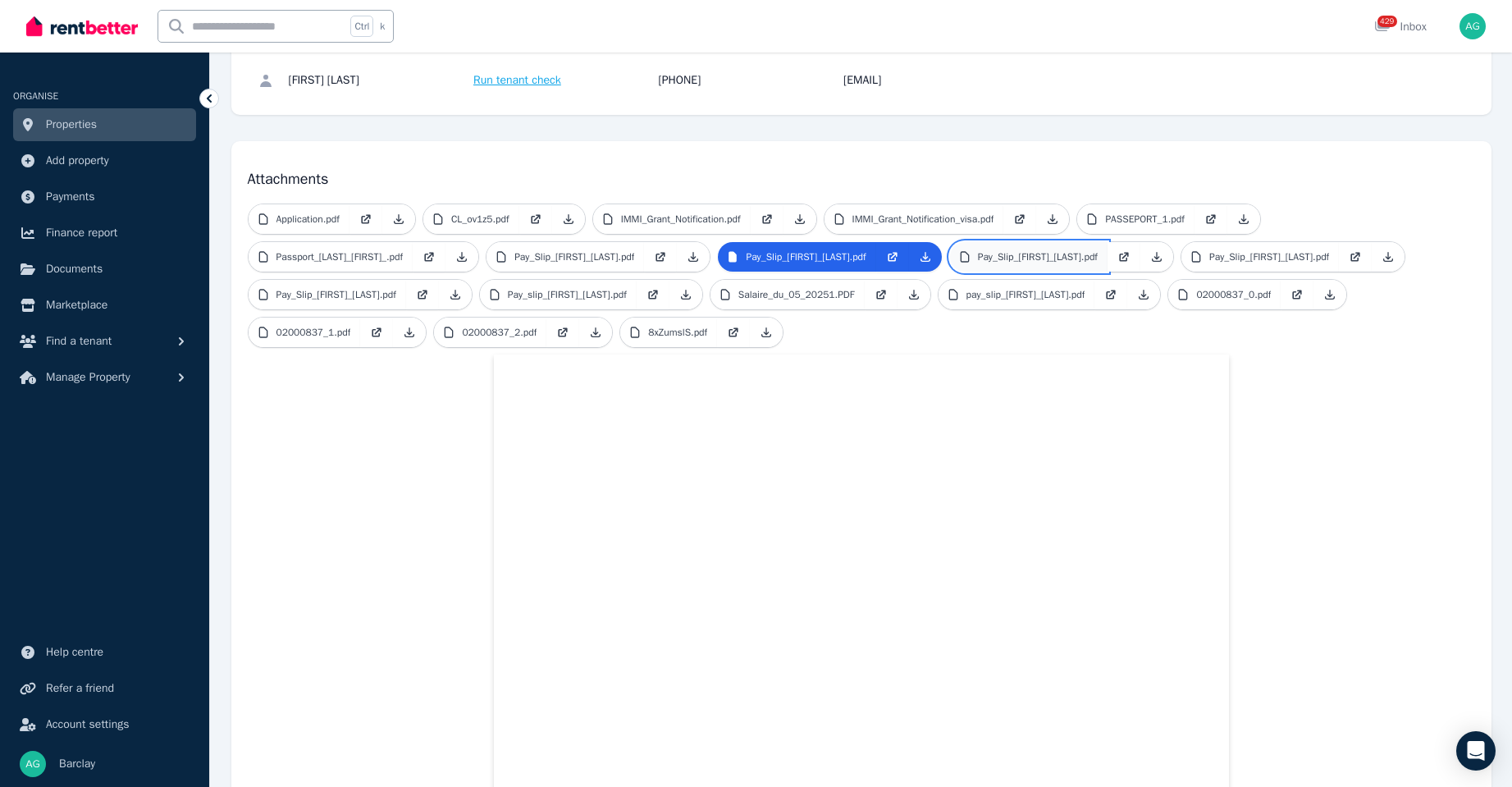 click on "Pay_Slip_Chloe_W1.pdf" at bounding box center (1038, 257) 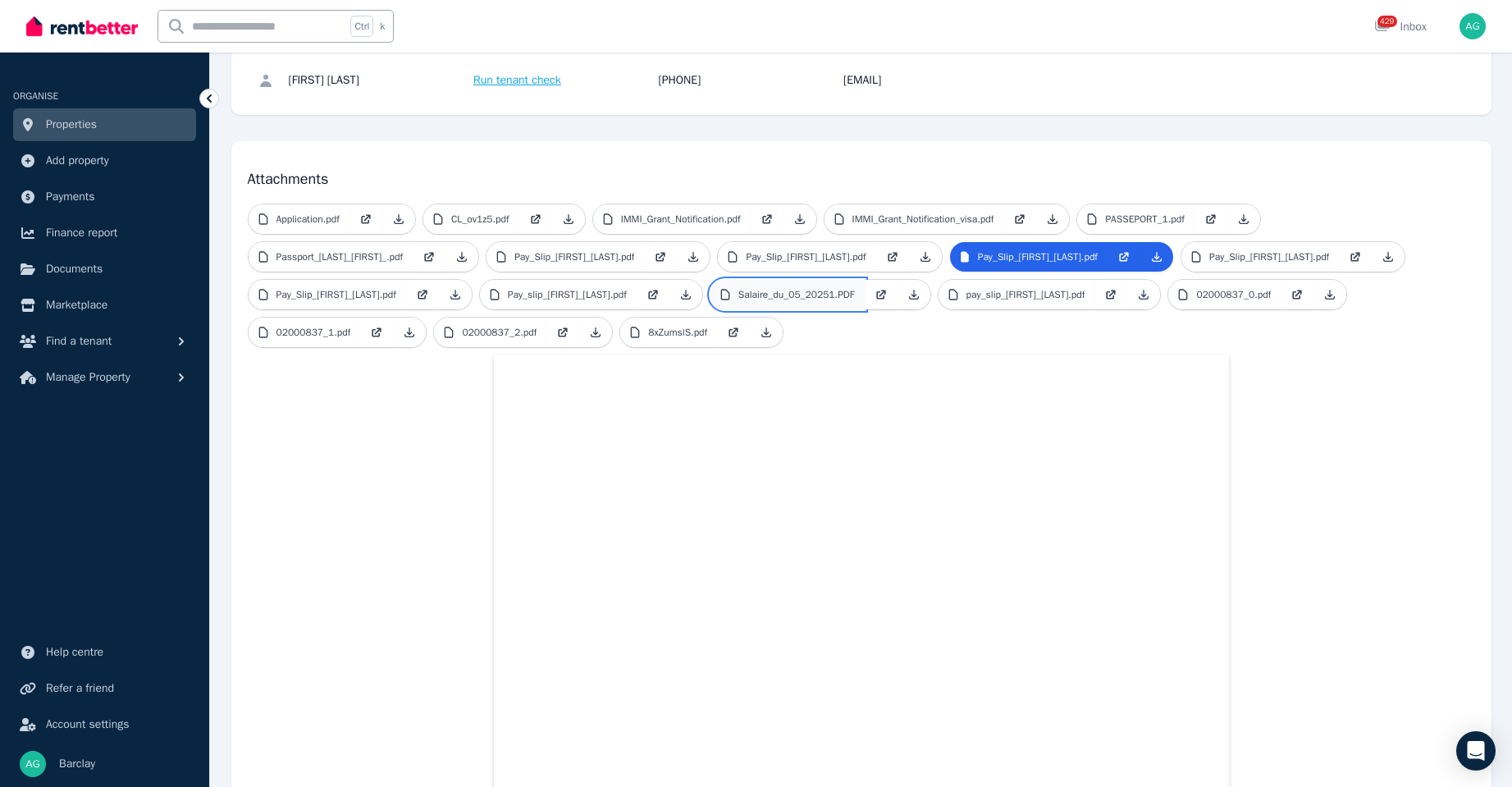click on "Salaire_du_05_20251.PDF" at bounding box center [788, 295] 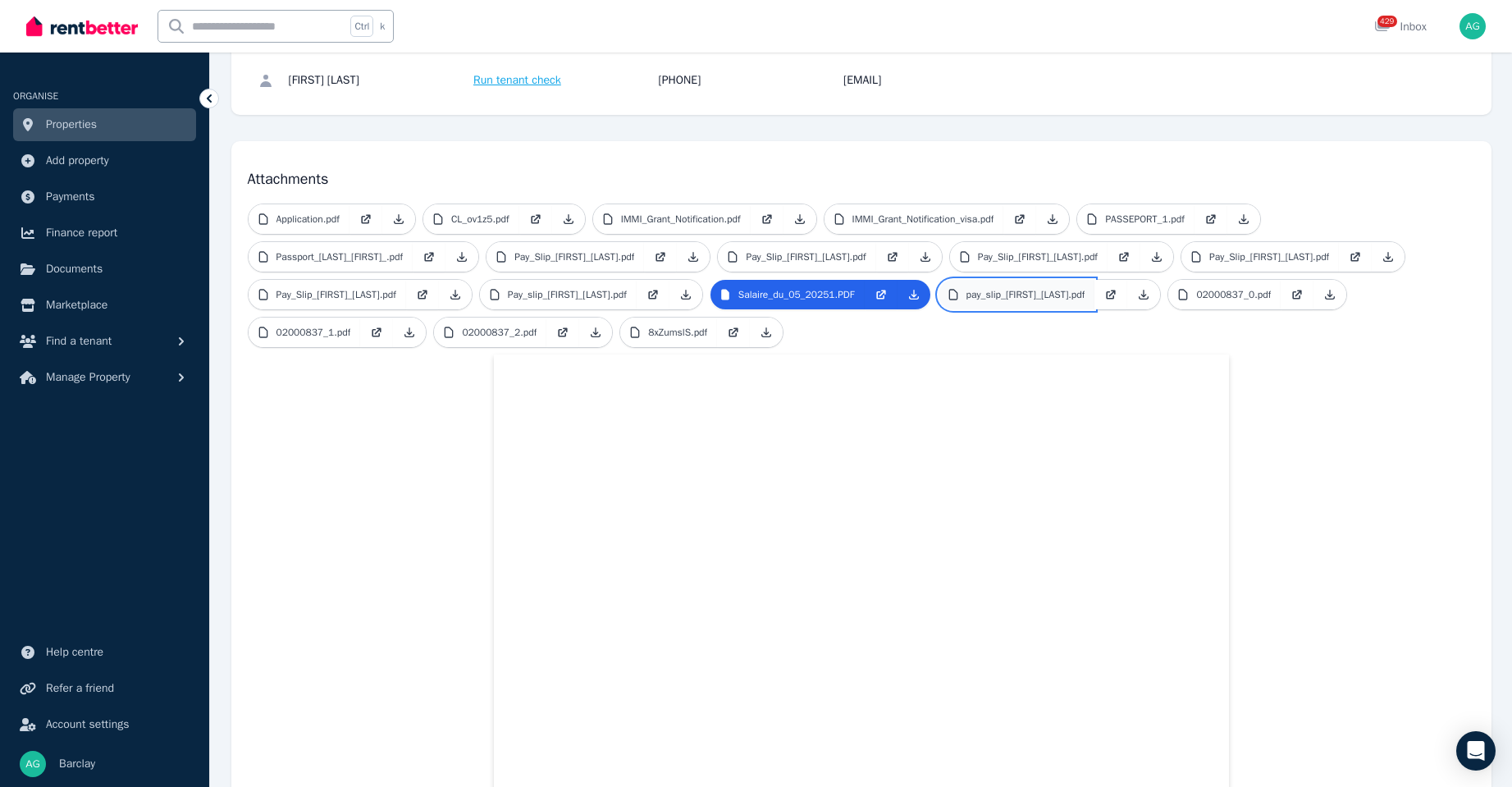 click on "pay_slip_antho_W1.pdf" at bounding box center (1026, 295) 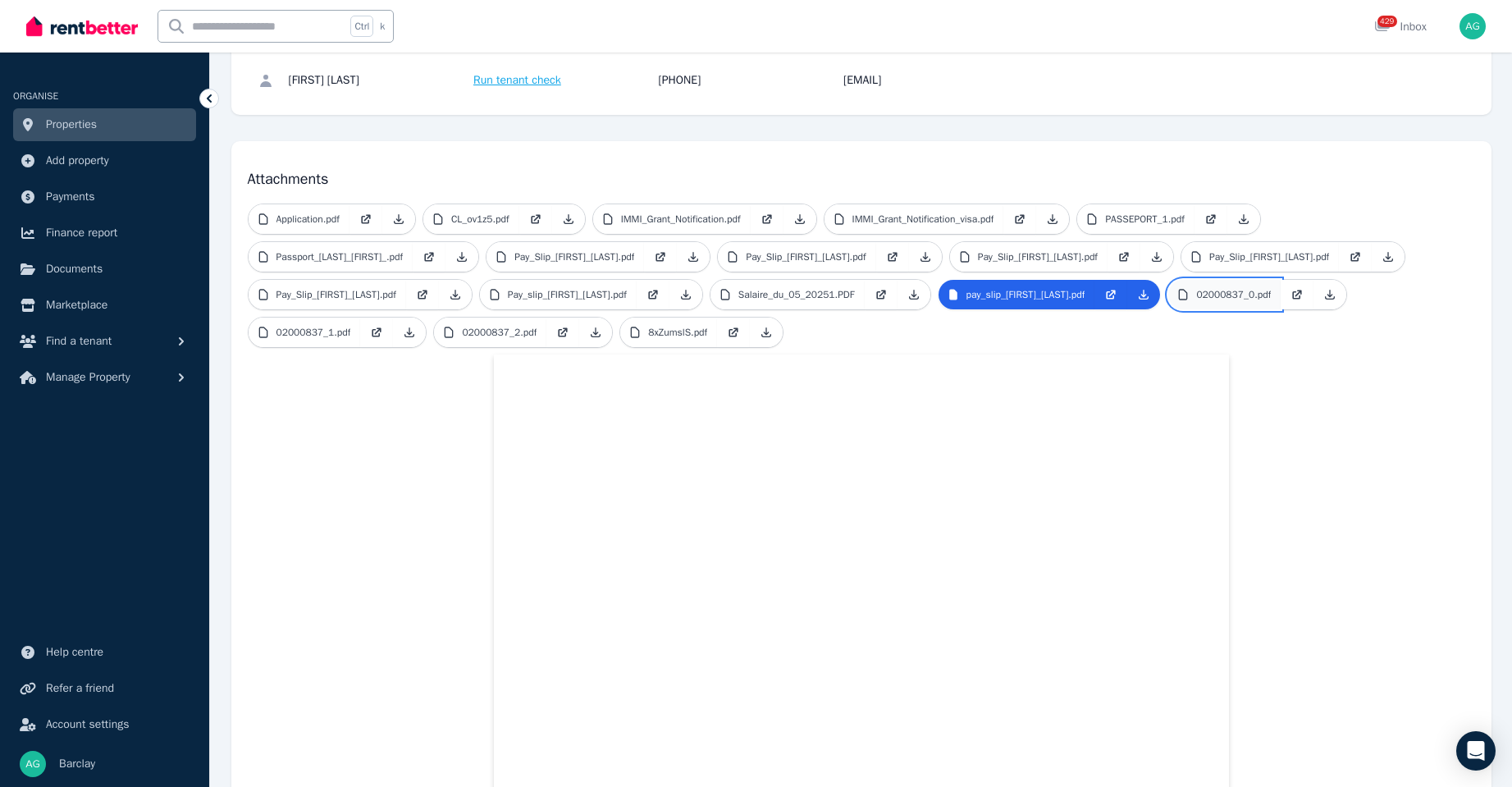 click on "02000837_0.pdf" at bounding box center [1233, 295] 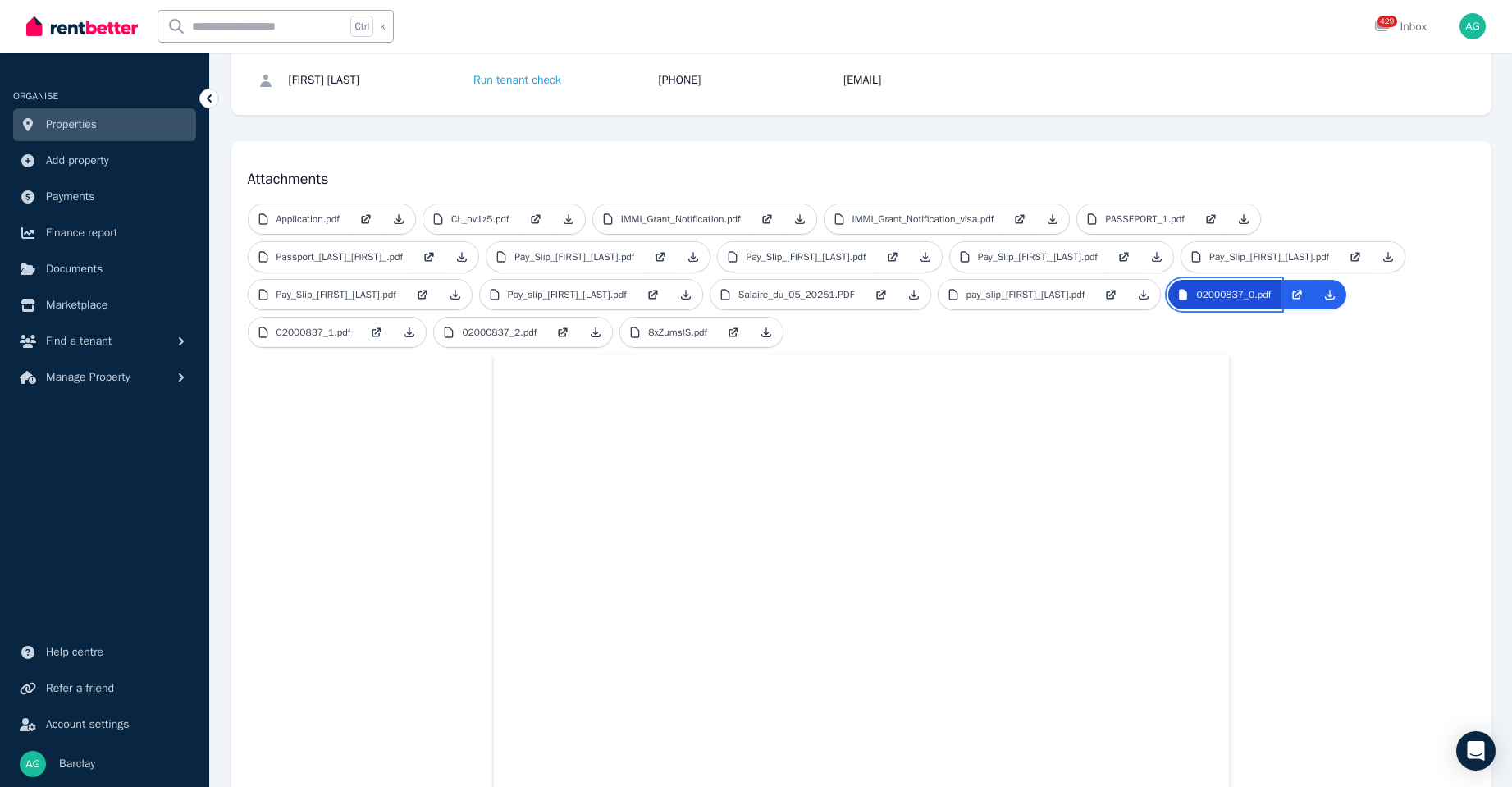 click on "02000837_0.pdf" at bounding box center (1224, 295) 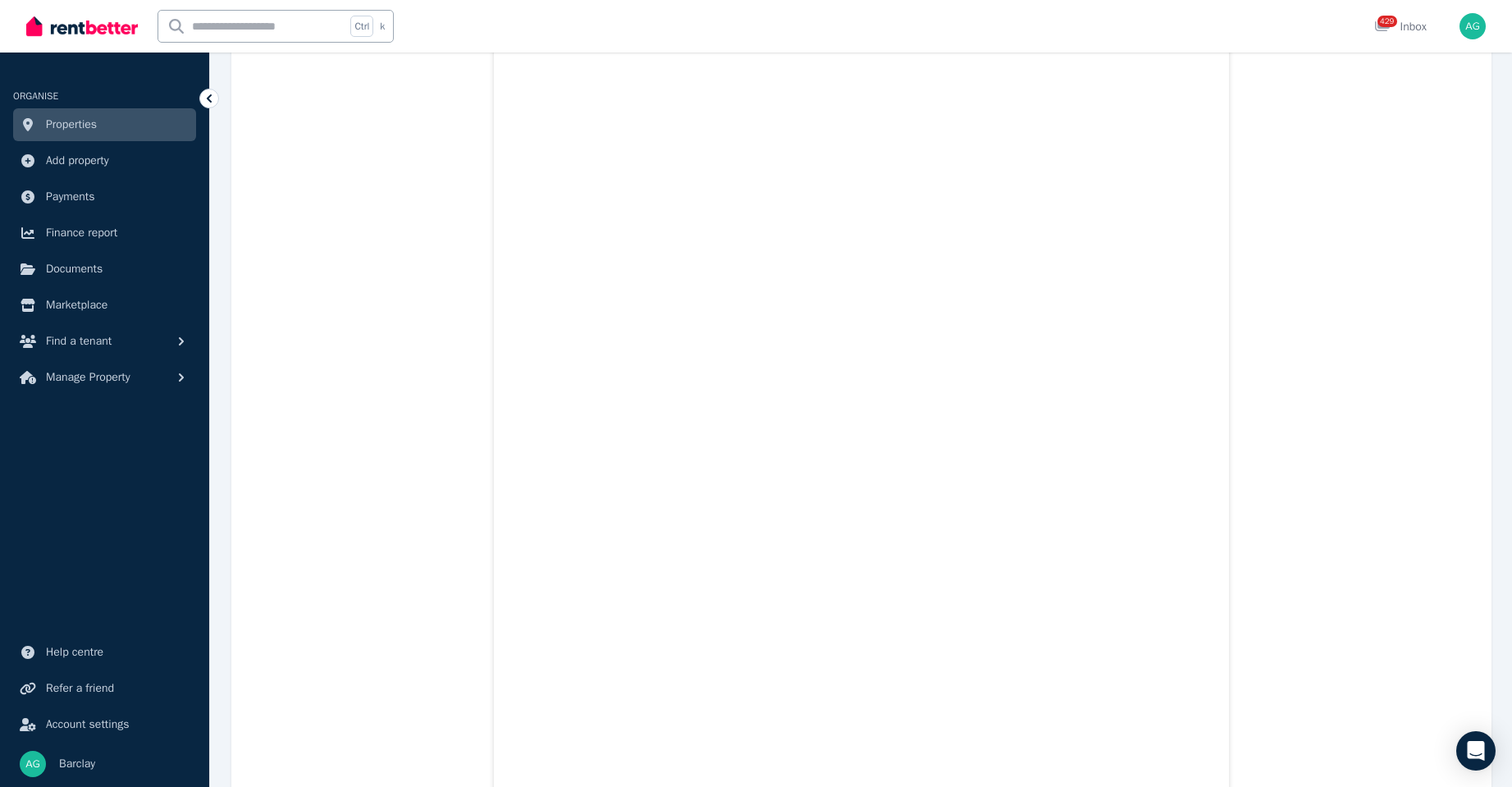 scroll, scrollTop: 849, scrollLeft: 0, axis: vertical 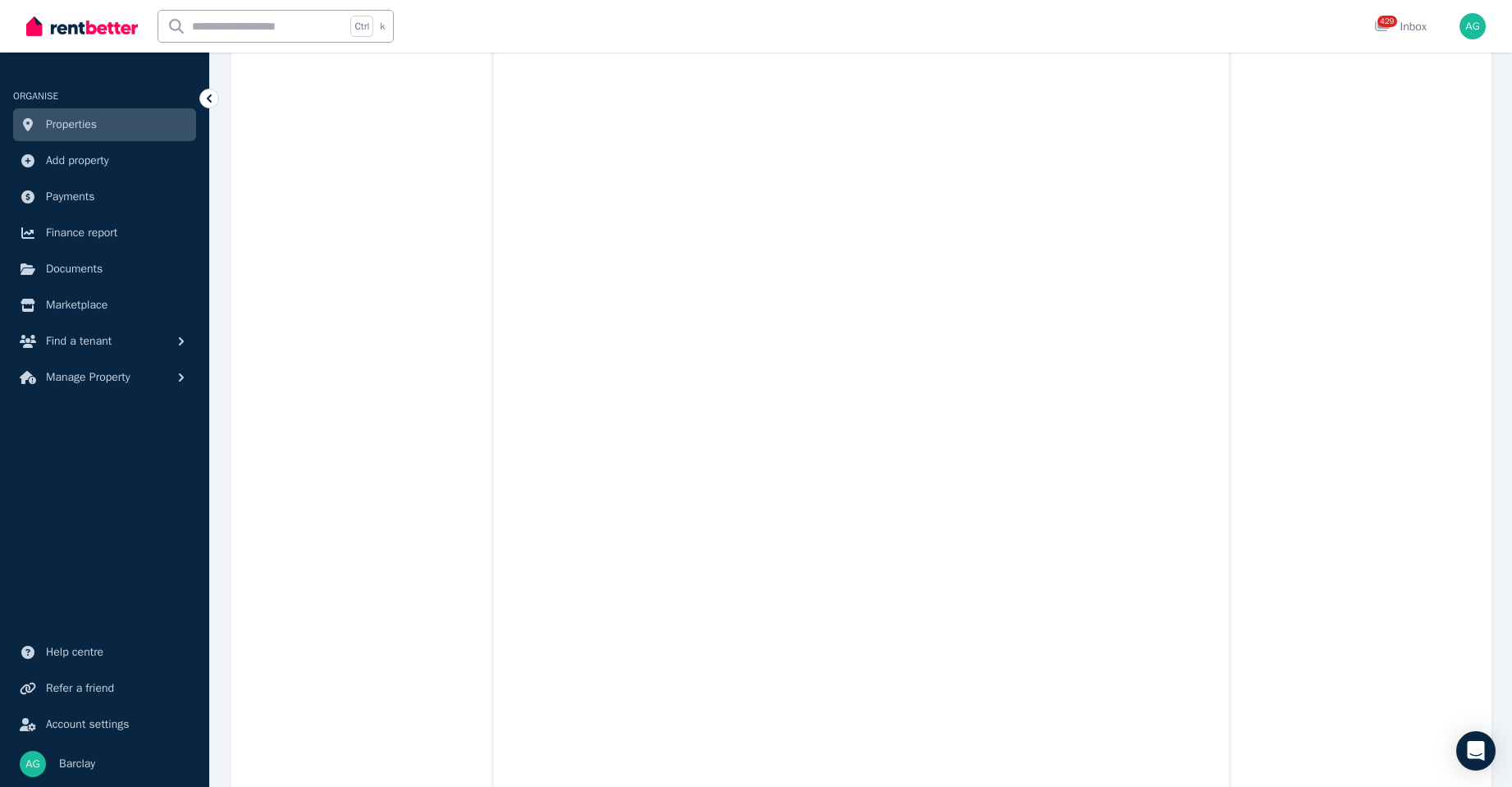 click on "Application.pdf CL_ov1z5.pdf IMMI_Grant_Notification.pdf IMMI_Grant_Notification_visa.pdf PASSEPORT_1.pdf Passport_Zhou_Chloe_.pdf Pay_Slip_Anthony_W1.pdf Pay_Slip_Anthony_W2.pdf Pay_Slip_Chloe_W1.pdf Pay_Slip_Chloe_W2.pdf Pay_Slip_Chloe_W3.pdf Pay_slip_Chloe_W1.pdf Salaire_du_05_20251.PDF pay_slip_antho_W1.pdf 02000837_0.pdf 02000837_1.pdf 02000837_2.pdf 8xZumslS.pdf" at bounding box center [861, 780] 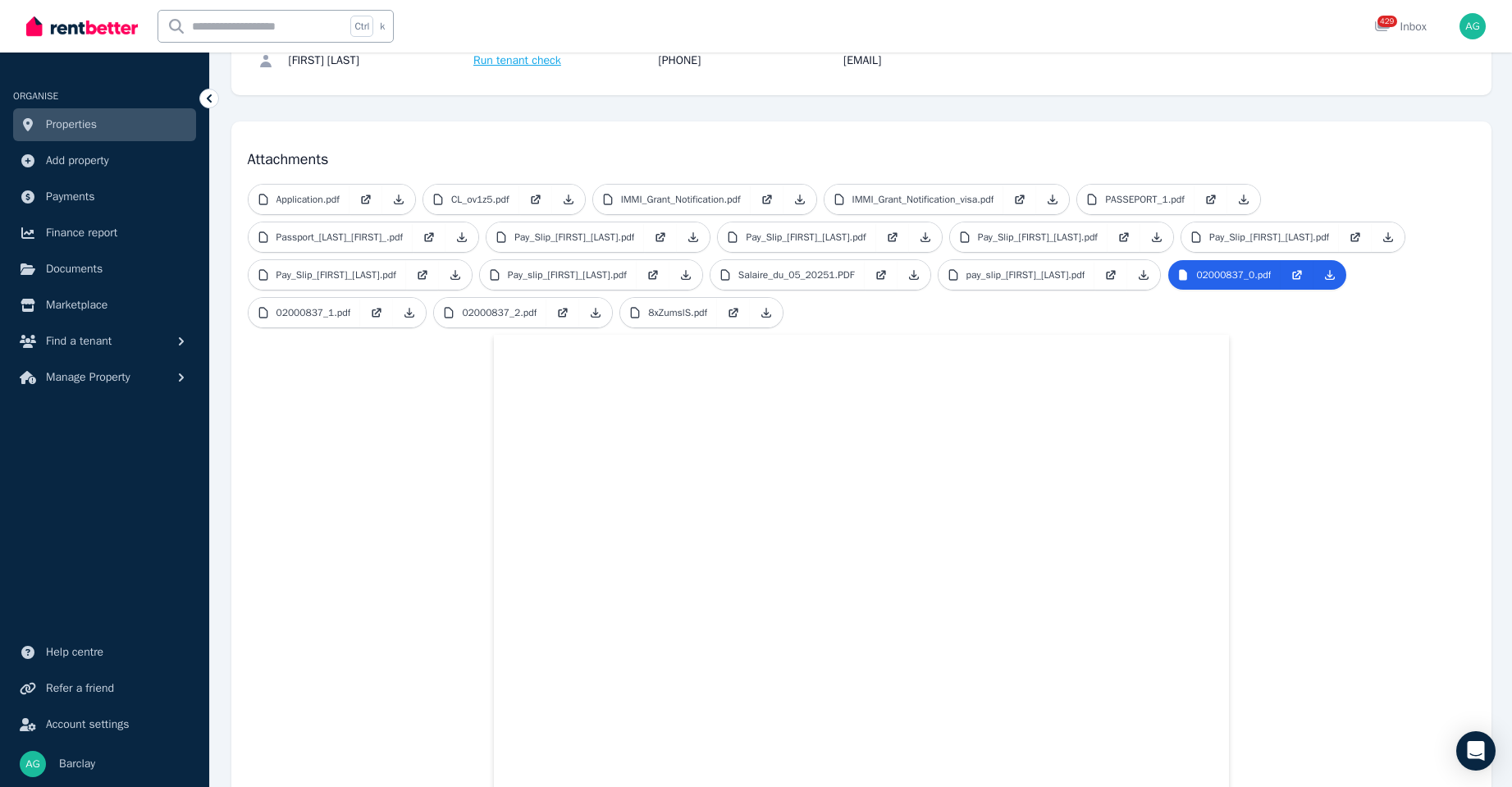 scroll, scrollTop: 274, scrollLeft: 0, axis: vertical 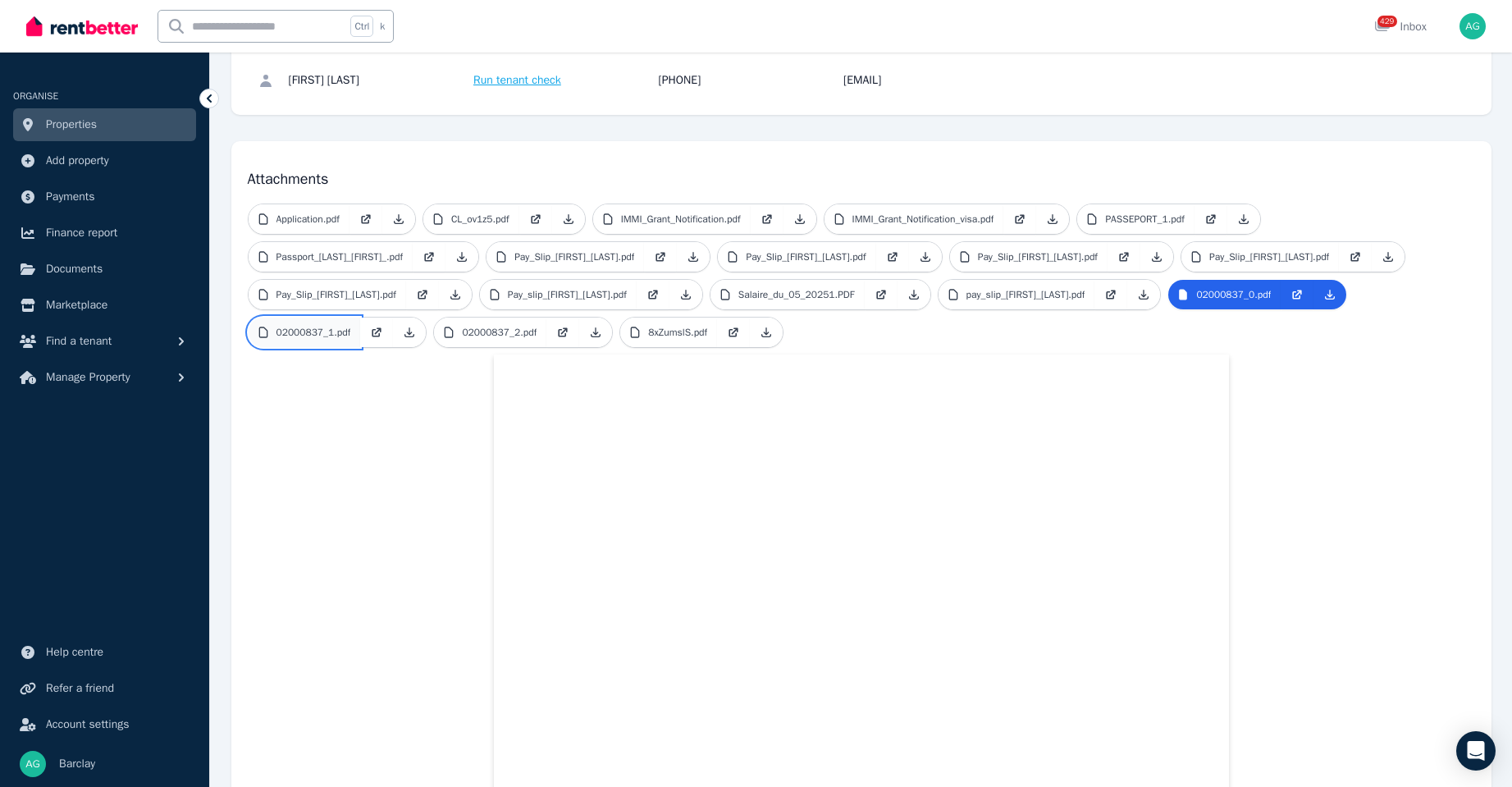 click on "02000837_1.pdf" at bounding box center [313, 332] 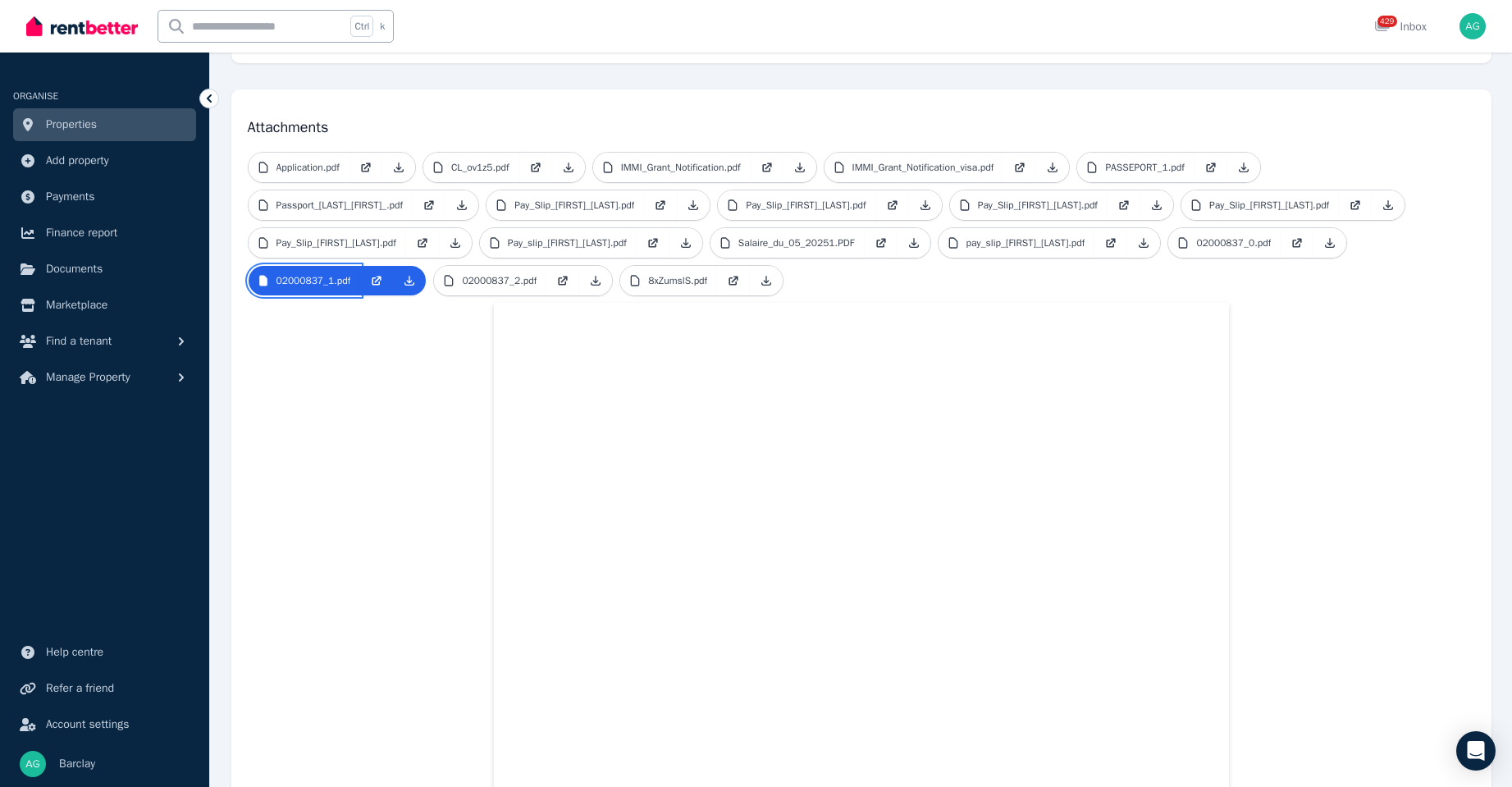 scroll, scrollTop: 192, scrollLeft: 0, axis: vertical 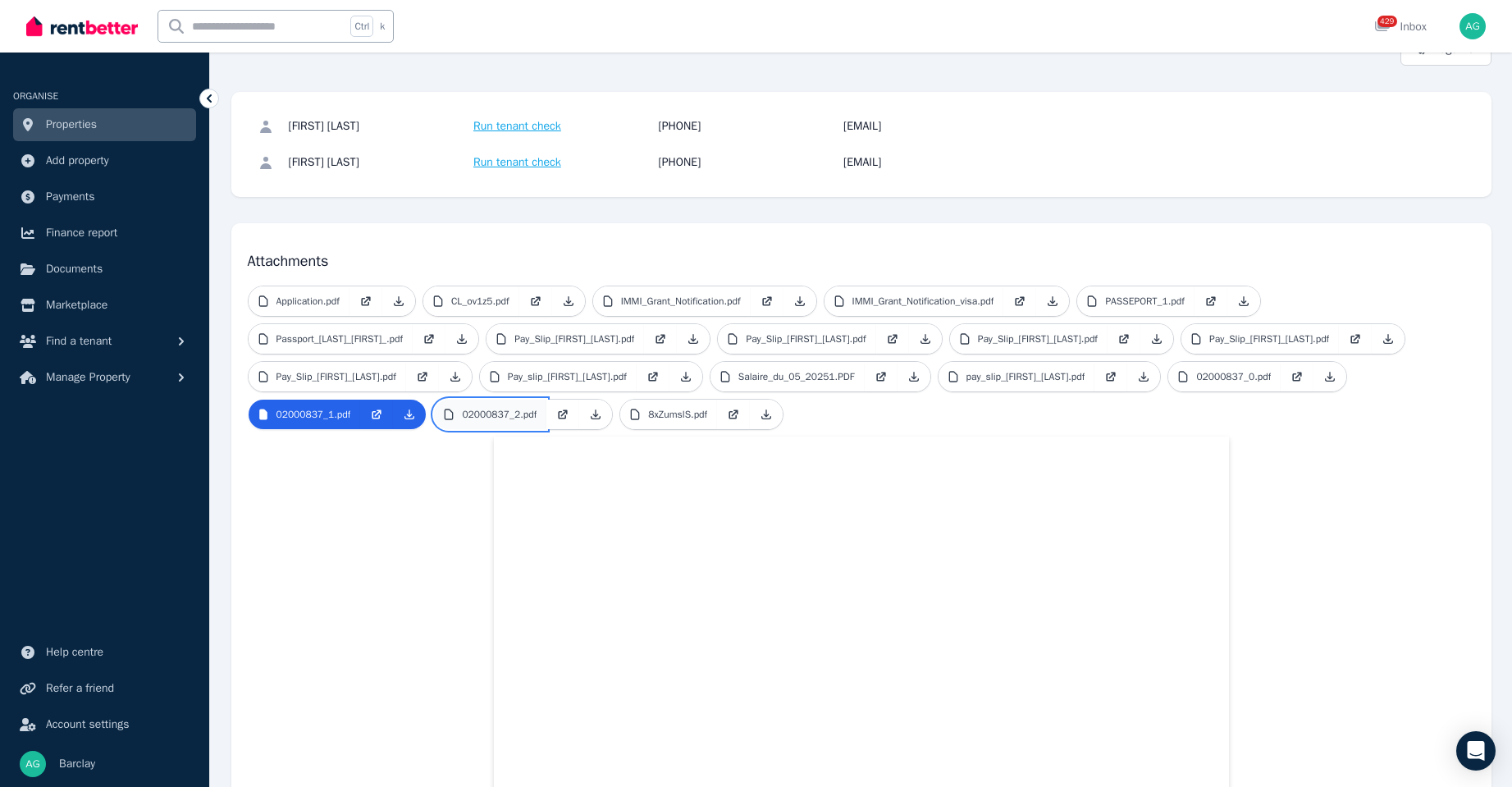 click on "02000837_2.pdf" at bounding box center [499, 414] 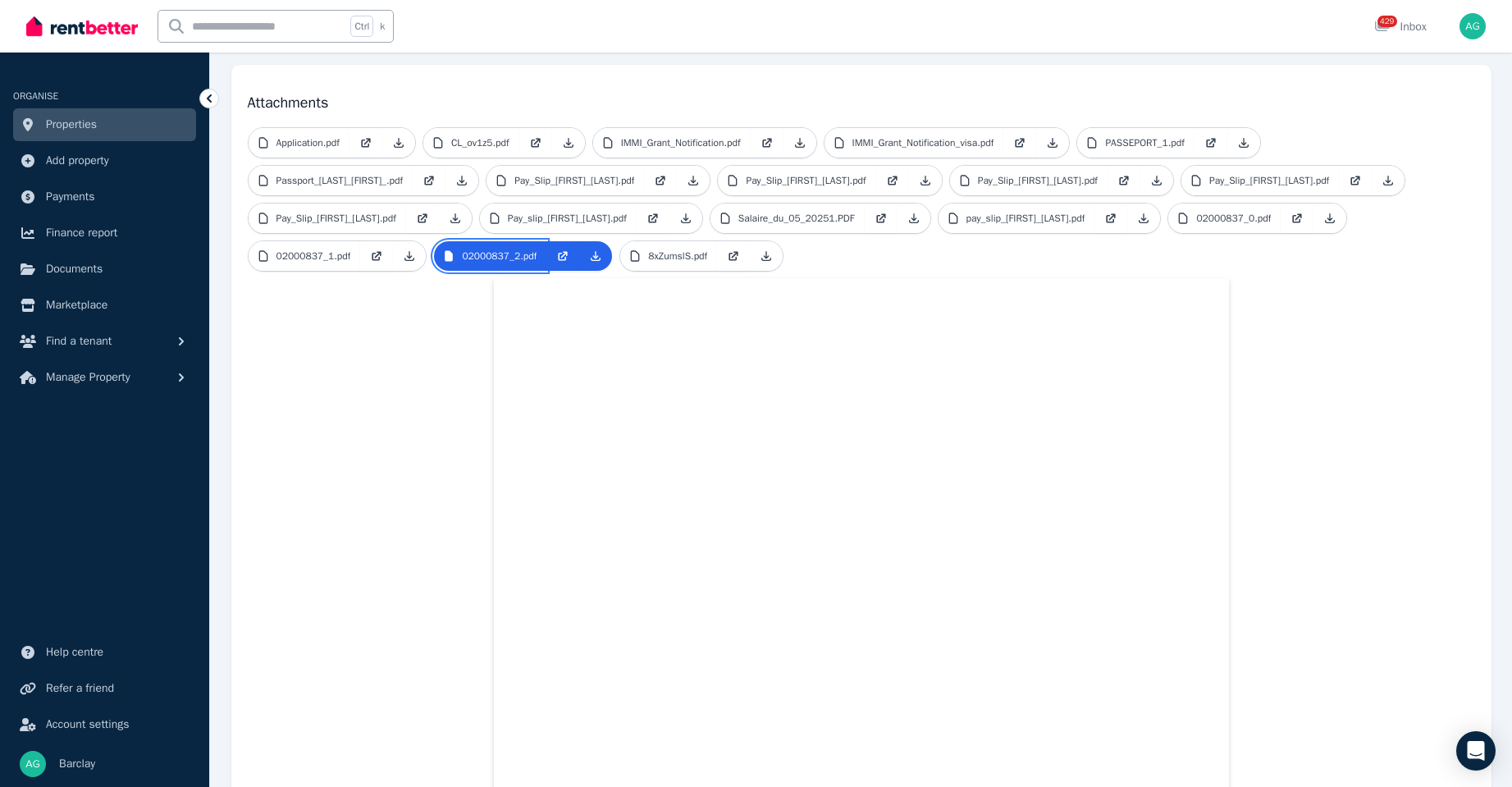 scroll, scrollTop: 356, scrollLeft: 0, axis: vertical 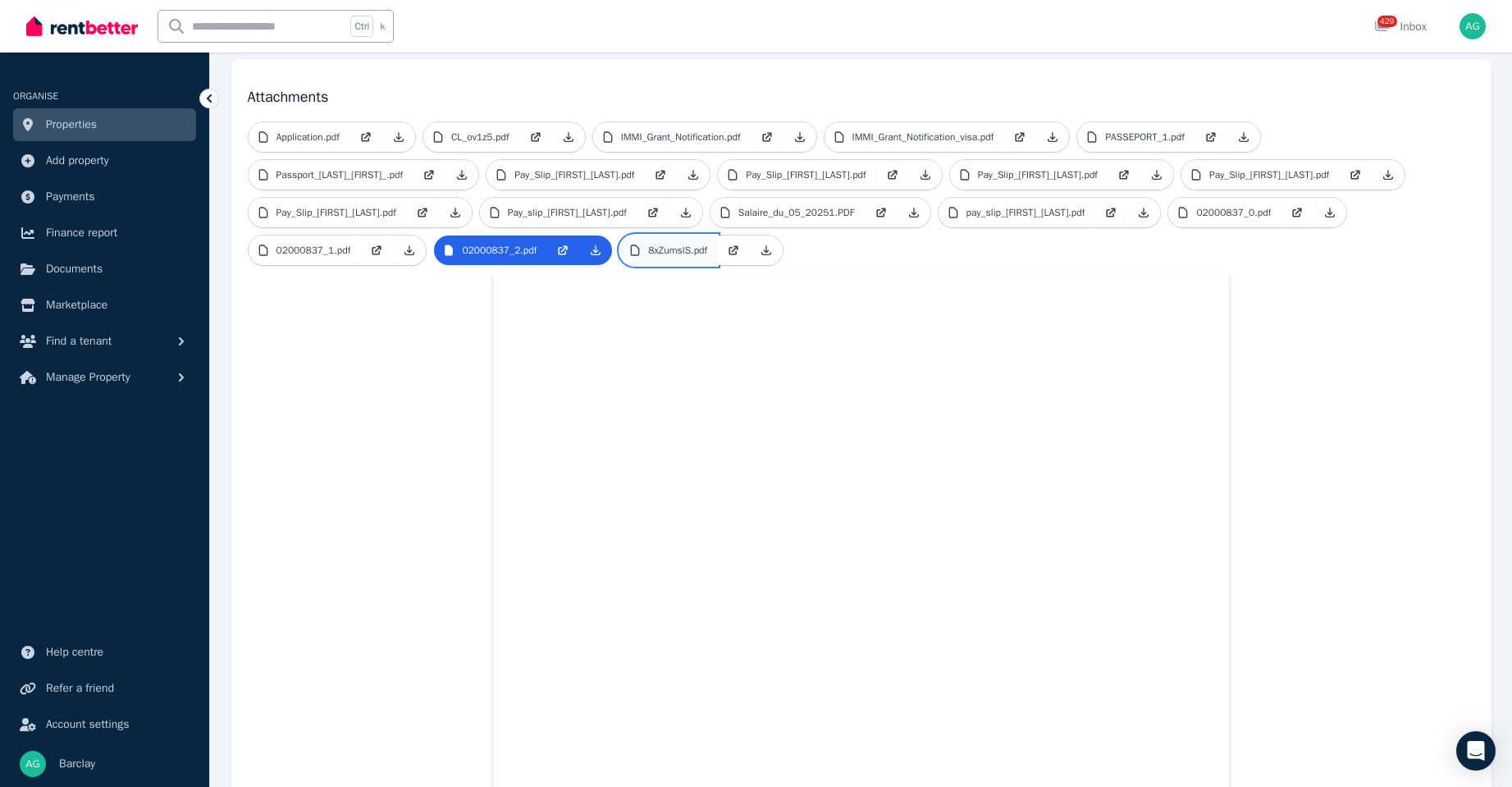 click on "8xZumslS.pdf" at bounding box center (678, 250) 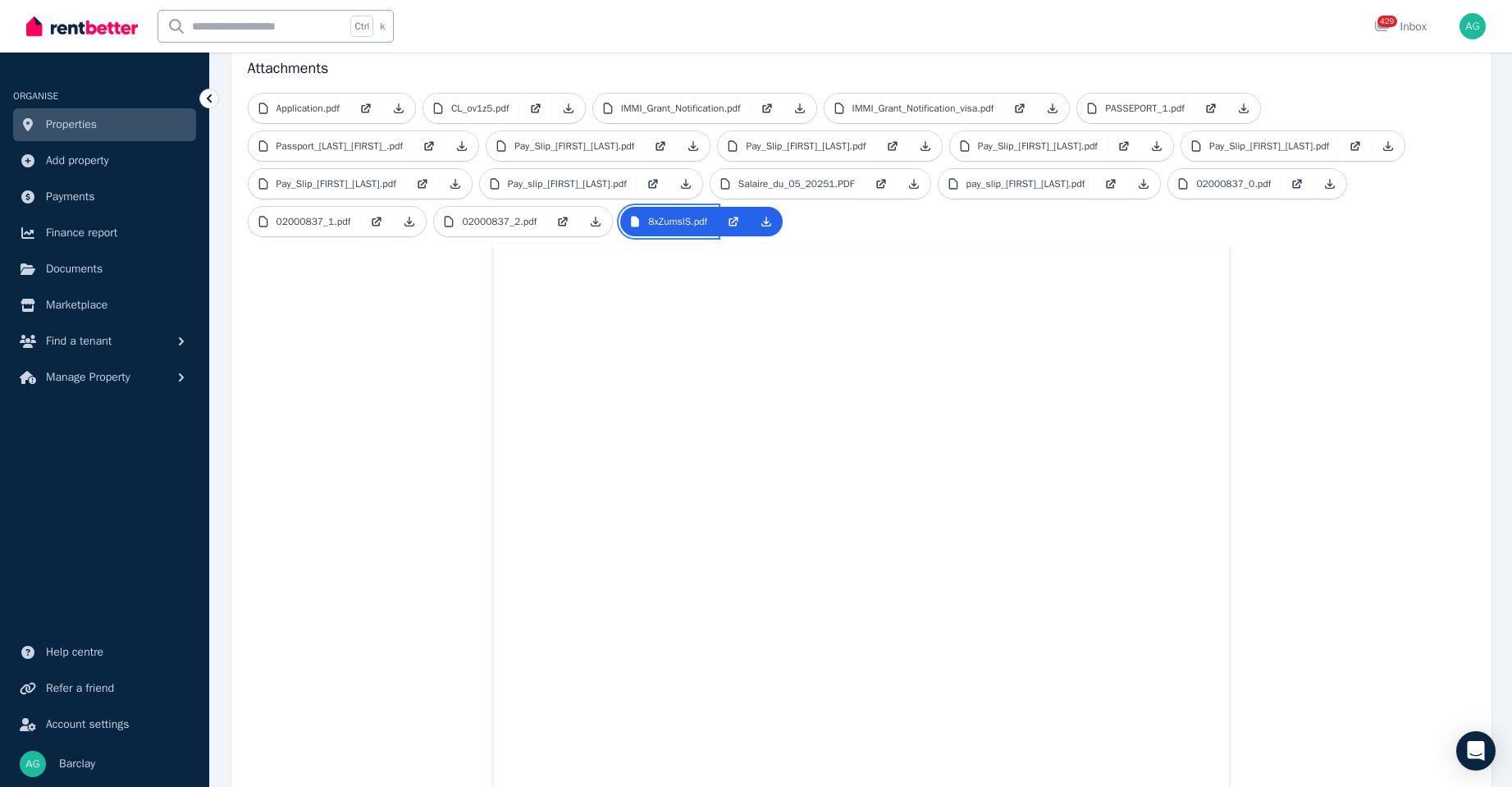 scroll, scrollTop: 356, scrollLeft: 0, axis: vertical 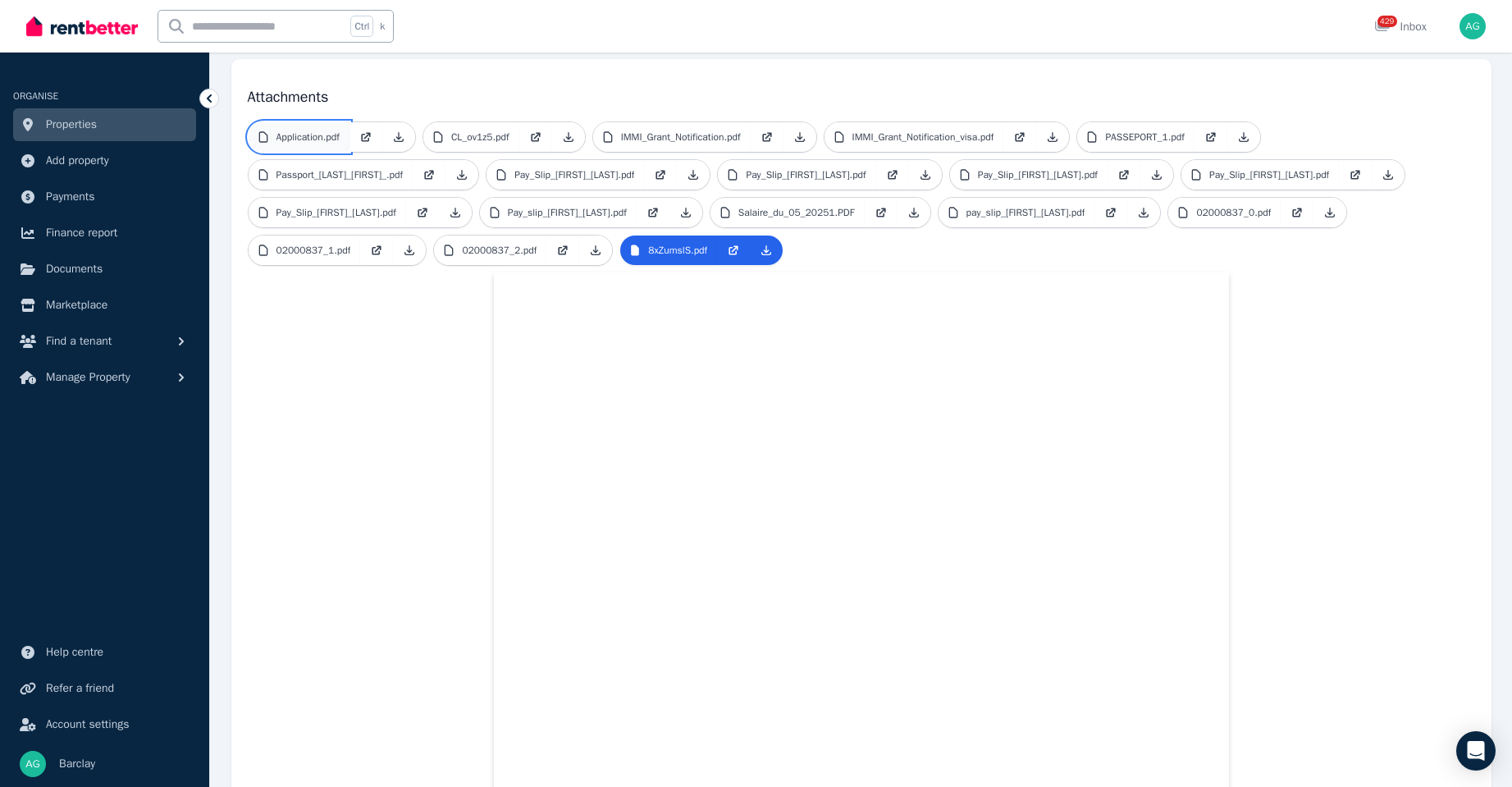 click on "Application.pdf" at bounding box center (308, 137) 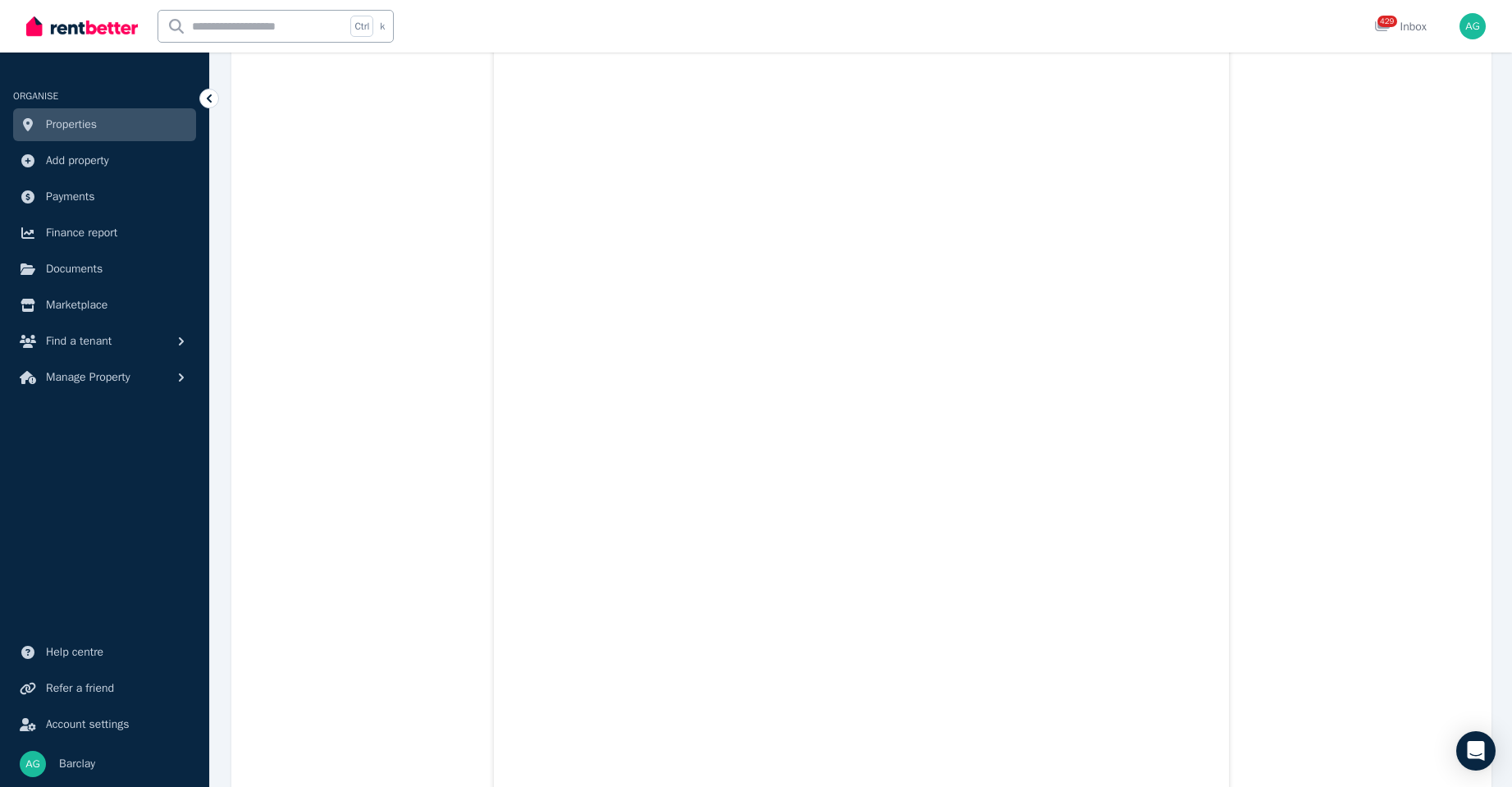 scroll, scrollTop: 4213, scrollLeft: 0, axis: vertical 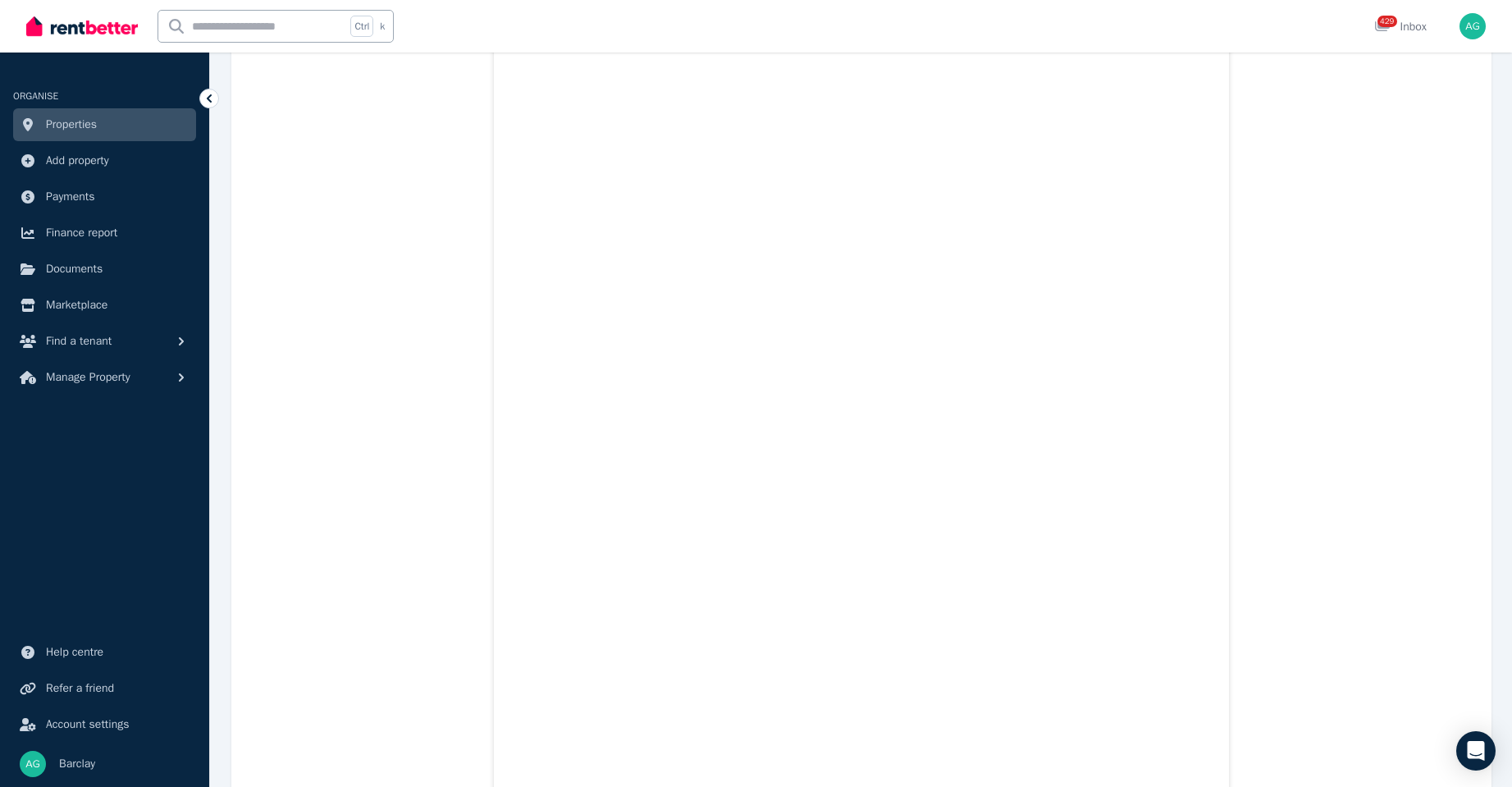 click on "Properties" at bounding box center [104, 125] 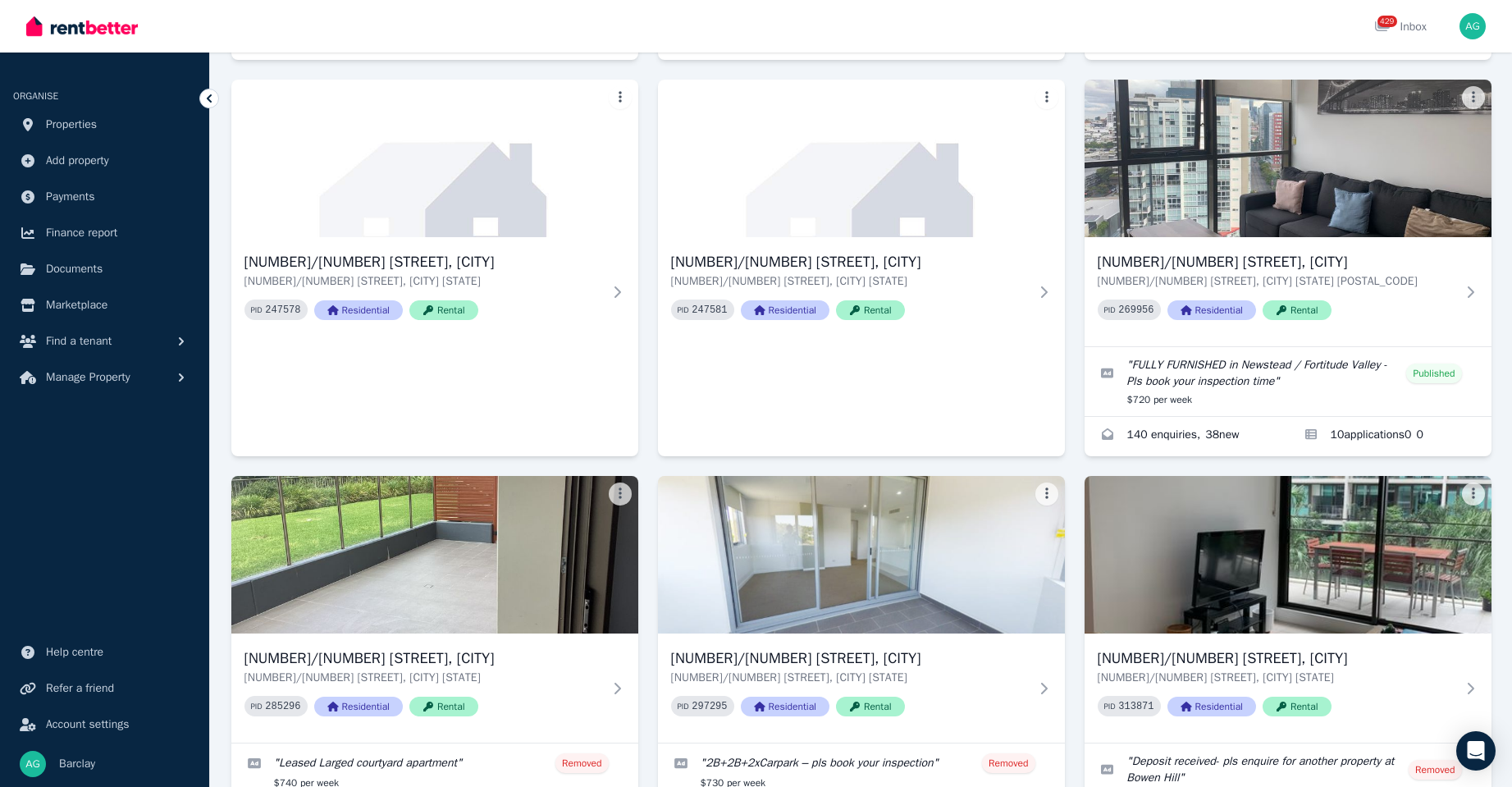 scroll, scrollTop: 1395, scrollLeft: 0, axis: vertical 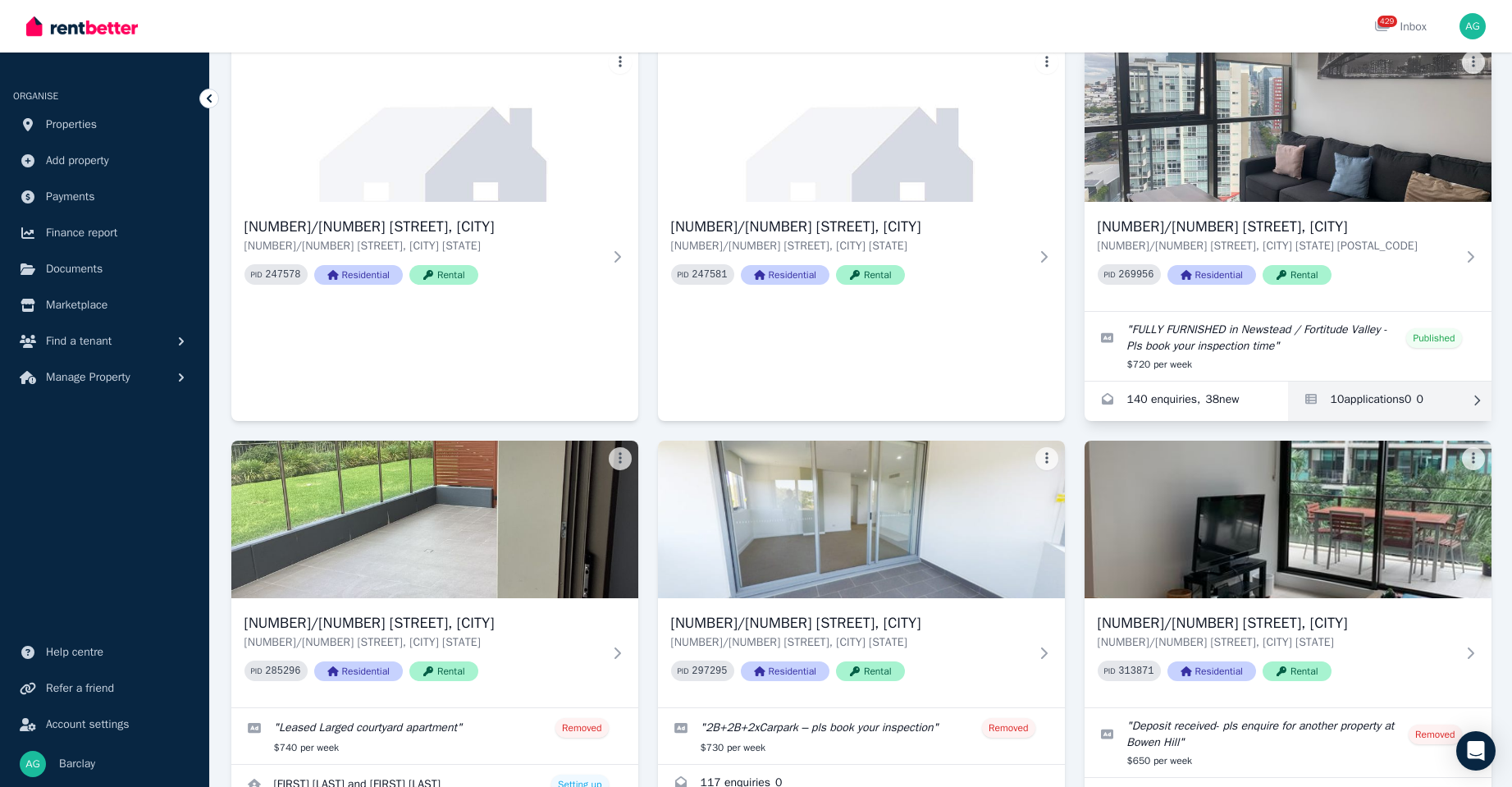 click at bounding box center [1390, 401] 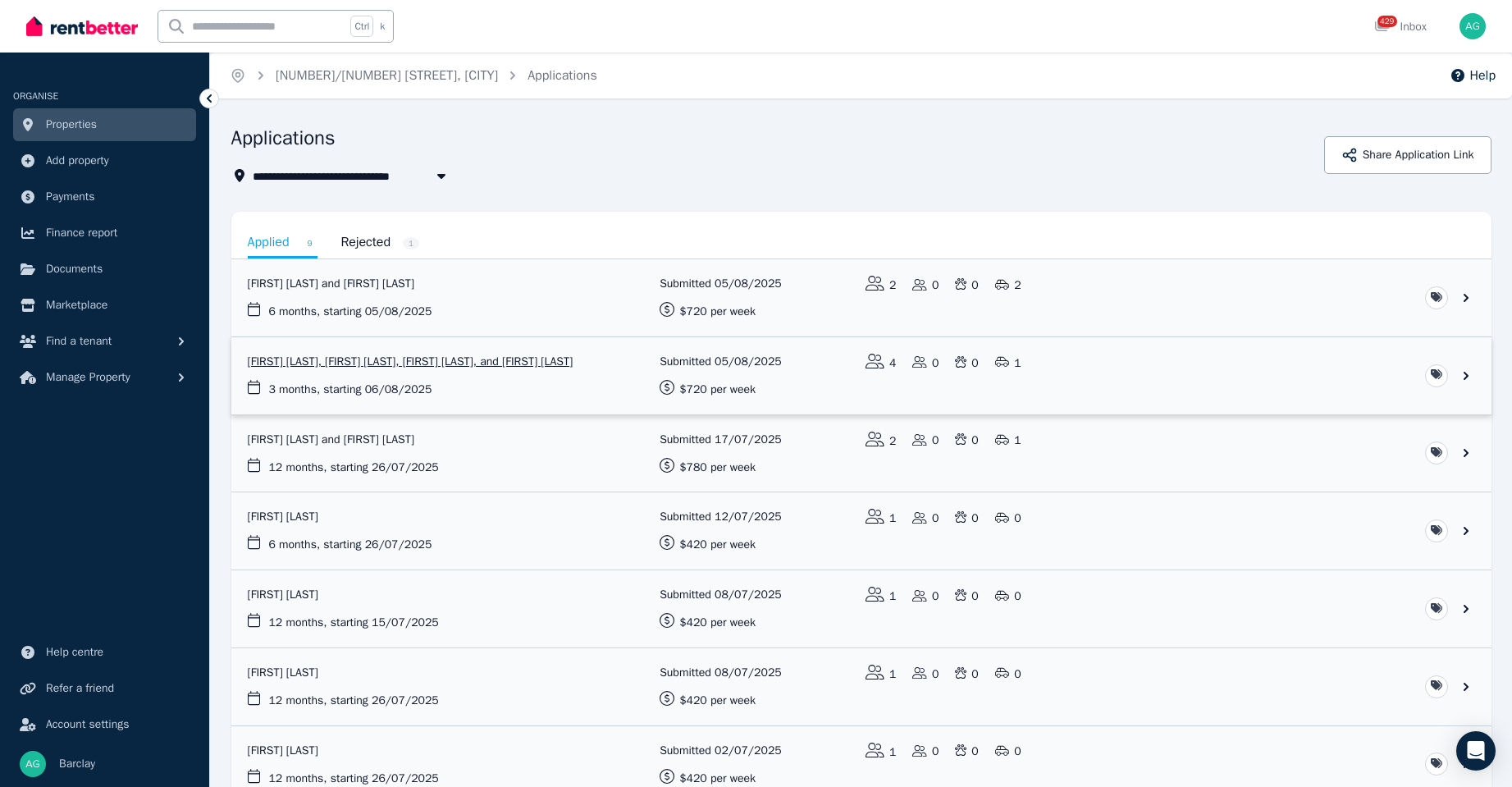 click at bounding box center [861, 376] 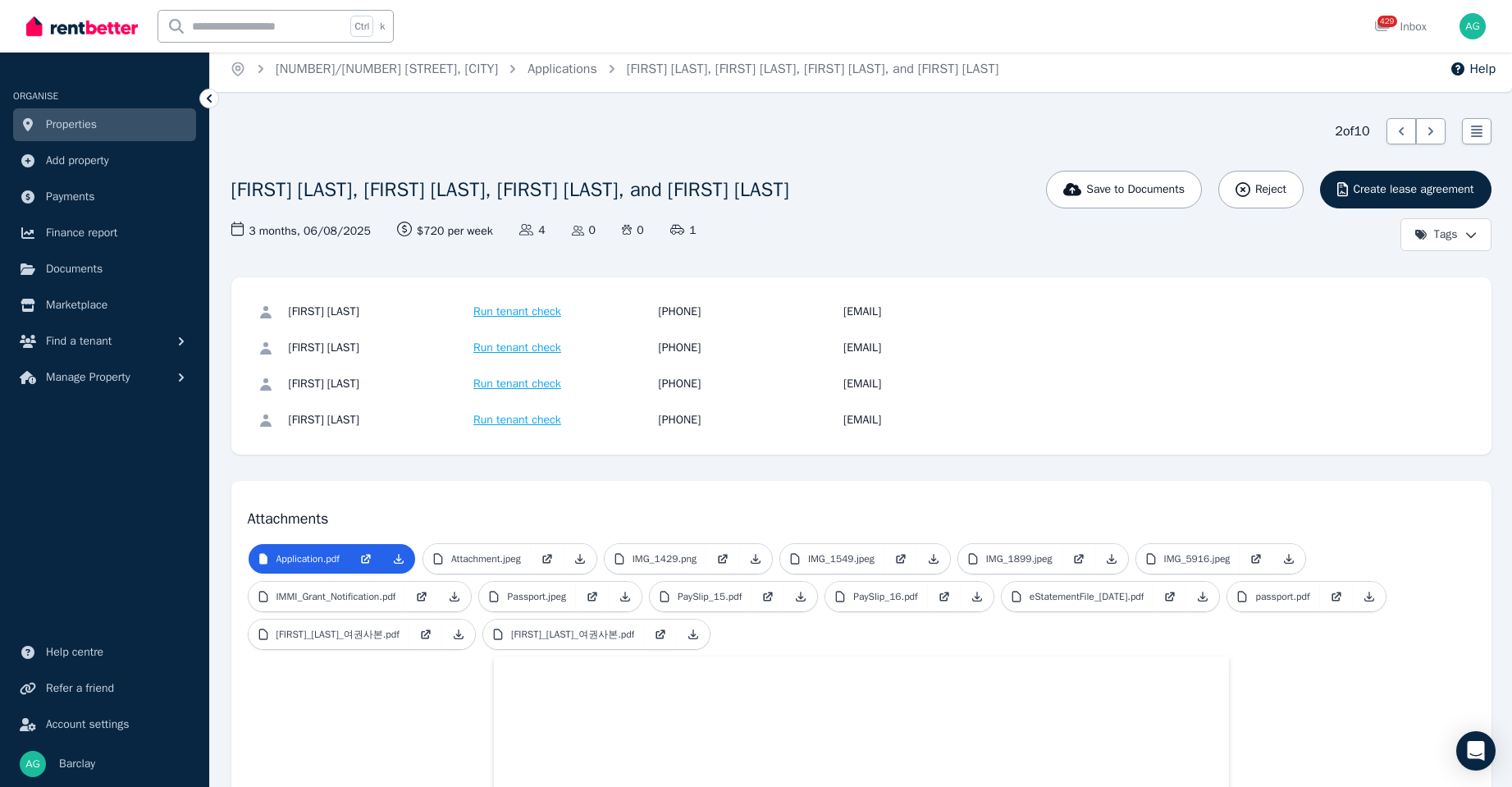 scroll, scrollTop: 0, scrollLeft: 0, axis: both 